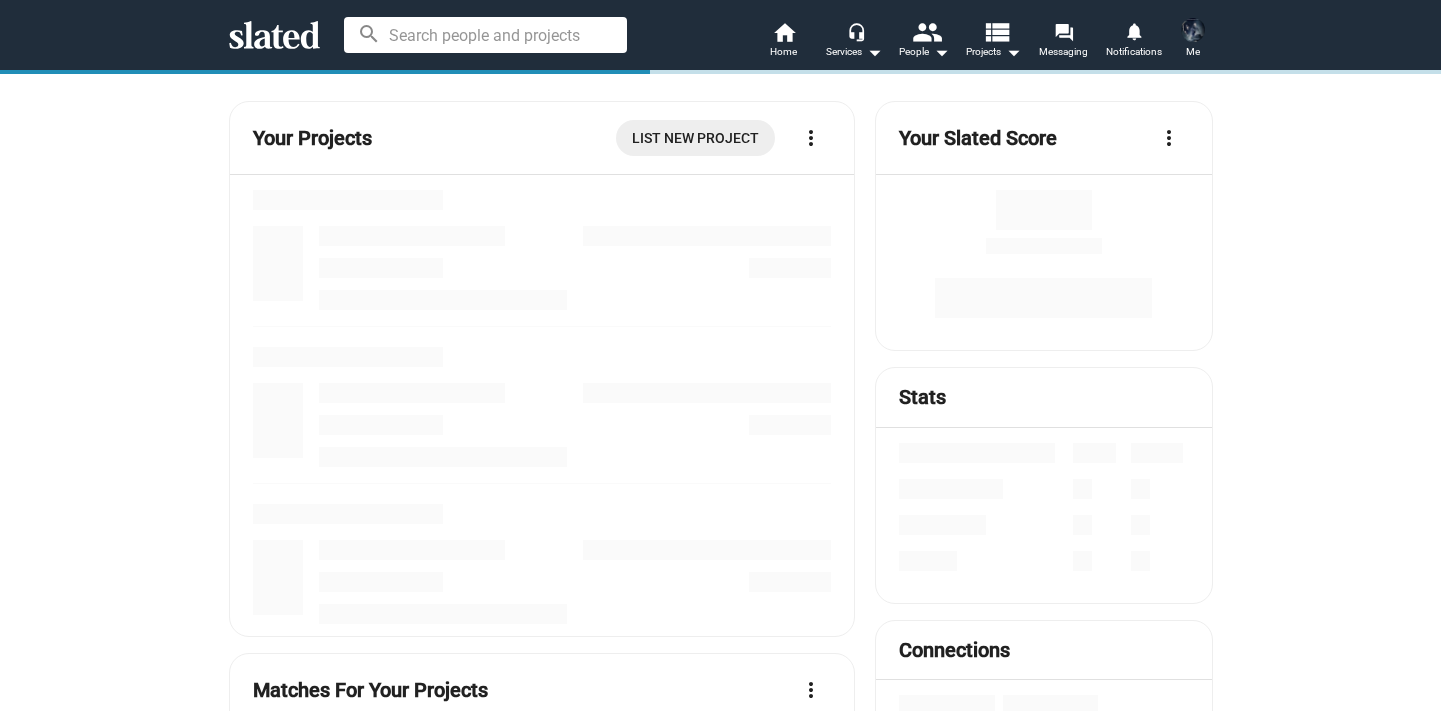 scroll, scrollTop: 0, scrollLeft: 0, axis: both 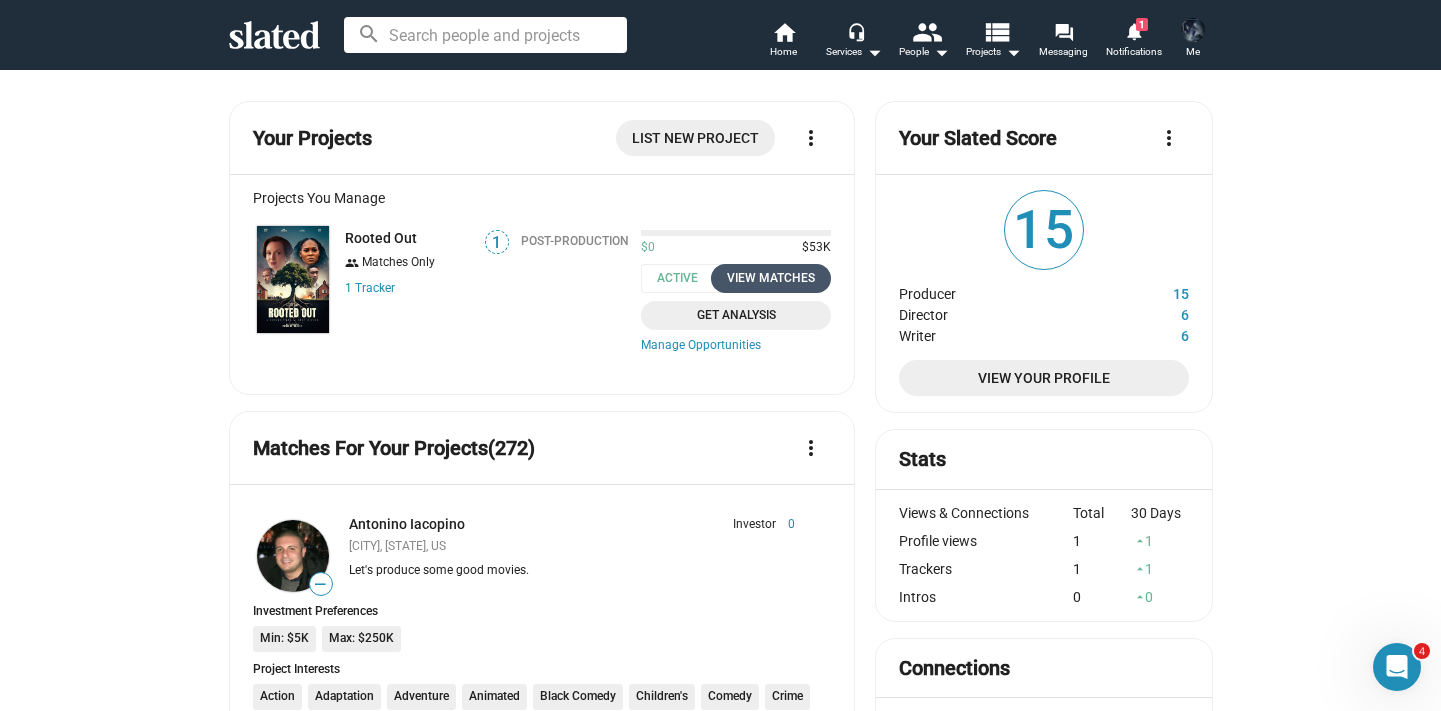 click on "View Matches" 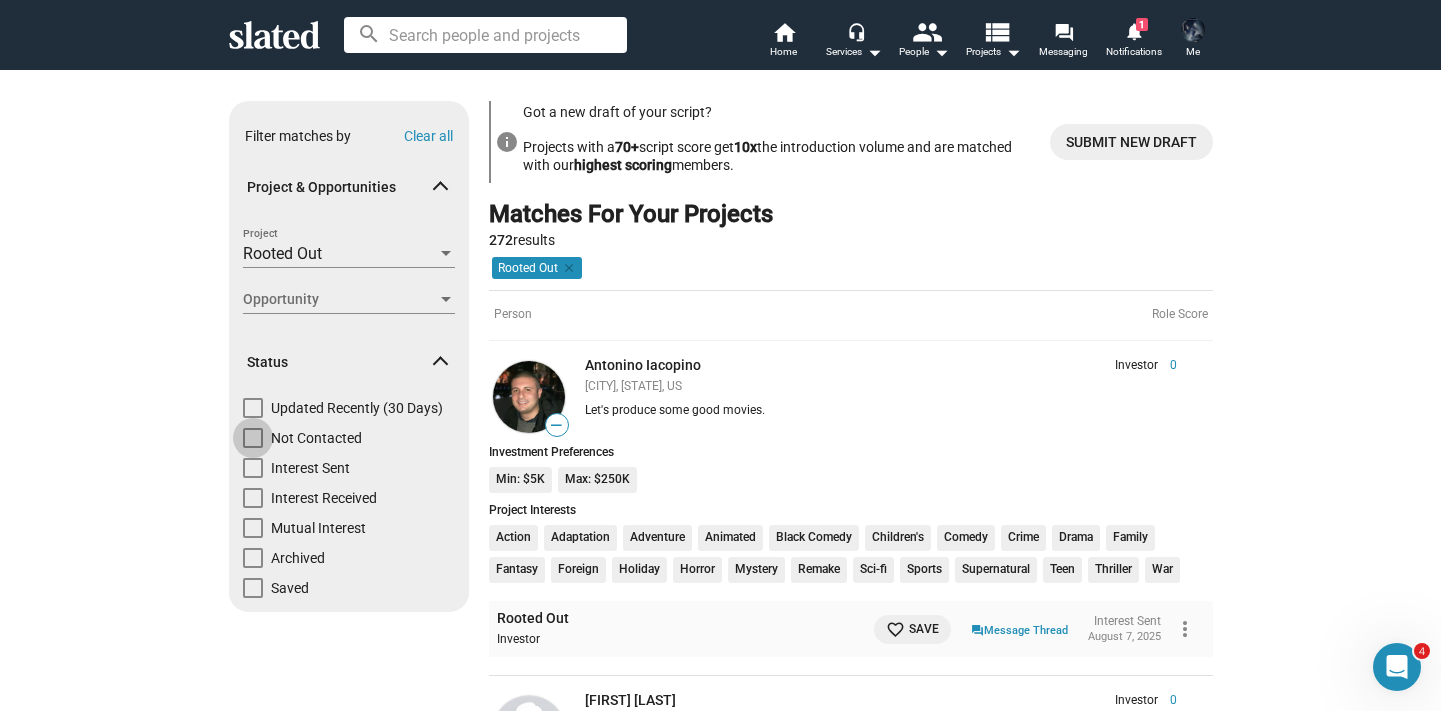 click at bounding box center [253, 438] 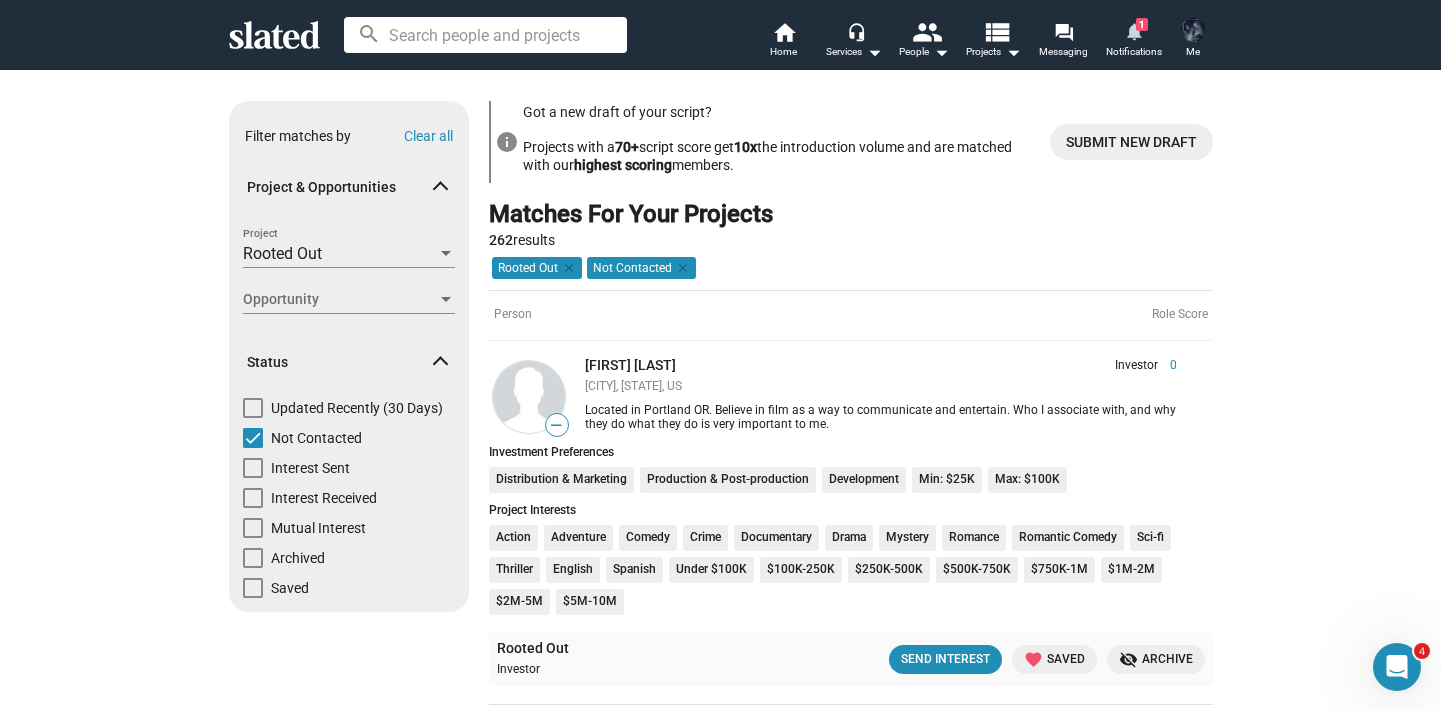 click on "1" at bounding box center [1142, 24] 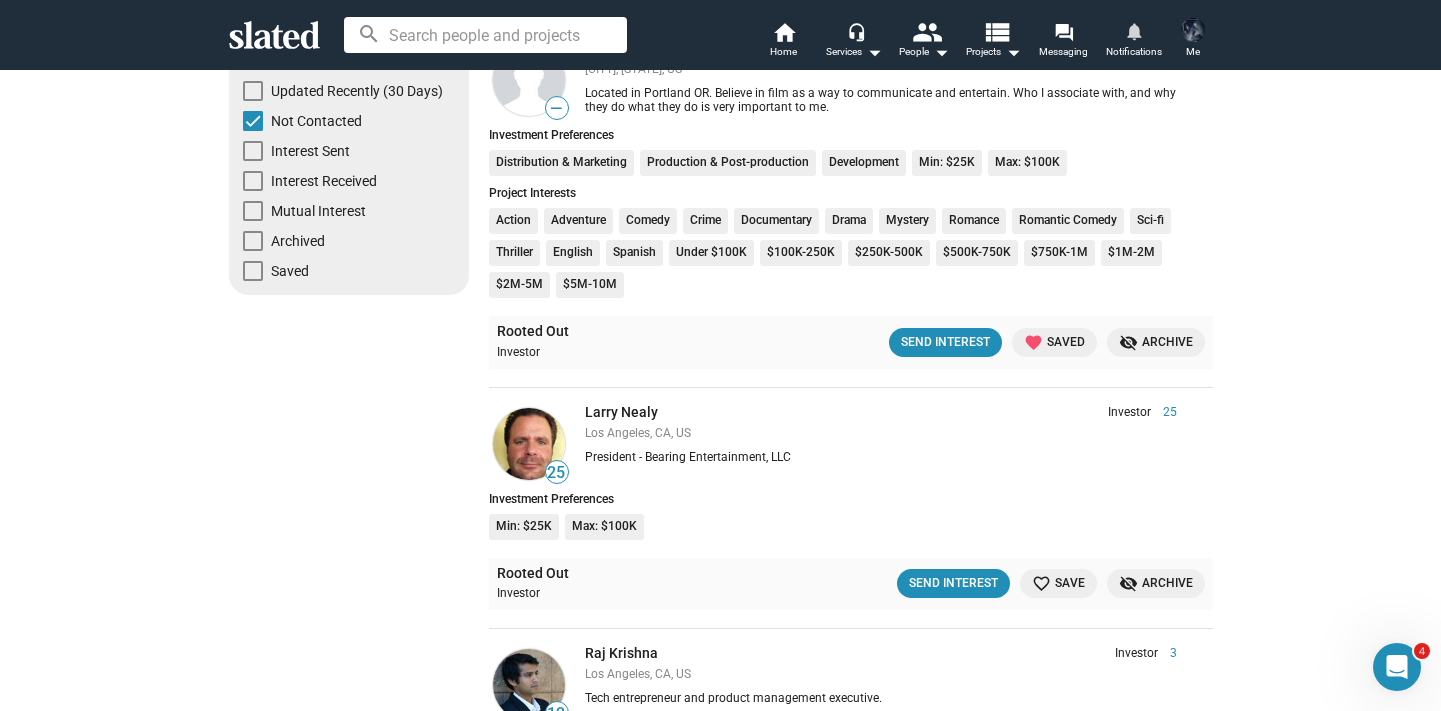 scroll, scrollTop: 315, scrollLeft: 0, axis: vertical 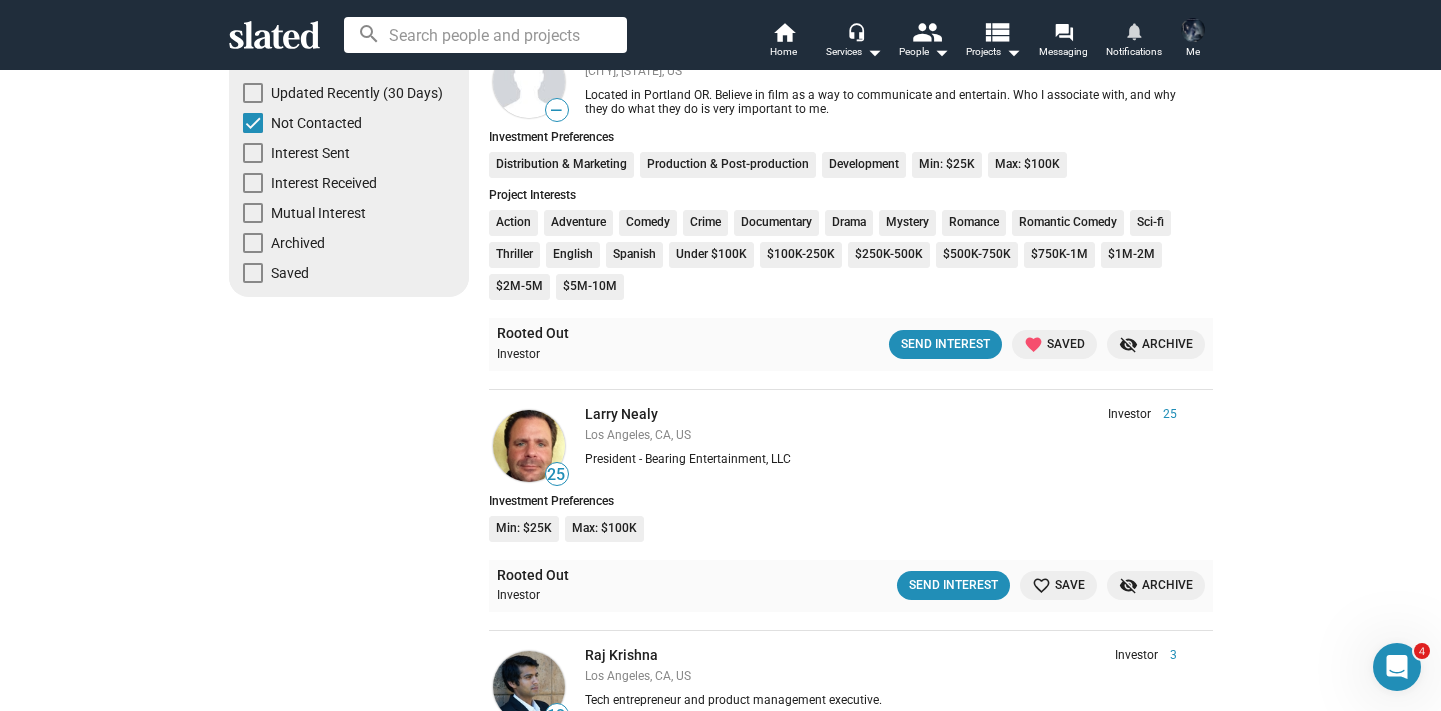 drag, startPoint x: 945, startPoint y: 348, endPoint x: 852, endPoint y: 450, distance: 138.03261 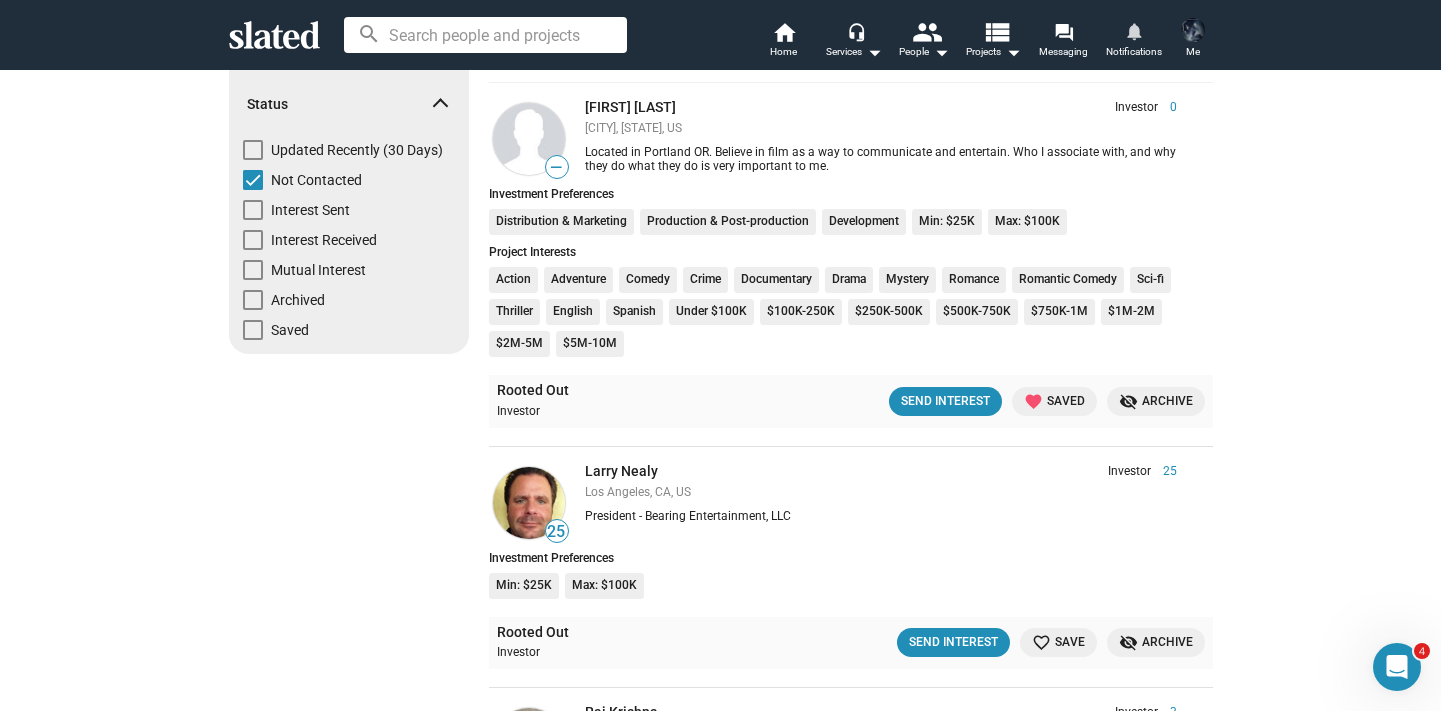 scroll, scrollTop: 250, scrollLeft: 0, axis: vertical 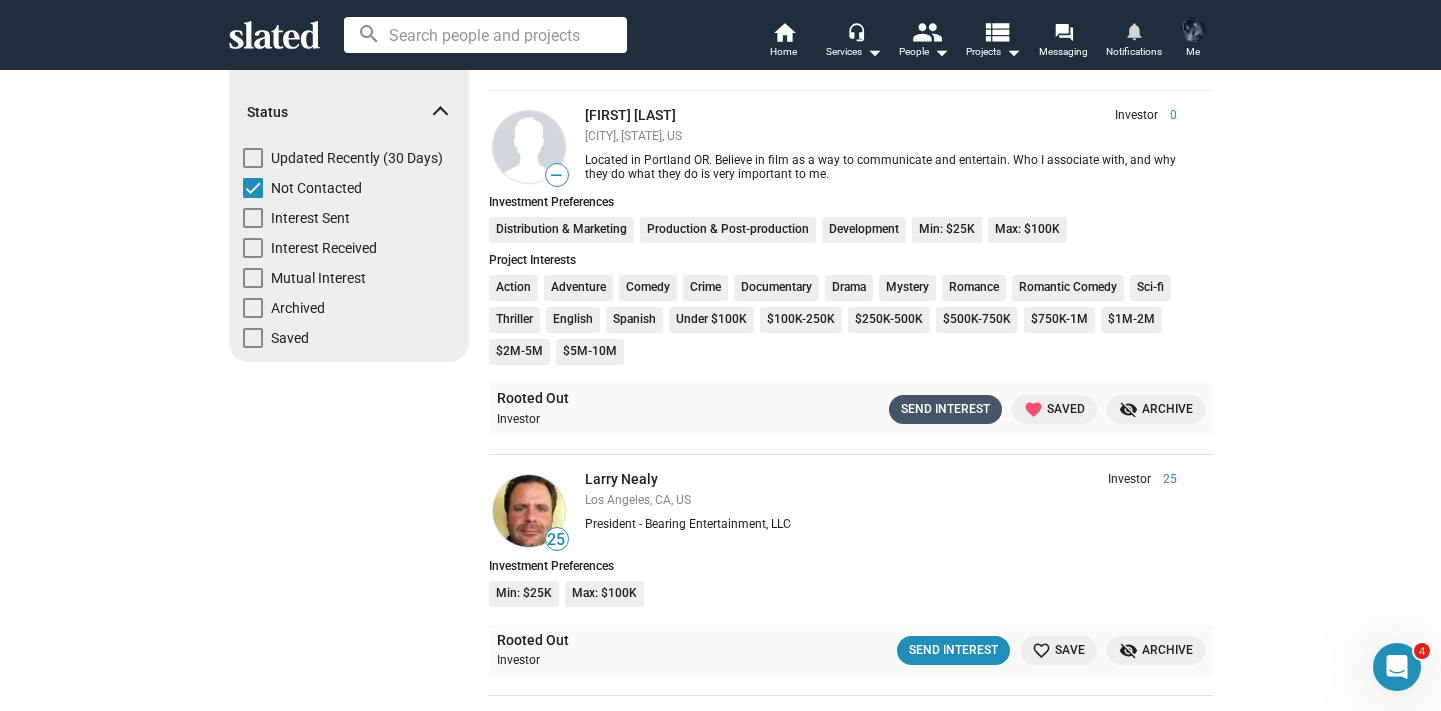 click on "Send Interest" 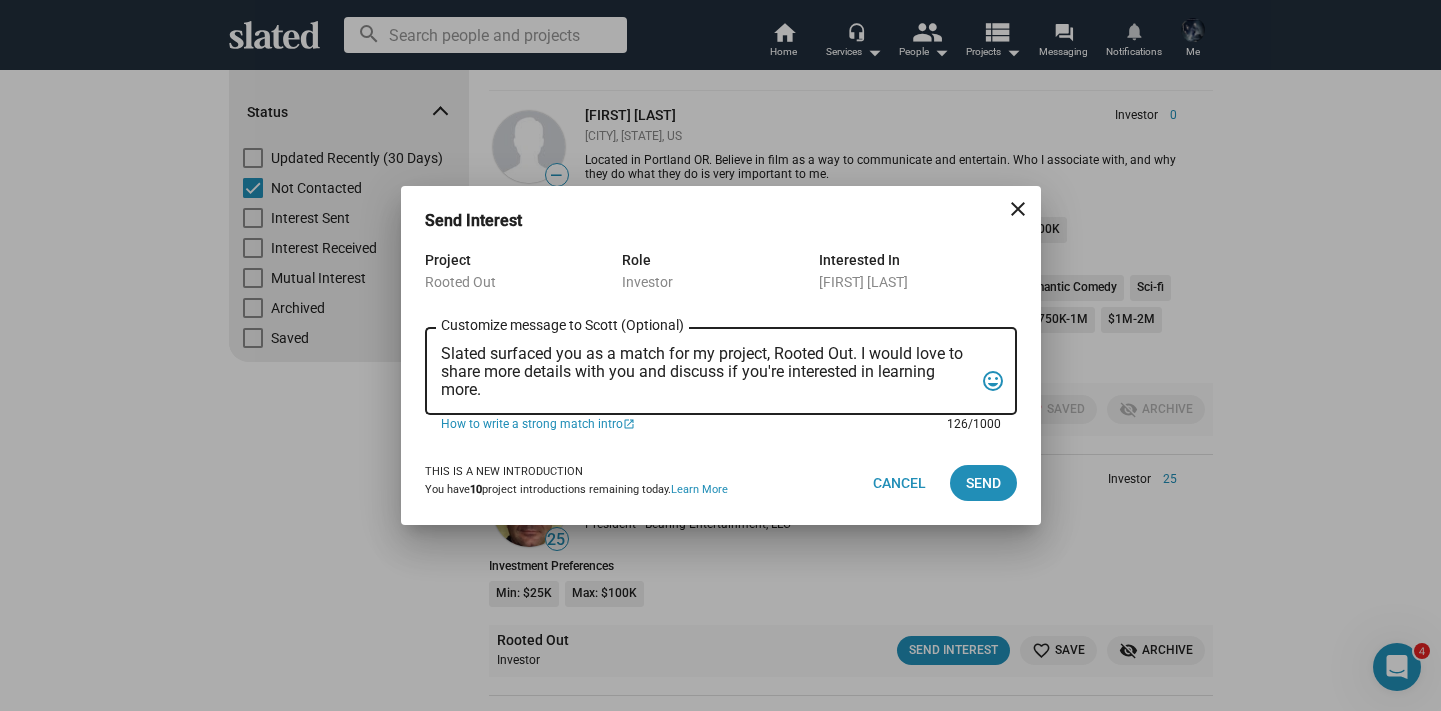 drag, startPoint x: 508, startPoint y: 389, endPoint x: 438, endPoint y: 360, distance: 75.76939 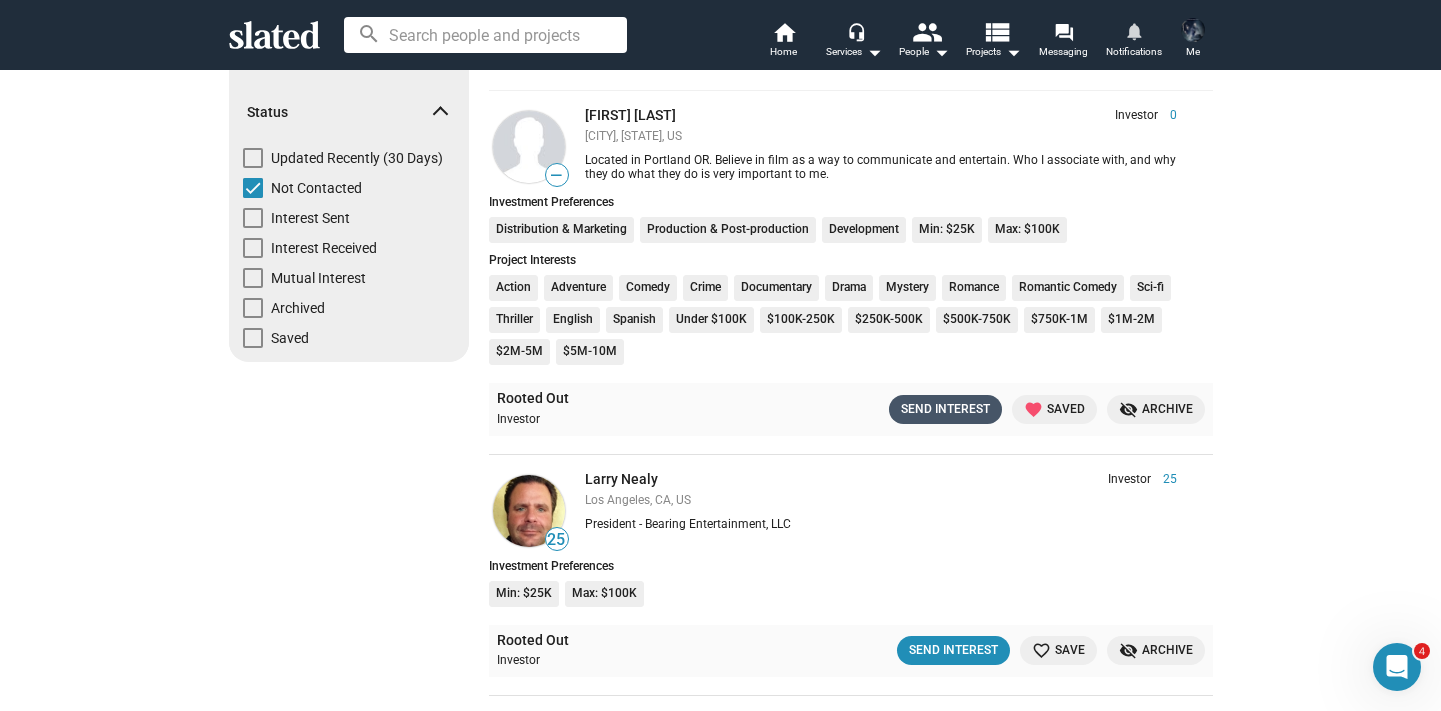click on "Send Interest" 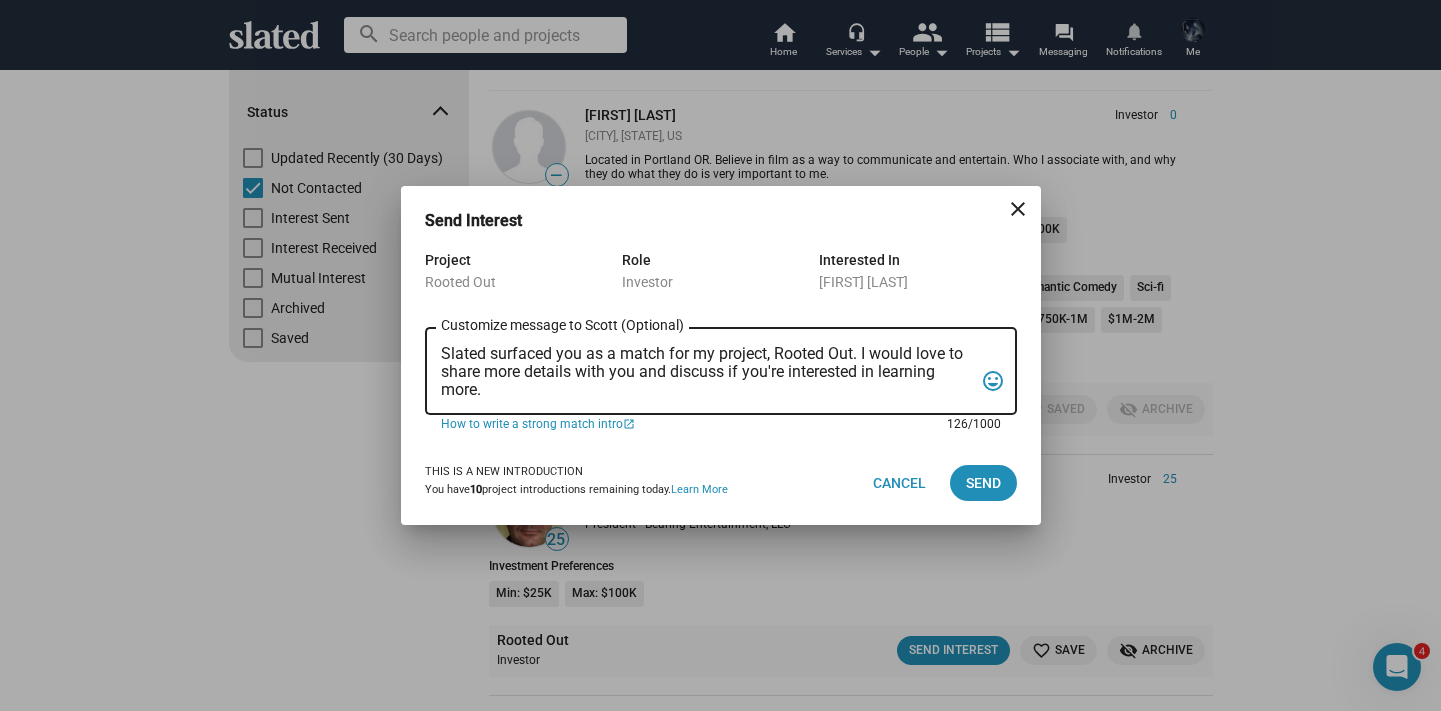scroll, scrollTop: 0, scrollLeft: 0, axis: both 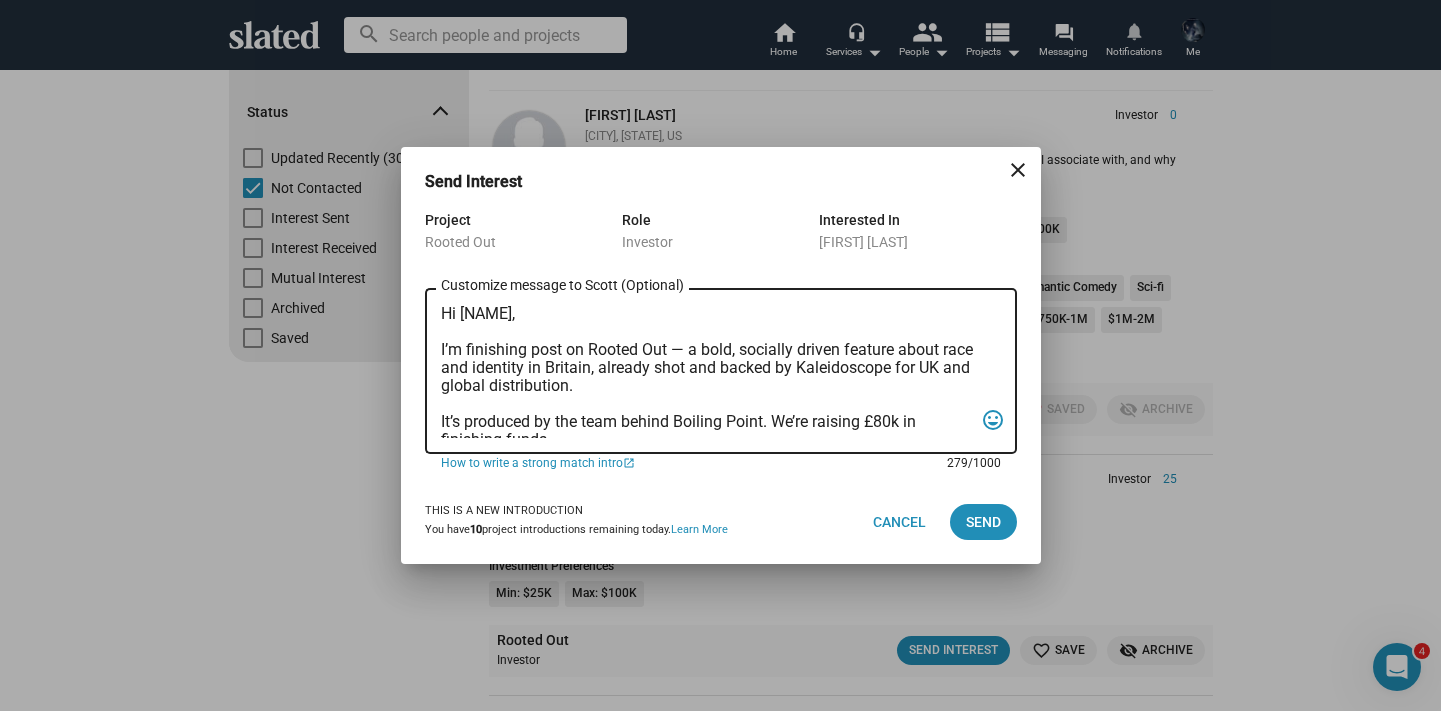 drag, startPoint x: 519, startPoint y: 317, endPoint x: 467, endPoint y: 317, distance: 52 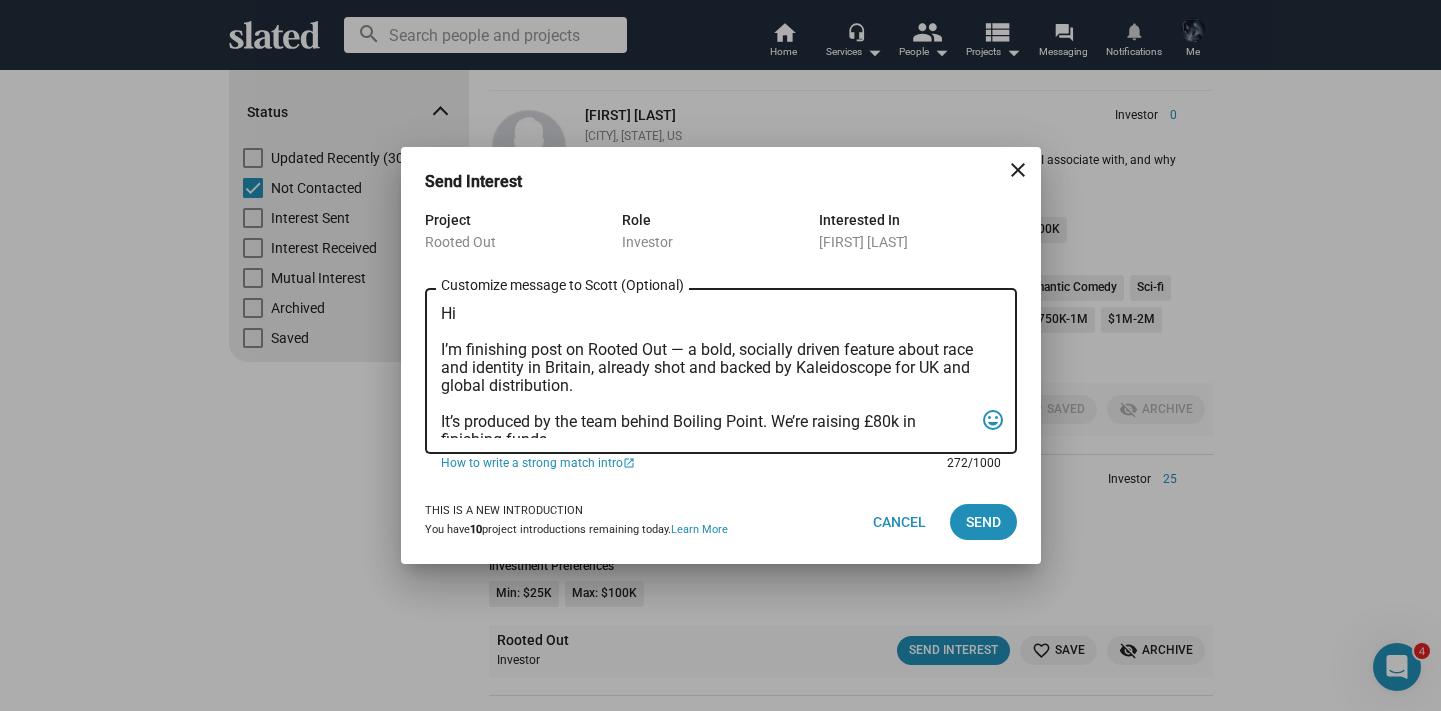 click on "Hi
I’m finishing post on Rooted Out — a bold, socially driven feature about race and identity in Britain, already shot and backed by Kaleidoscope for UK and global distribution.
It’s produced by the team behind Boiling Point. We’re raising £80k in finishing funds.
Would love to share more if you’re interested.
Best,
[NAME]" at bounding box center [707, 371] 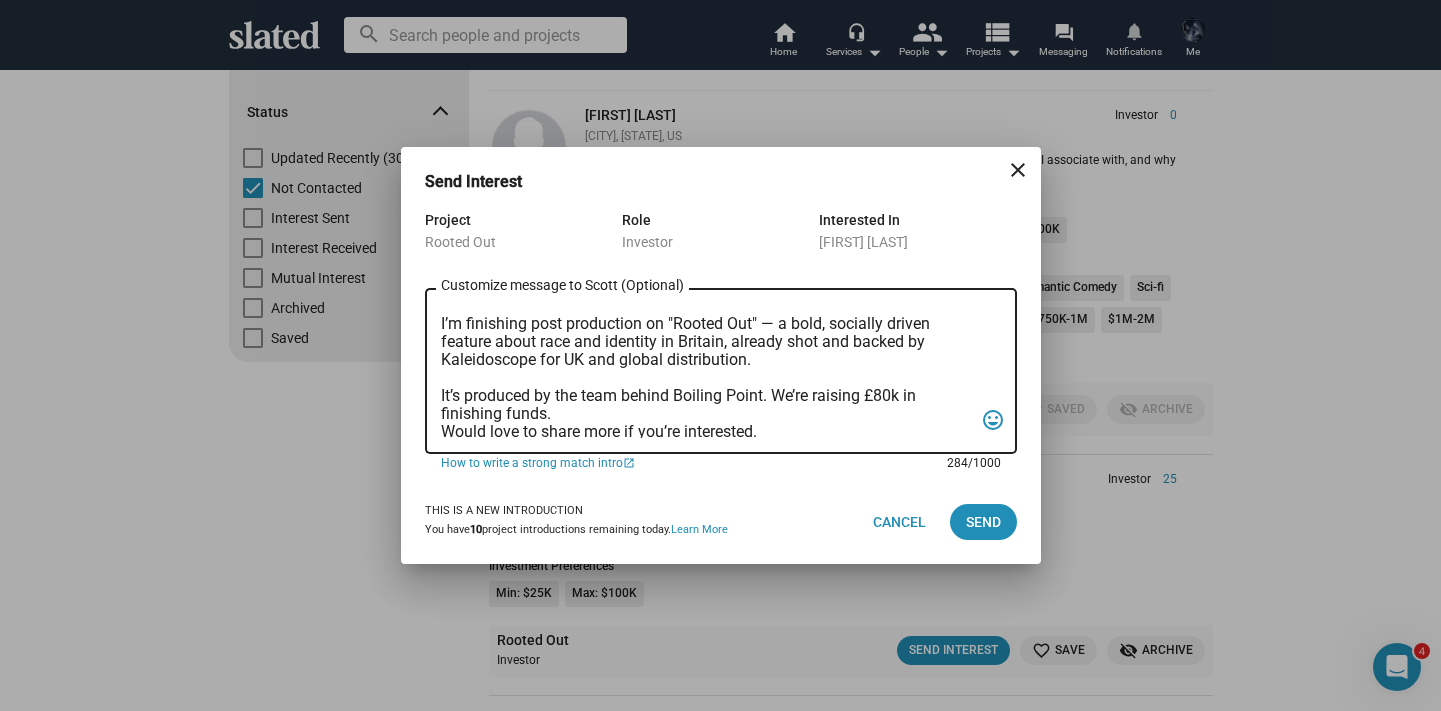 scroll, scrollTop: 51, scrollLeft: 0, axis: vertical 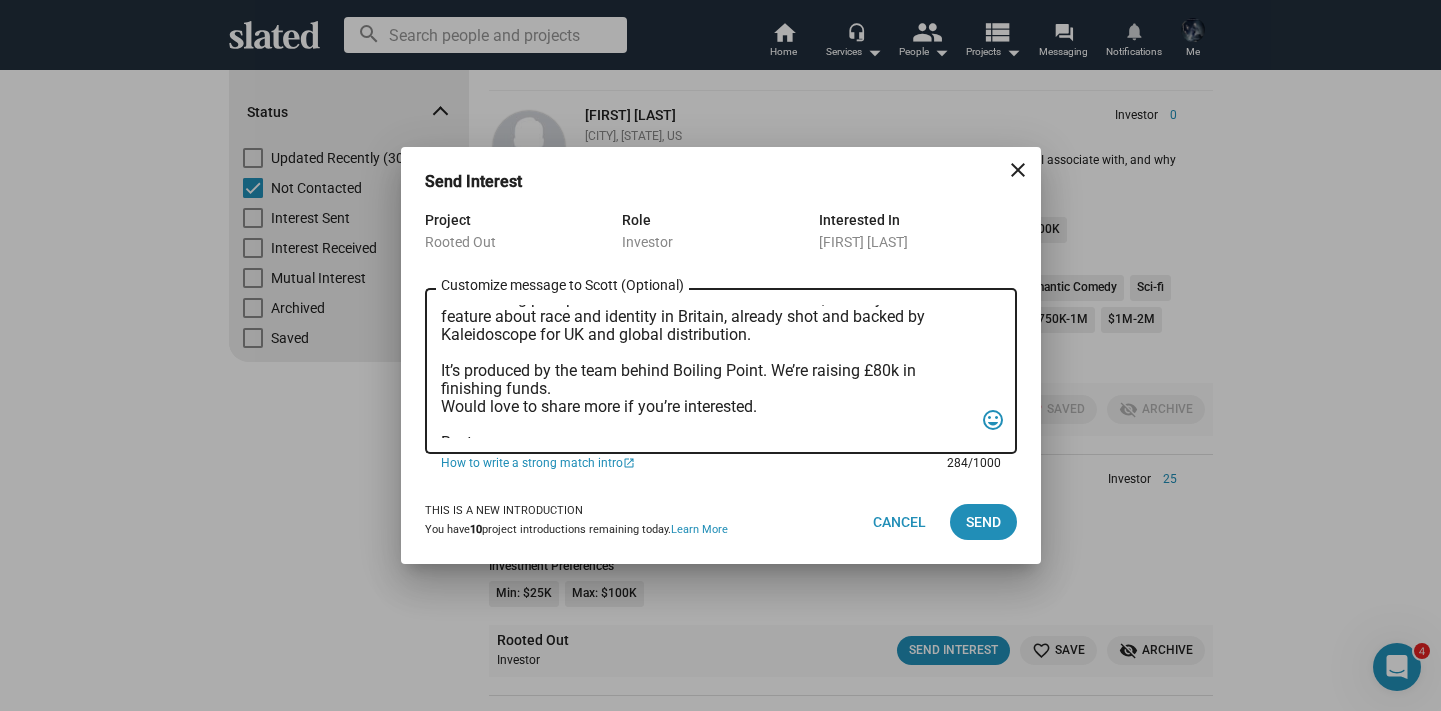 drag, startPoint x: 622, startPoint y: 373, endPoint x: 584, endPoint y: 374, distance: 38.013157 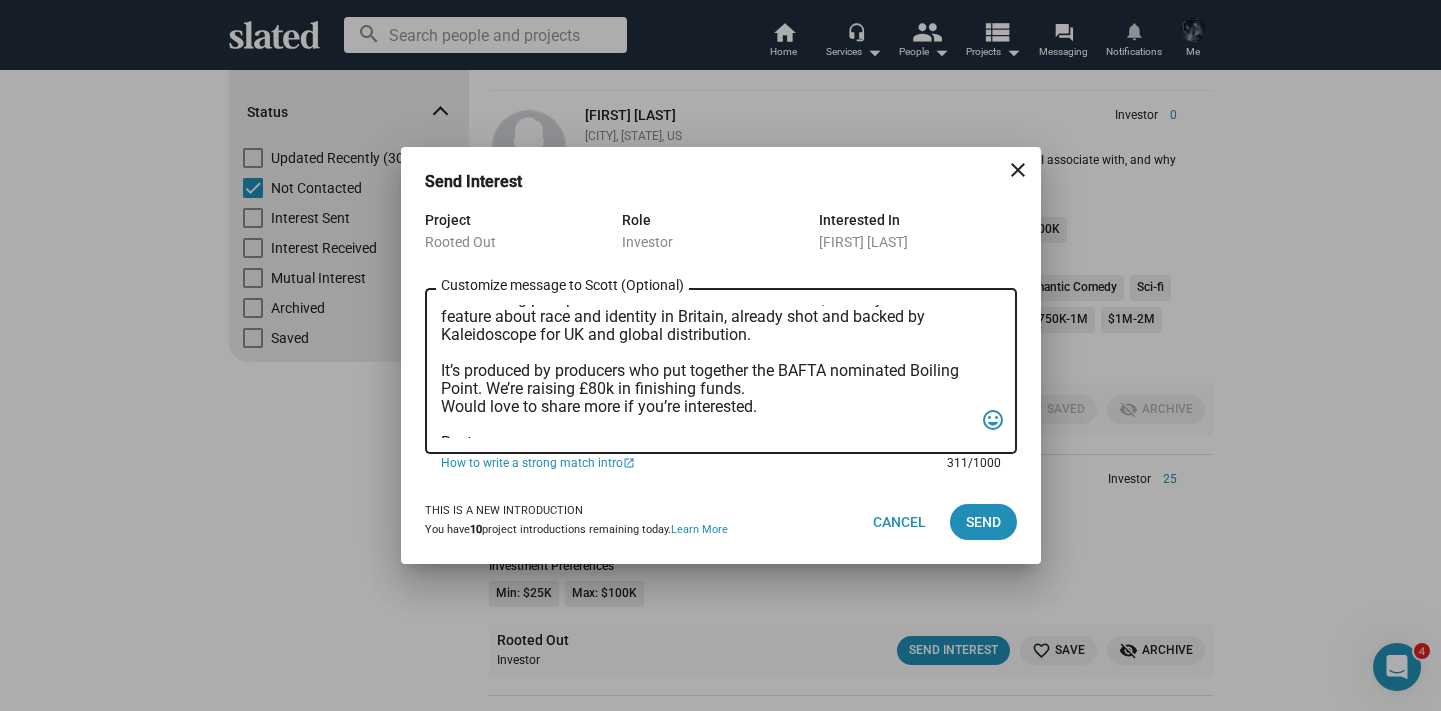 click on "Hi
I’m finishing post production on "Rooted Out" — a bold, socially driven feature about race and identity in Britain, already shot and backed by Kaleidoscope for UK and global distribution.
It’s produced by producers who put together the BAFTA nominated Boiling Point. We’re raising £80k in finishing funds.
Would love to share more if you’re interested.
Best,
[NAME]" at bounding box center (707, 371) 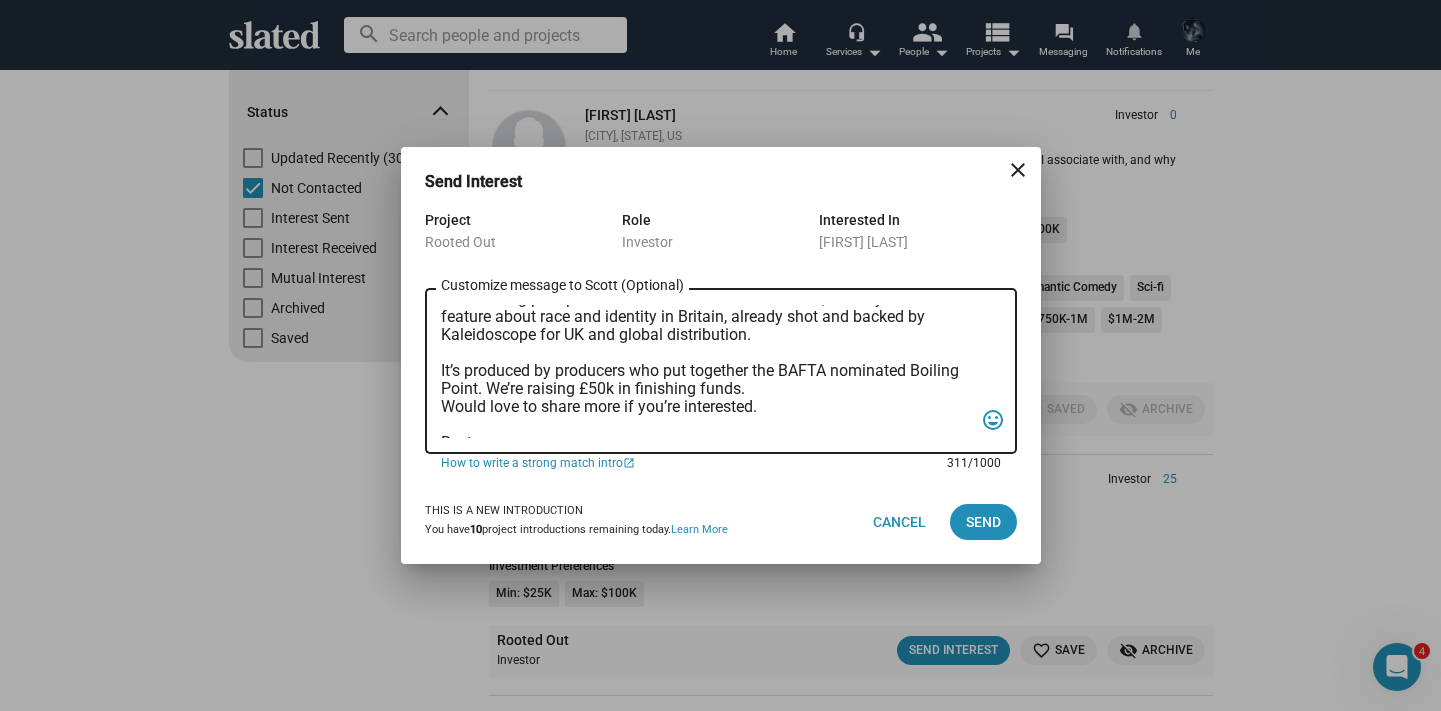 scroll, scrollTop: 83, scrollLeft: 0, axis: vertical 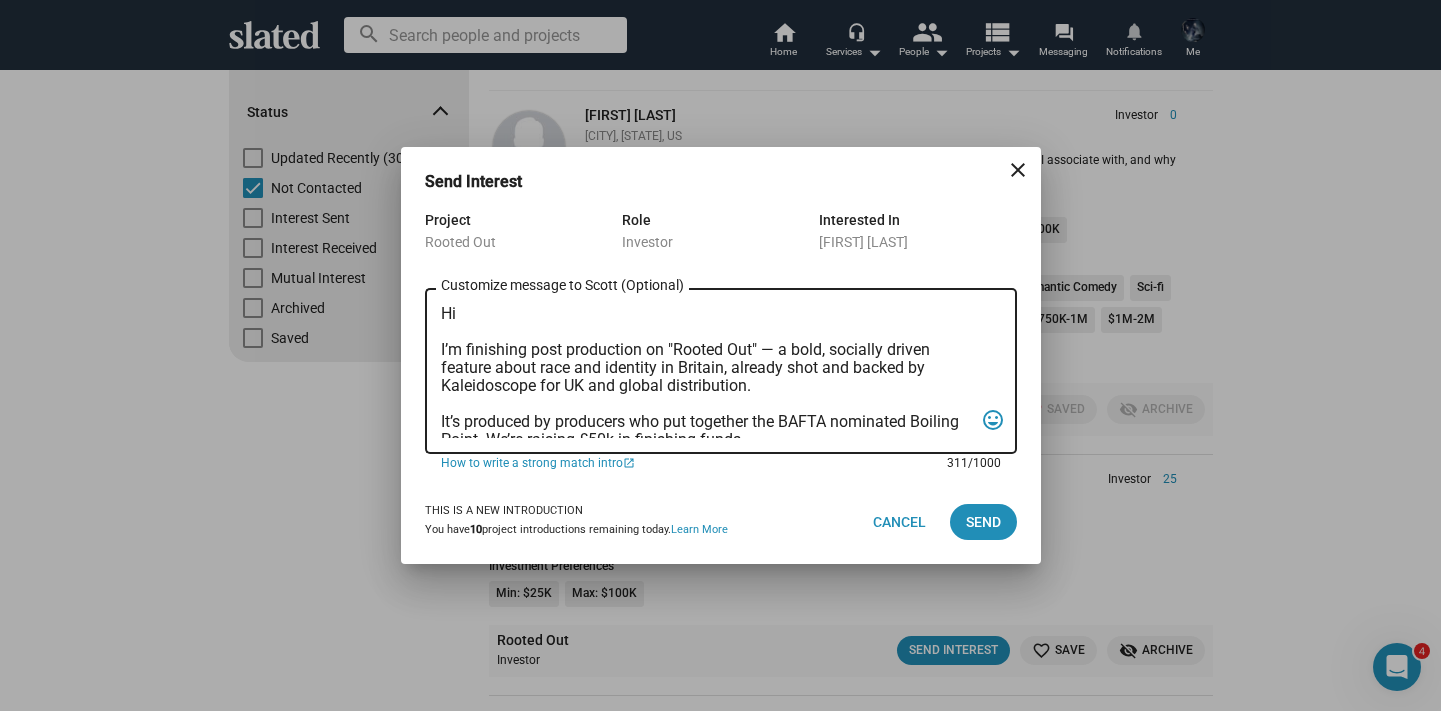 drag, startPoint x: 616, startPoint y: 428, endPoint x: 417, endPoint y: 295, distance: 239.3533 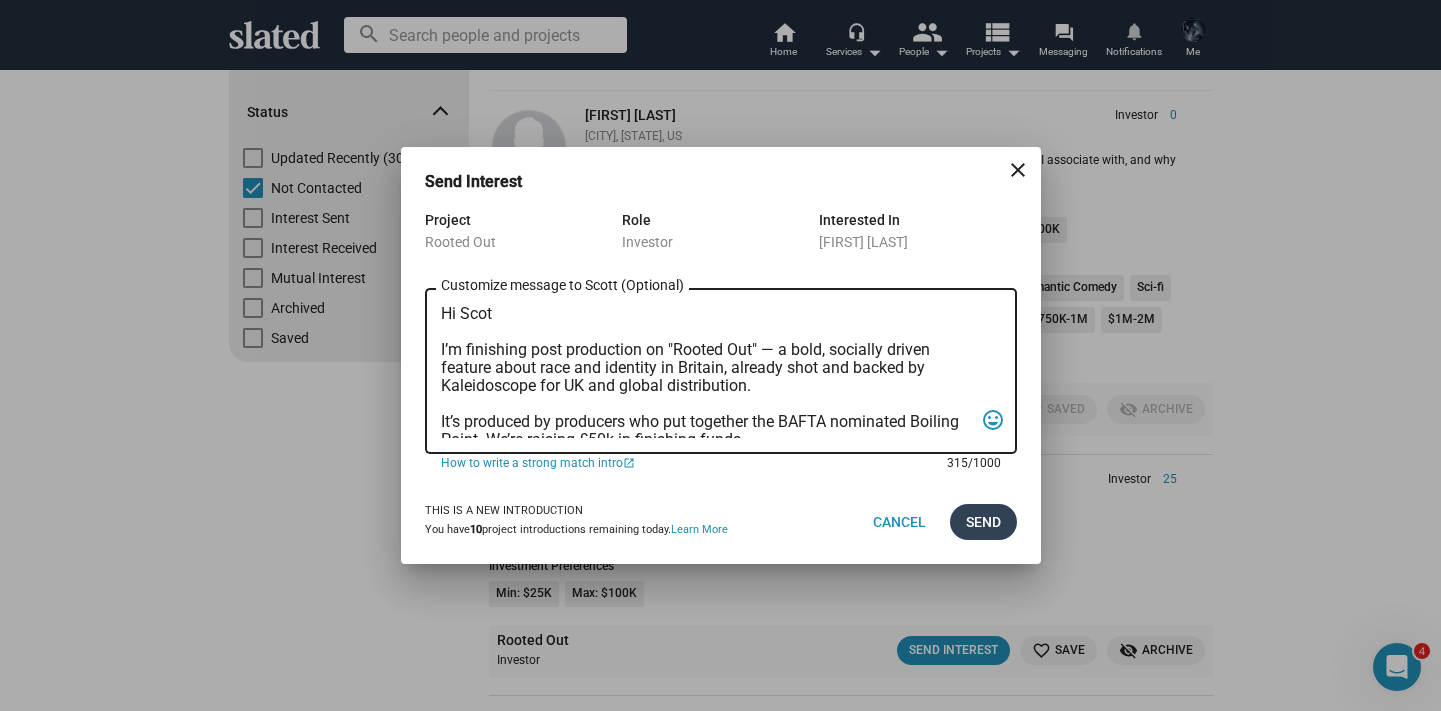 type on "Hi Scot
I’m finishing post production on "Rooted Out" — a bold, socially driven feature about race and identity in Britain, already shot and backed by Kaleidoscope for UK and global distribution.
It’s produced by producers who put together the BAFTA nominated Boiling Point. We’re raising £50k in finishing funds.
Would love to share more if you’re interested.
Best,
[NAME]" 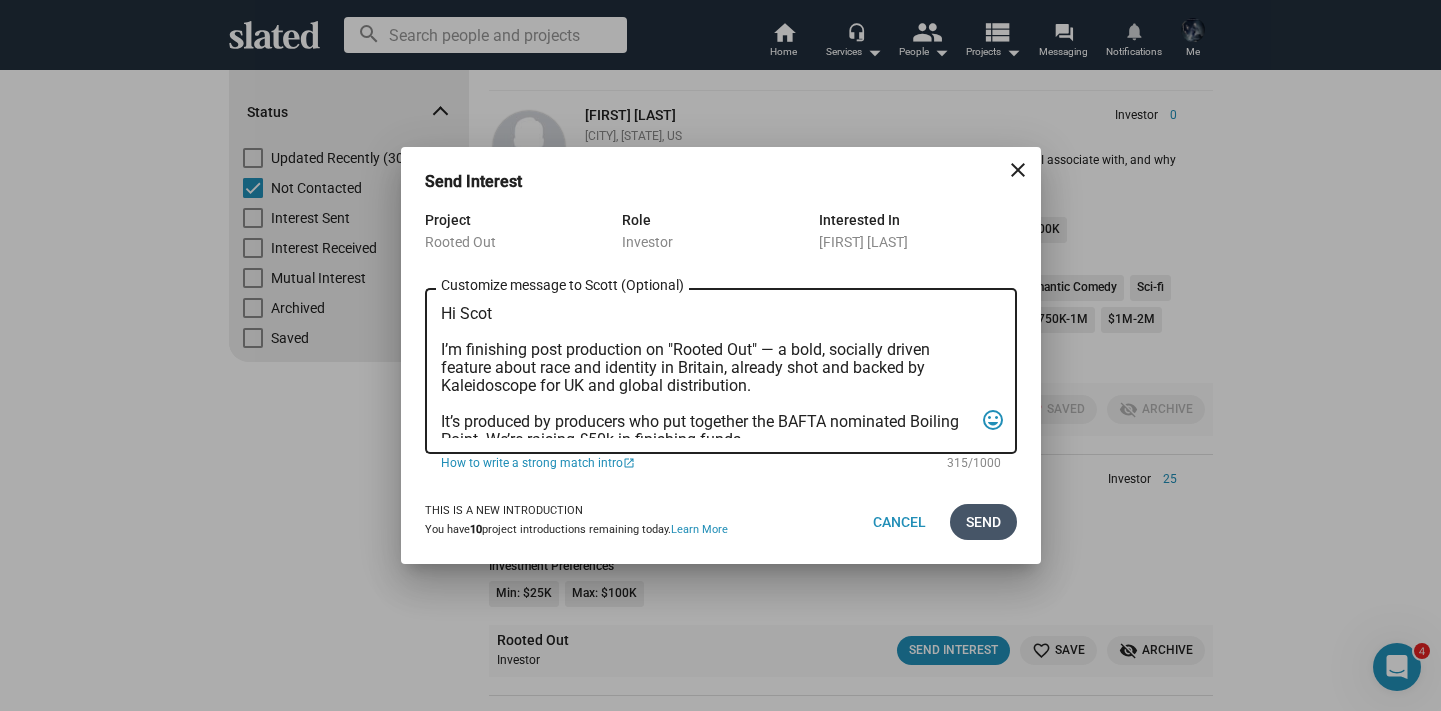click on "Send" at bounding box center [983, 522] 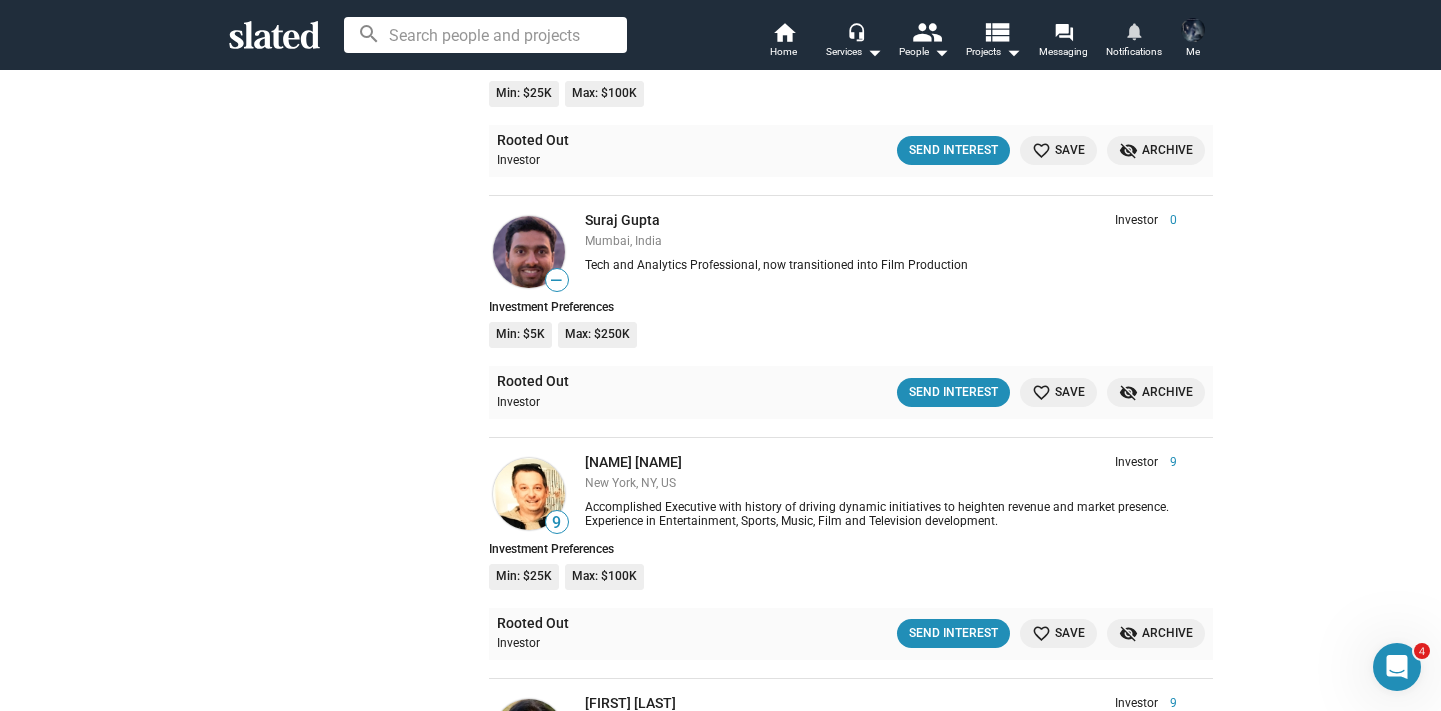 scroll, scrollTop: 1001, scrollLeft: 0, axis: vertical 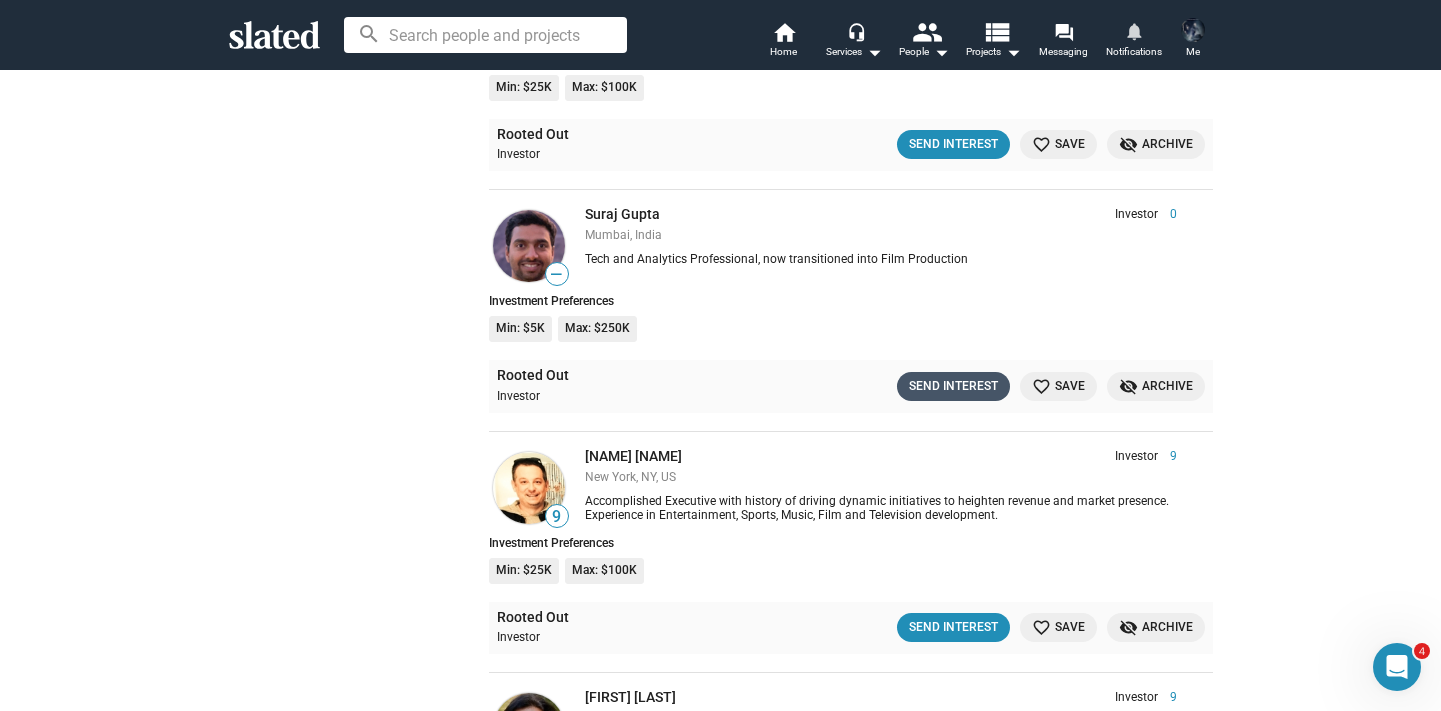 click on "Send Interest" 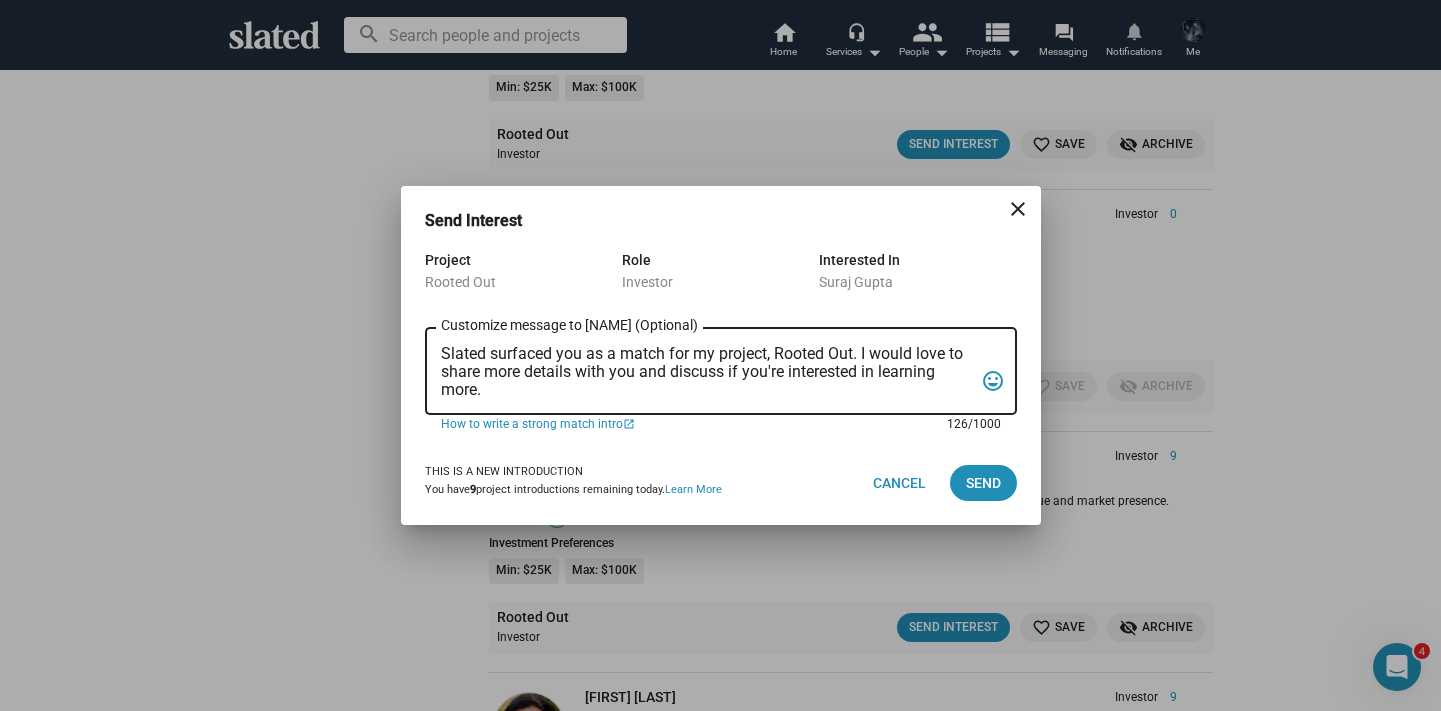 drag, startPoint x: 506, startPoint y: 395, endPoint x: 441, endPoint y: 355, distance: 76.321686 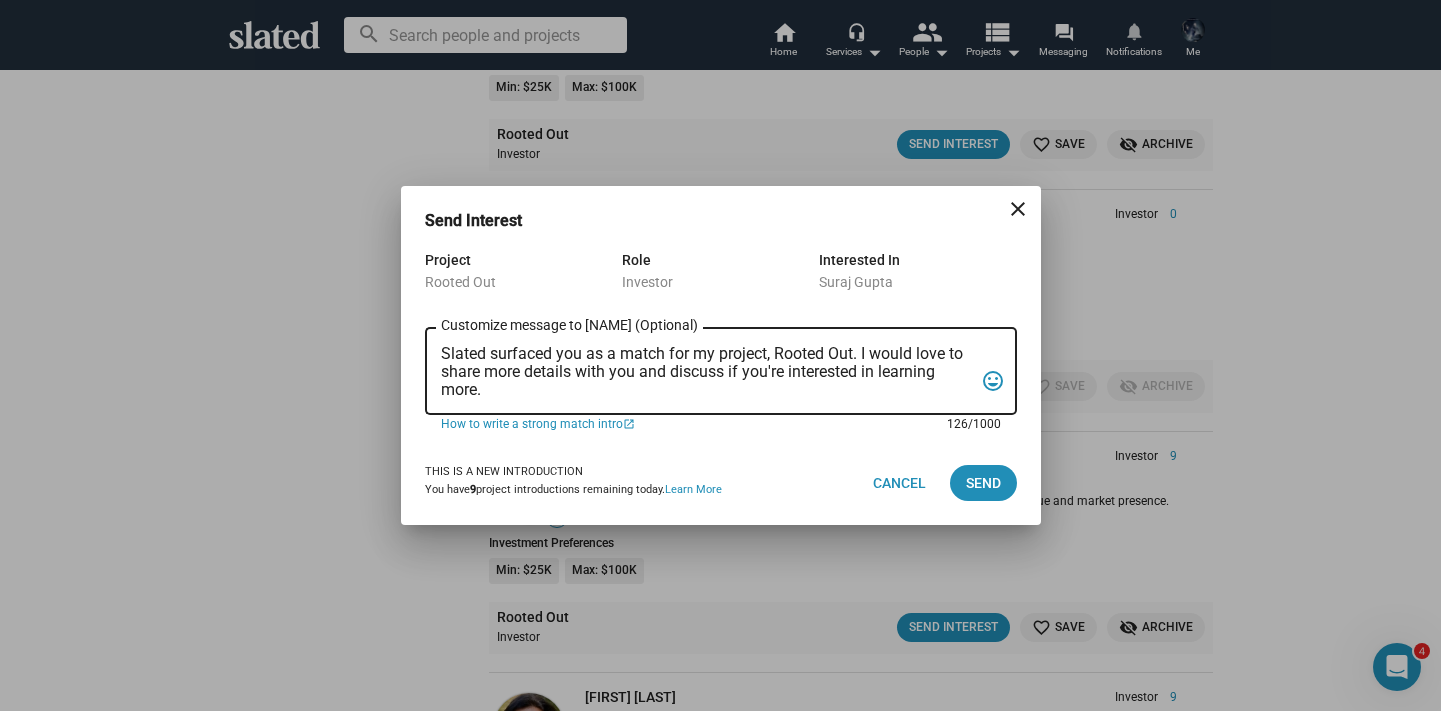 paste on "Hi
I’m finishing post production on "Rooted Out" — a bold, socially driven feature about race and identity in Britain, already shot and backed by Kaleidoscope for UK and global distribution.
It’s produced by producers who put together the BAFTA nominated Boiling Point. We’re raising £50k in finishing funds.
Would love to share more if you’re interested.
Best,
[NAME]" 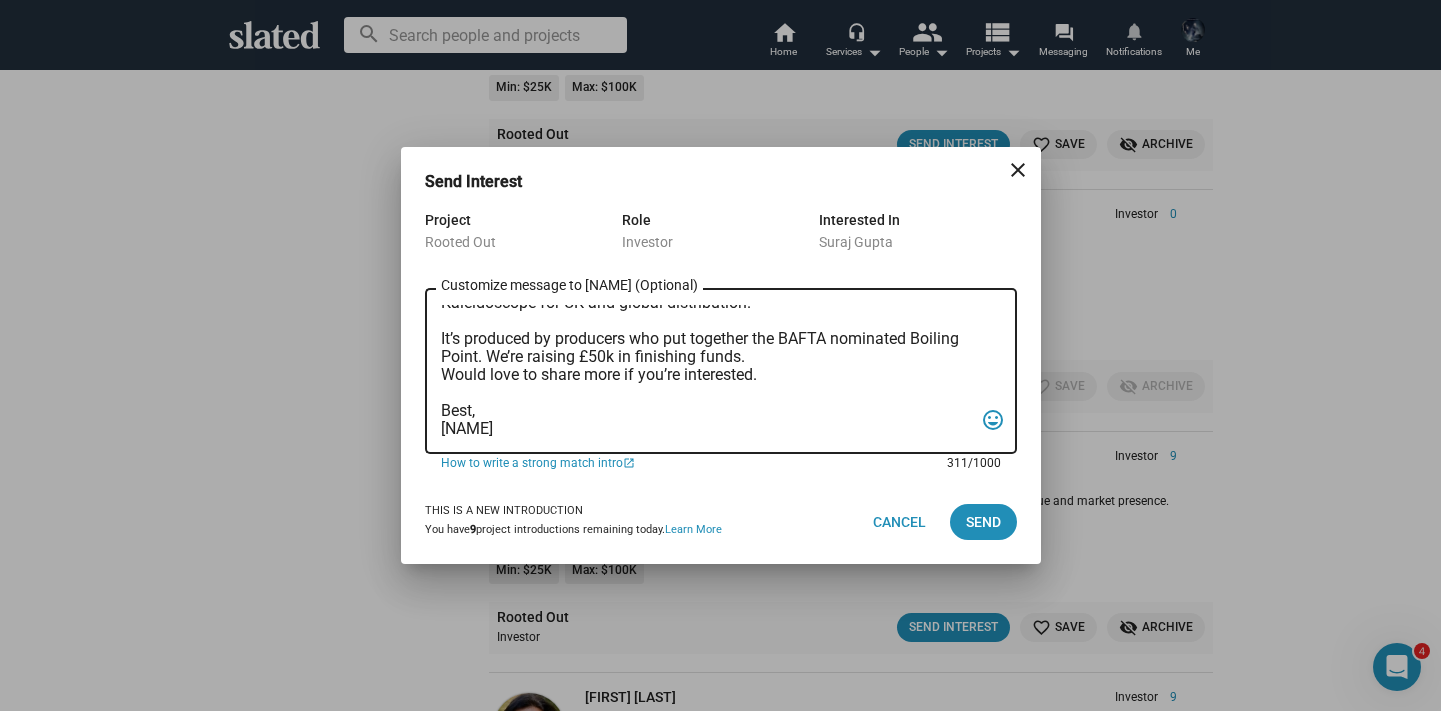 scroll, scrollTop: 0, scrollLeft: 0, axis: both 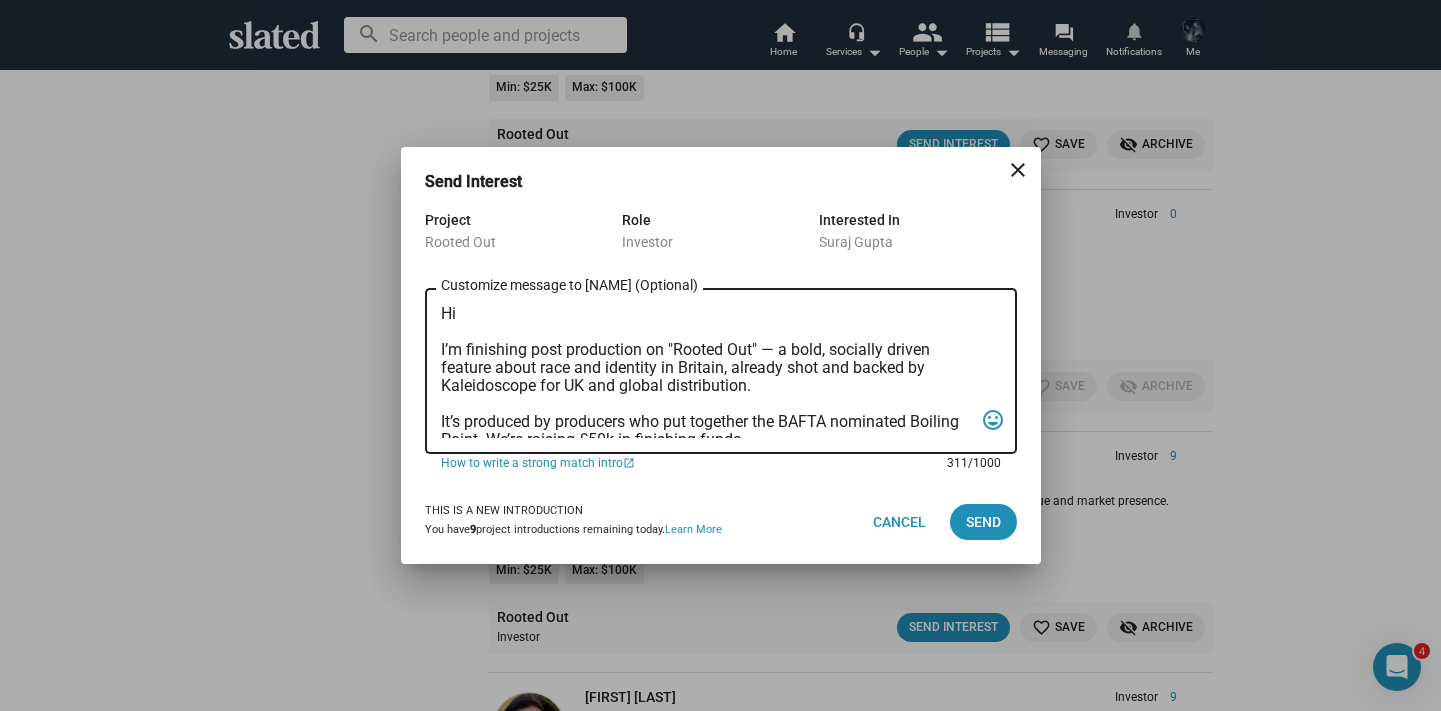 click on "Hi
I’m finishing post production on "Rooted Out" — a bold, socially driven feature about race and identity in Britain, already shot and backed by Kaleidoscope for UK and global distribution.
It’s produced by producers who put together the BAFTA nominated Boiling Point. We’re raising £50k in finishing funds.
Would love to share more if you’re interested.
Best,
[NAME]" at bounding box center [707, 371] 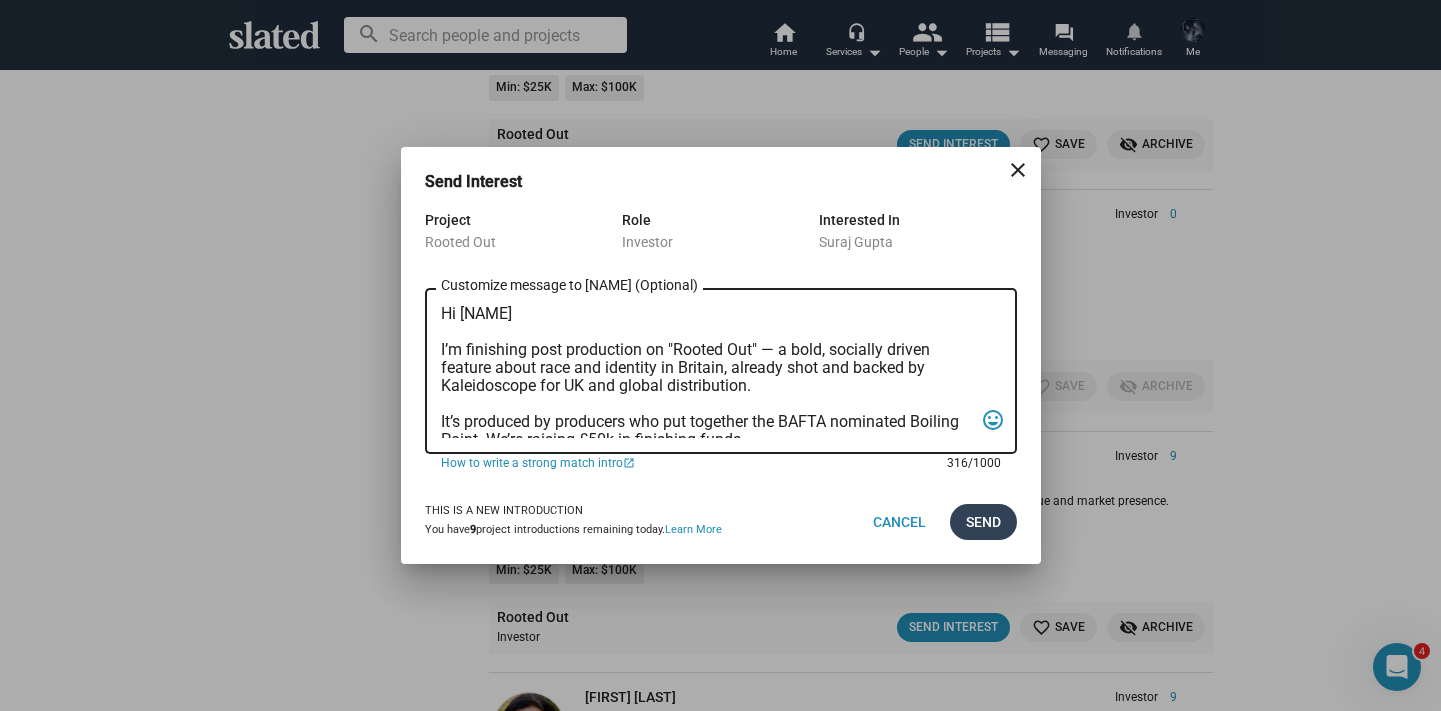 type on "Hi [NAME]
I’m finishing post production on "Rooted Out" — a bold, socially driven feature about race and identity in Britain, already shot and backed by Kaleidoscope for UK and global distribution.
It’s produced by producers who put together the BAFTA nominated Boiling Point. We’re raising £50k in finishing funds.
Would love to share more if you’re interested.
Best,
[FIRST]" 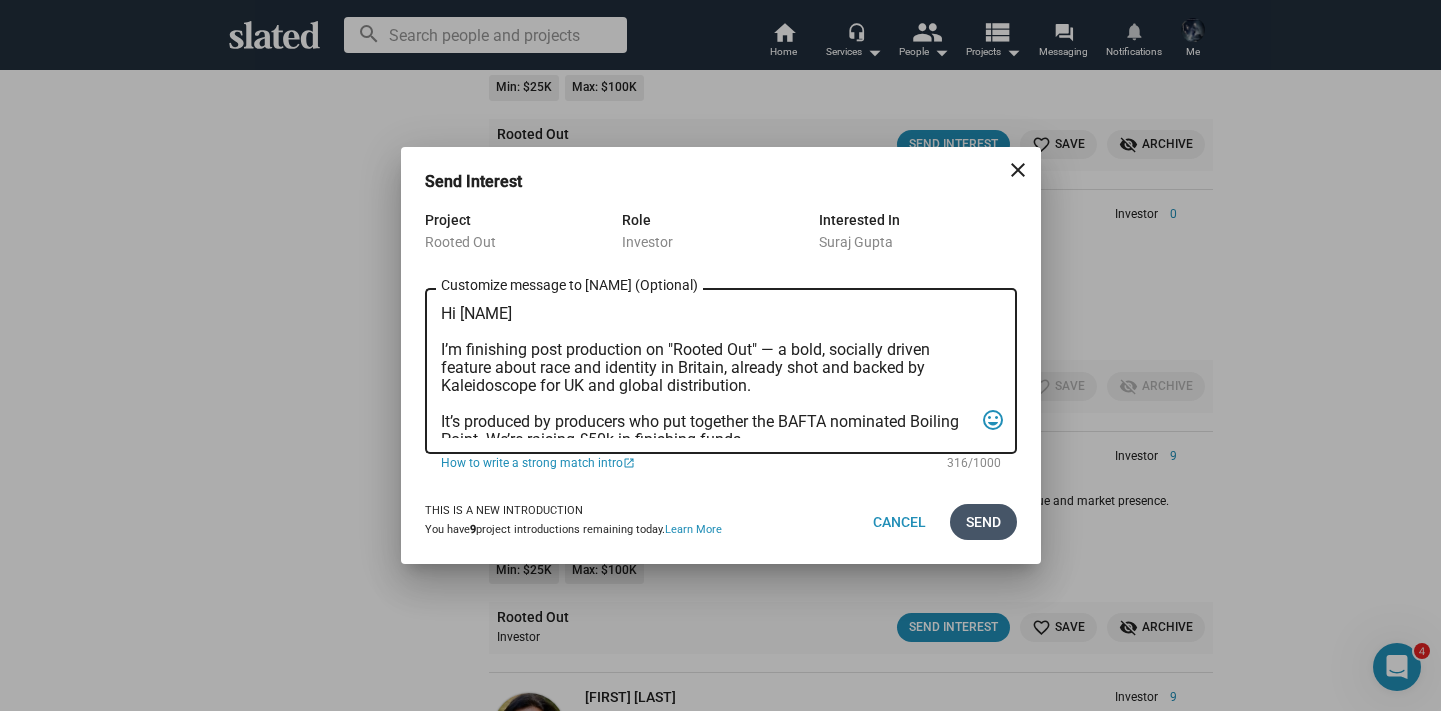 click on "Send" at bounding box center (983, 522) 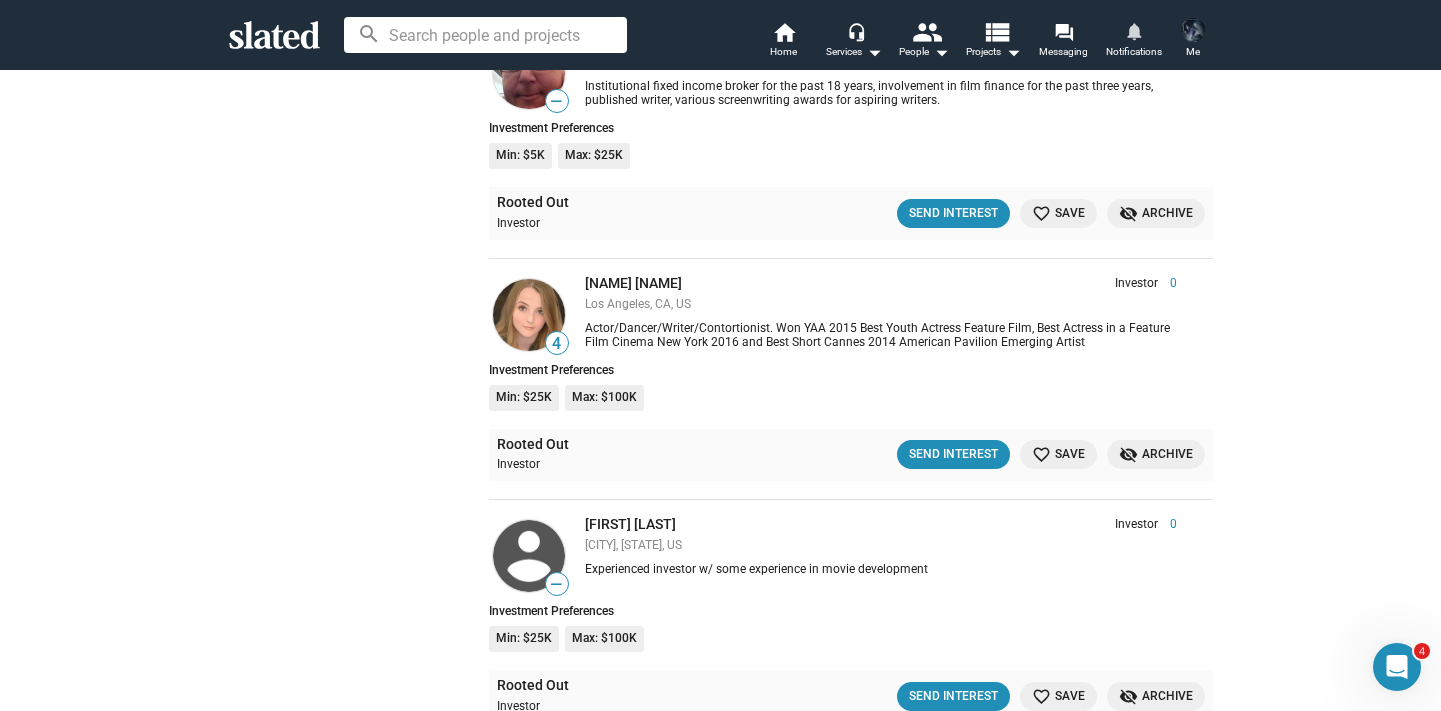 scroll, scrollTop: 3618, scrollLeft: 0, axis: vertical 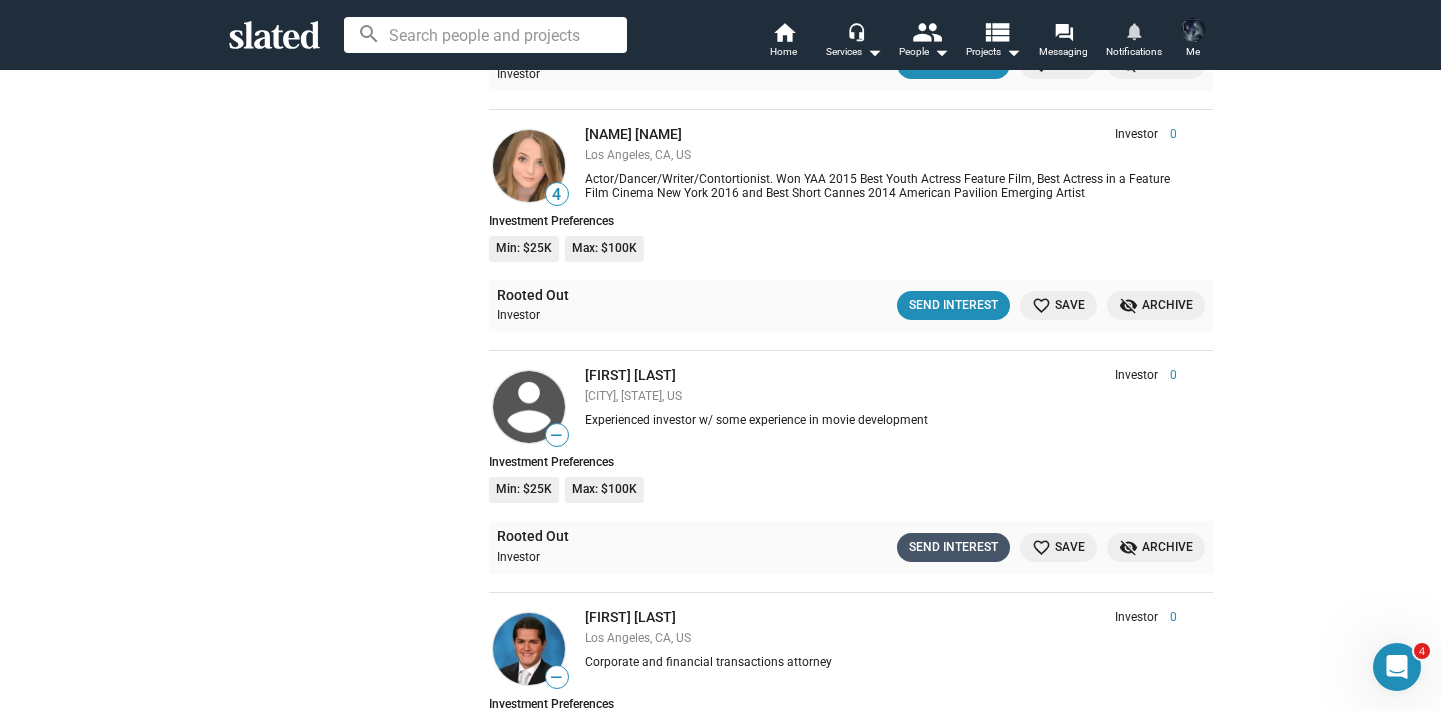 click on "Send Interest" 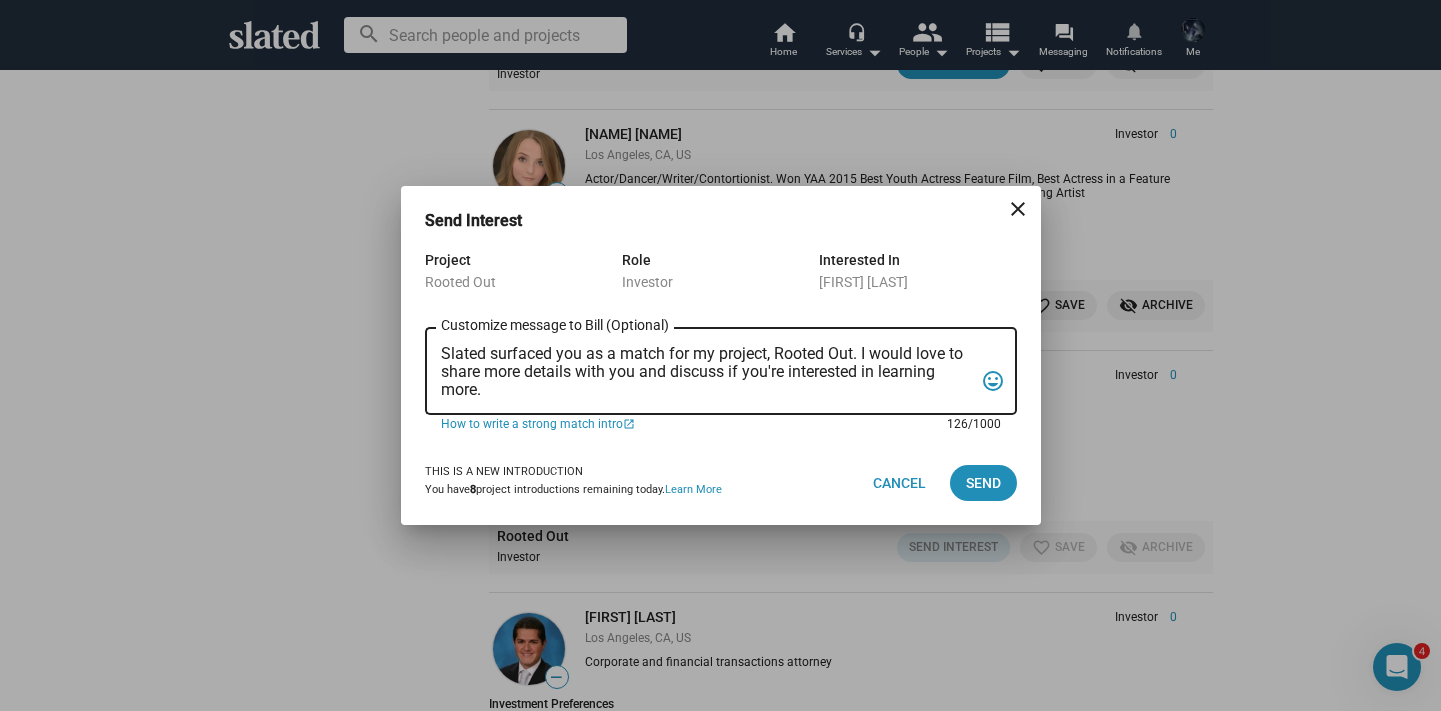 drag, startPoint x: 497, startPoint y: 385, endPoint x: 420, endPoint y: 313, distance: 105.41821 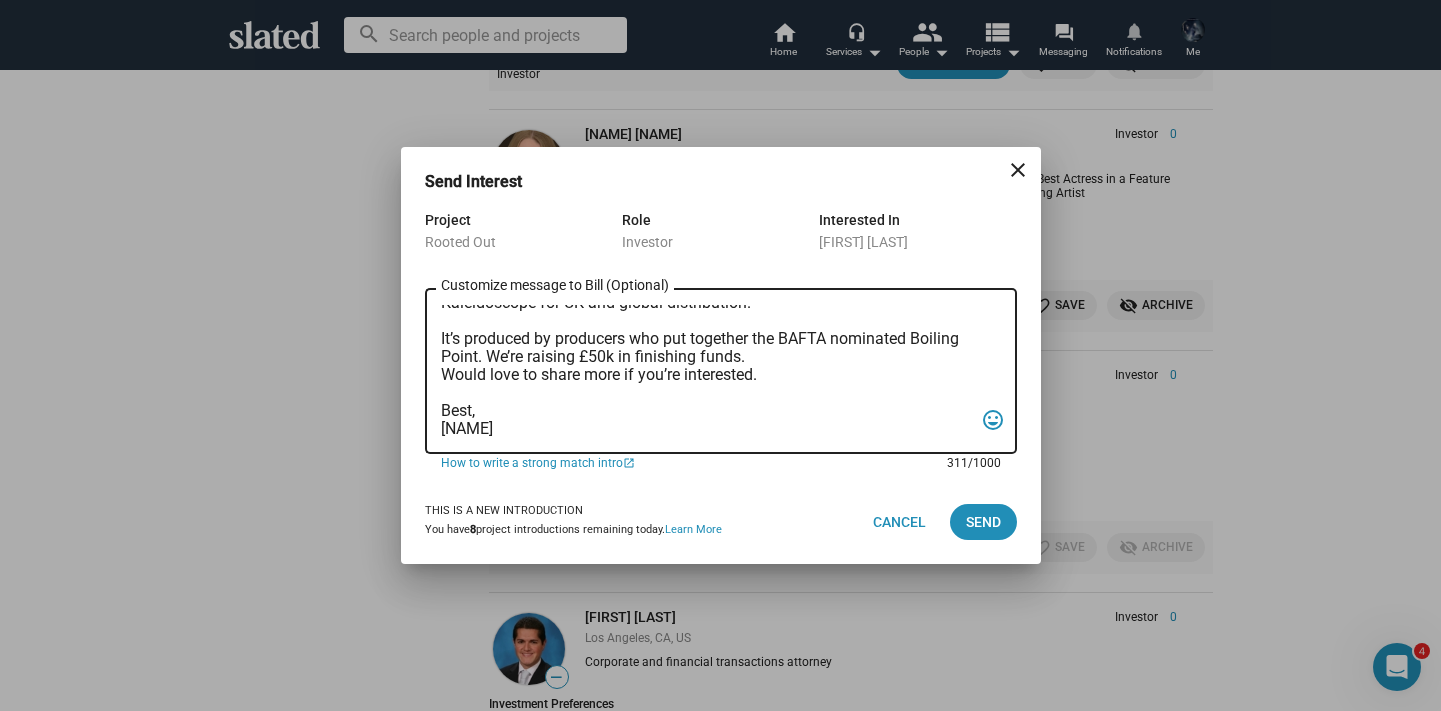 scroll, scrollTop: 0, scrollLeft: 0, axis: both 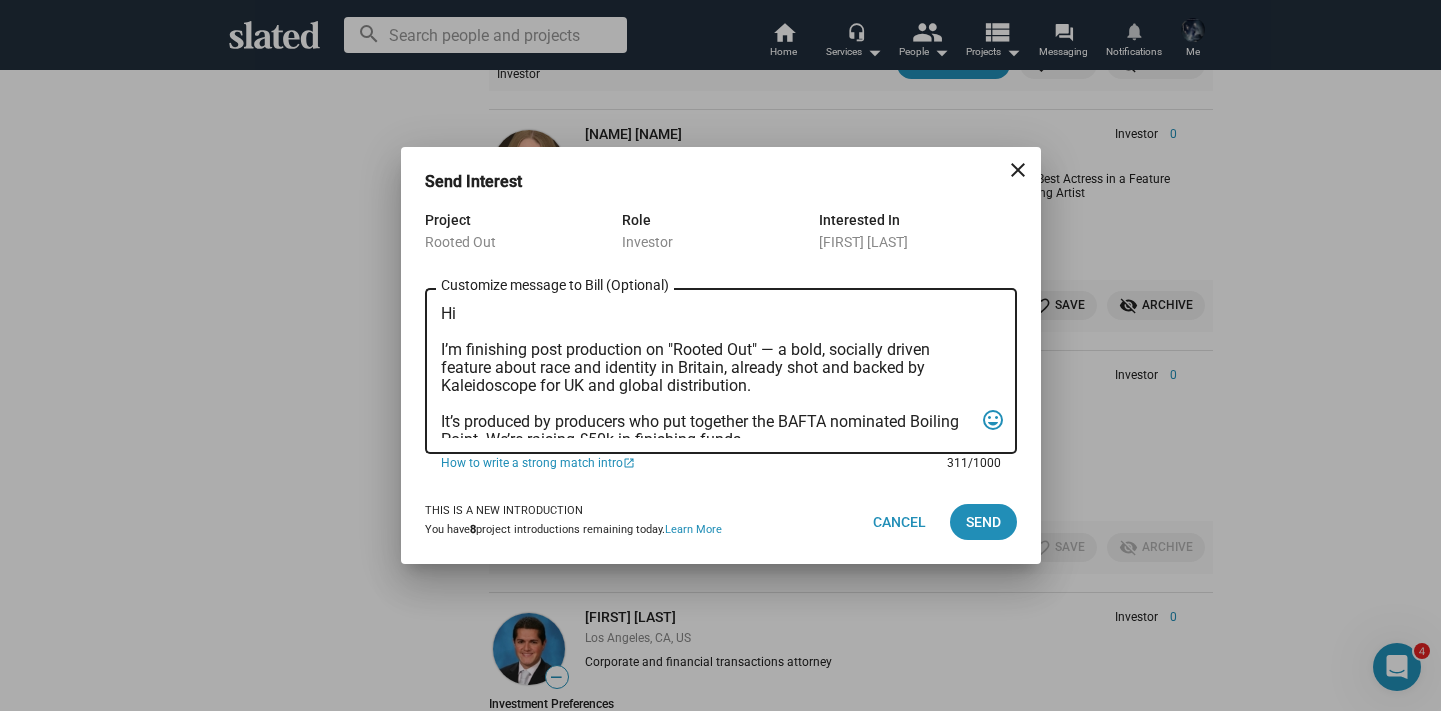 click on "Hi
I’m finishing post production on "Rooted Out" — a bold, socially driven feature about race and identity in Britain, already shot and backed by Kaleidoscope for UK and global distribution.
It’s produced by producers who put together the BAFTA nominated Boiling Point. We’re raising £50k in finishing funds.
Would love to share more if you’re interested.
Best,
[NAME]" at bounding box center (707, 371) 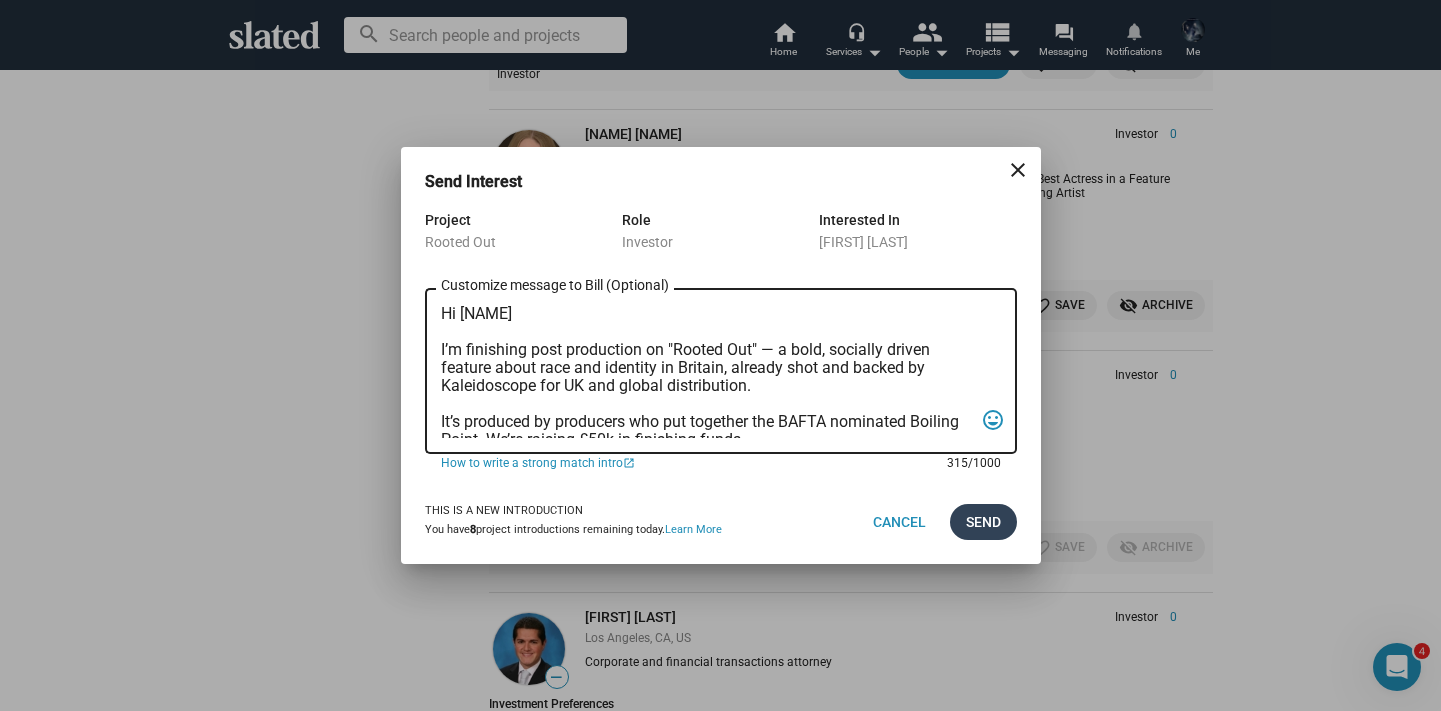 type on "Hi [NAME]
I’m finishing post production on "Rooted Out" — a bold, socially driven feature about race and identity in Britain, already shot and backed by Kaleidoscope for UK and global distribution.
It’s produced by producers who put together the BAFTA nominated Boiling Point. We’re raising £50k in finishing funds.
Would love to share more if you’re interested.
Best,
[FIRST]" 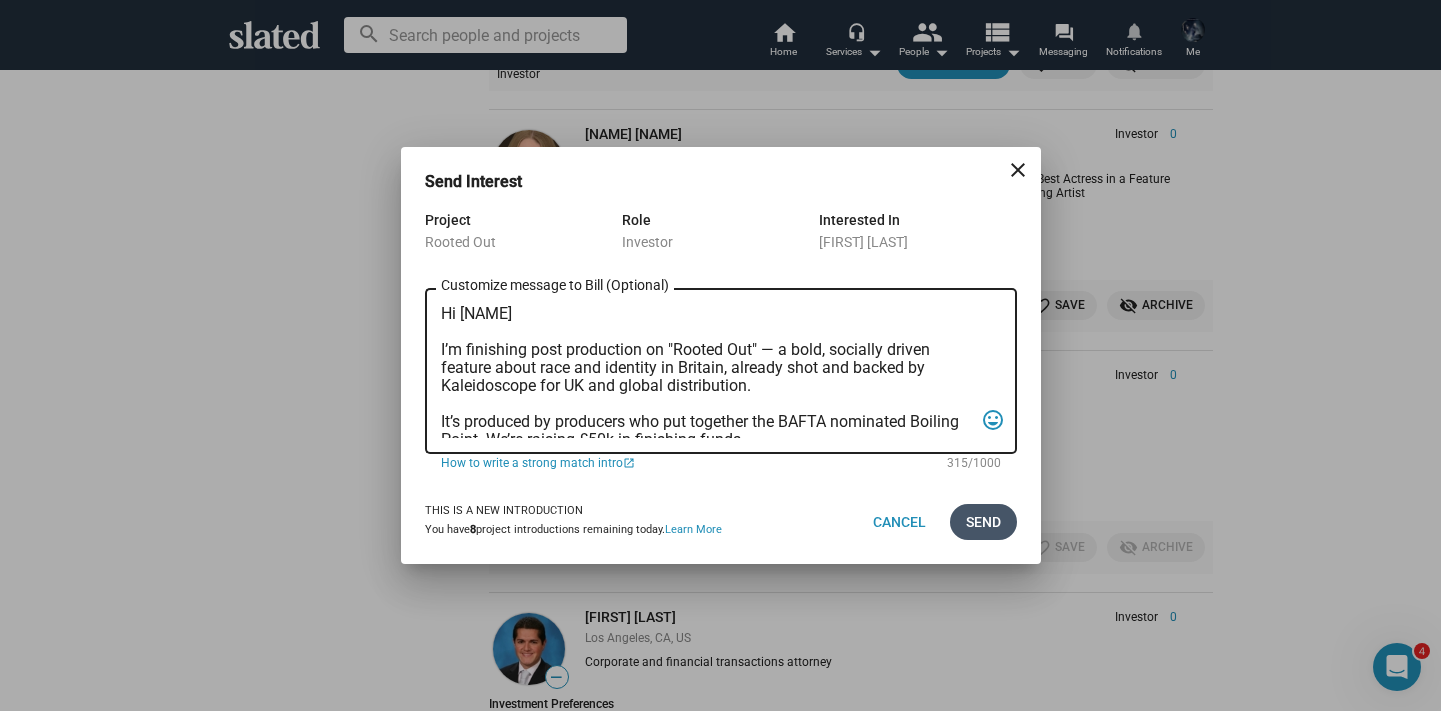 click on "Send" at bounding box center (983, 522) 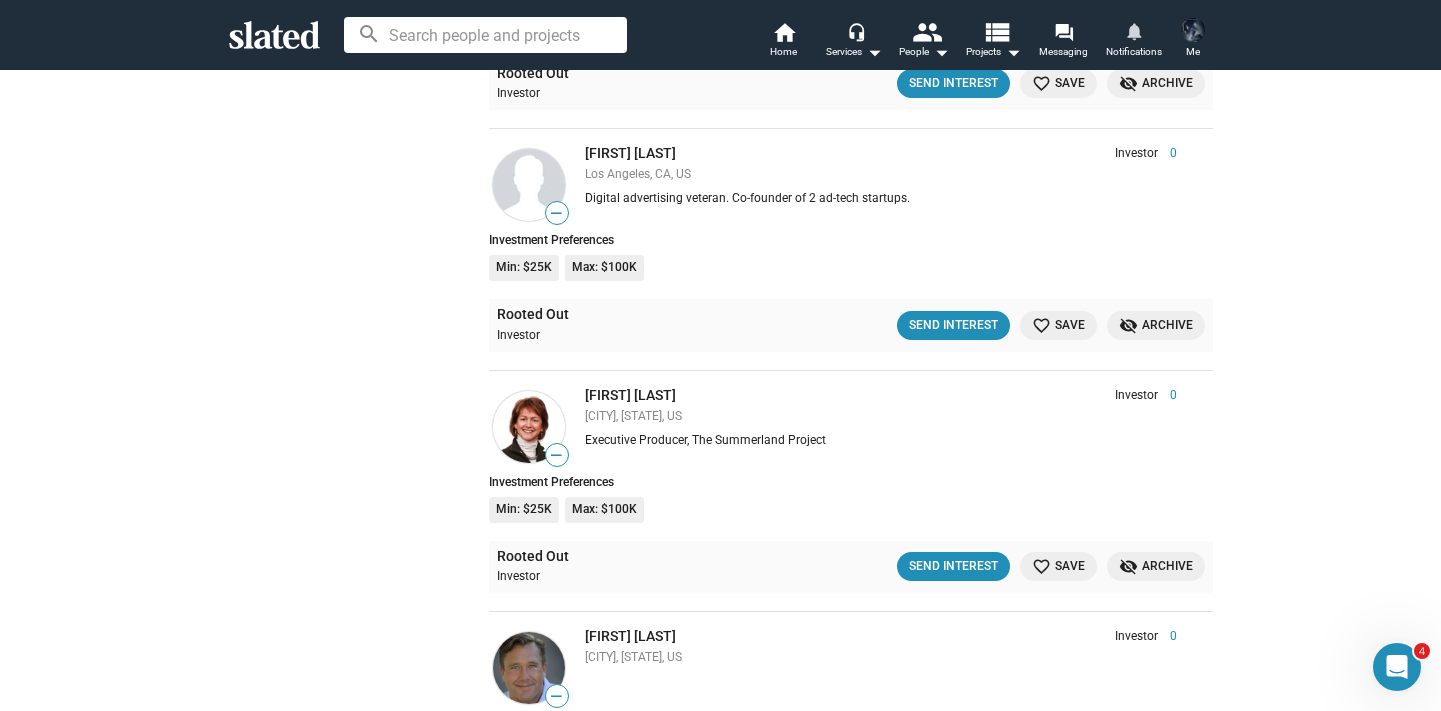 scroll, scrollTop: 4578, scrollLeft: 0, axis: vertical 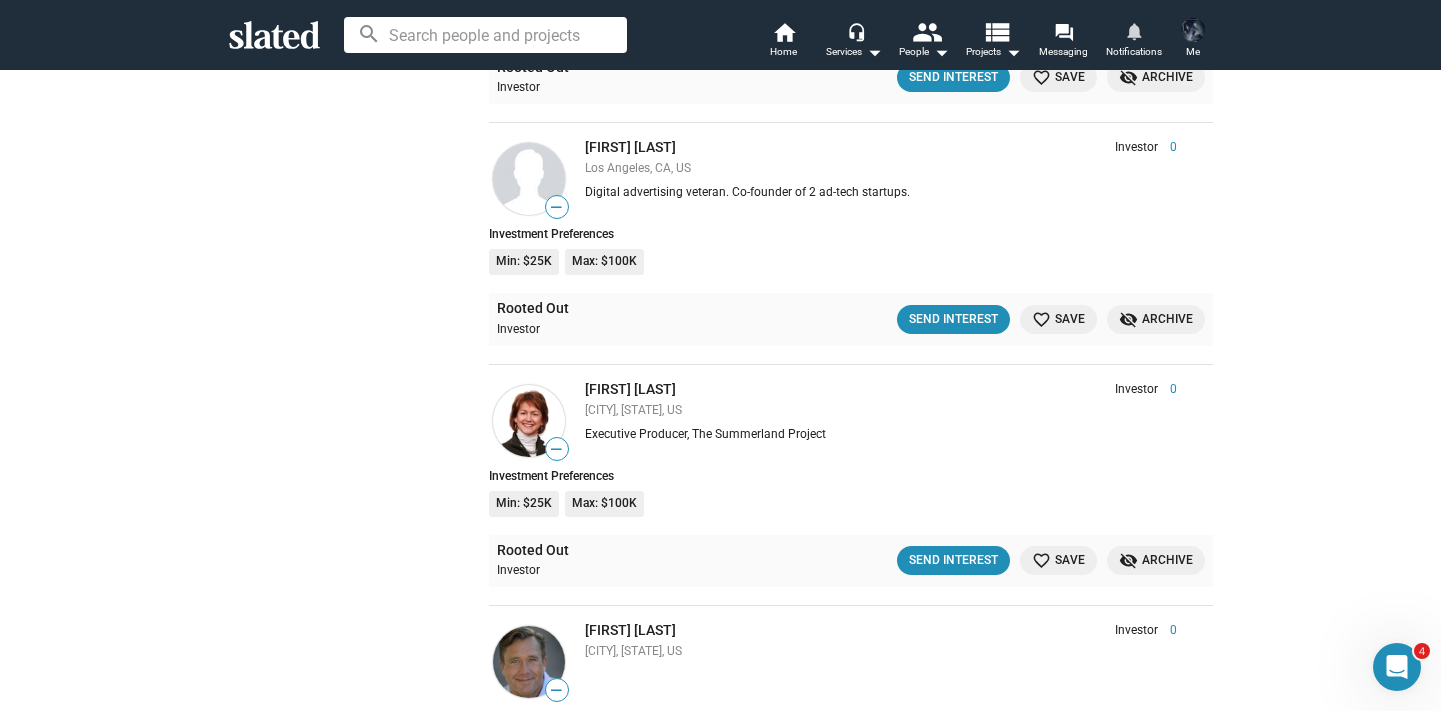 click 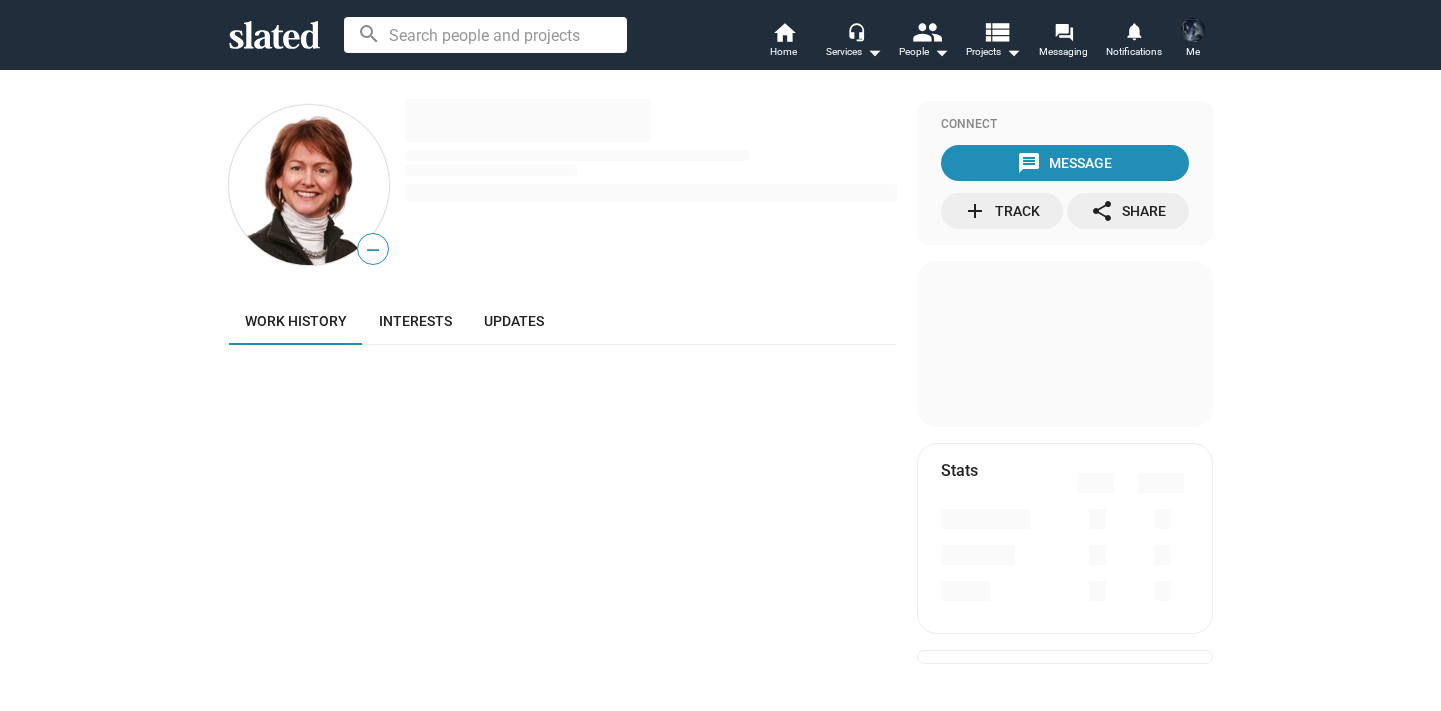 scroll, scrollTop: 0, scrollLeft: 0, axis: both 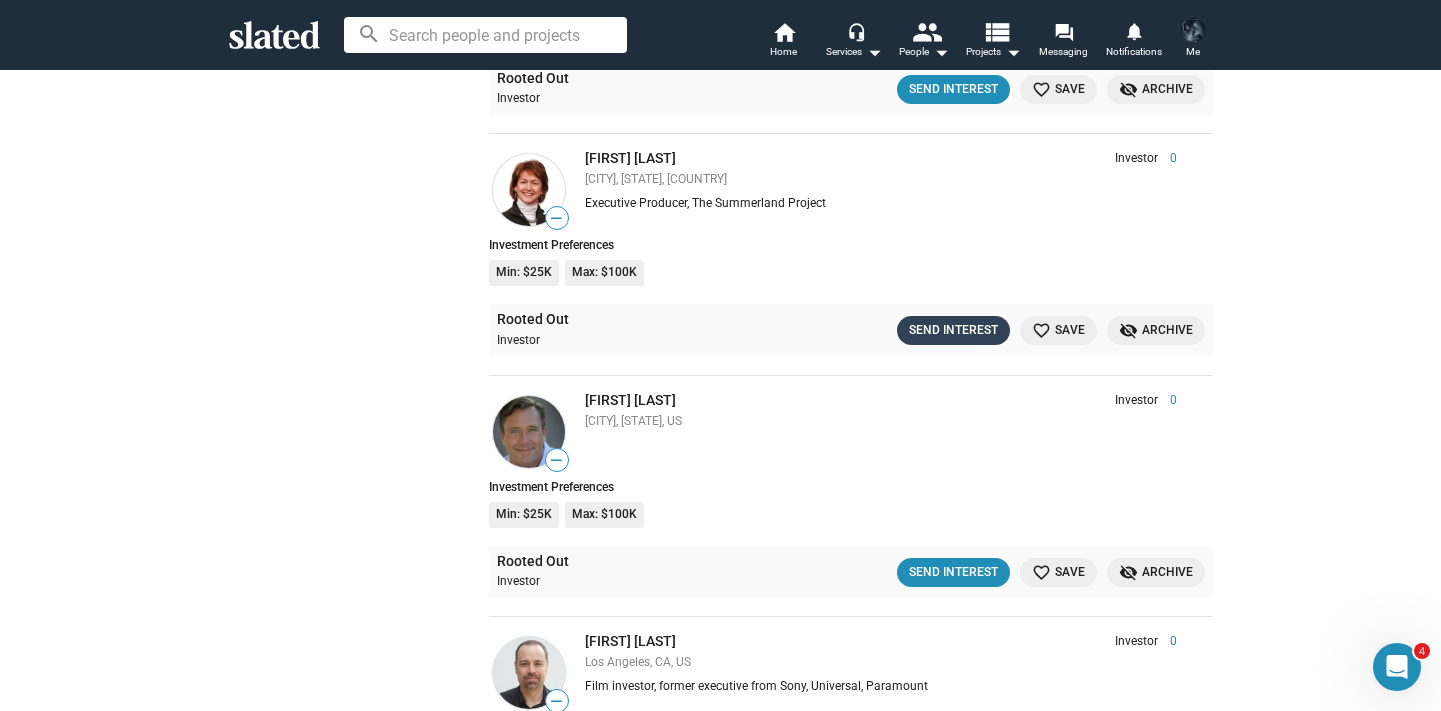 click on "Send Interest" 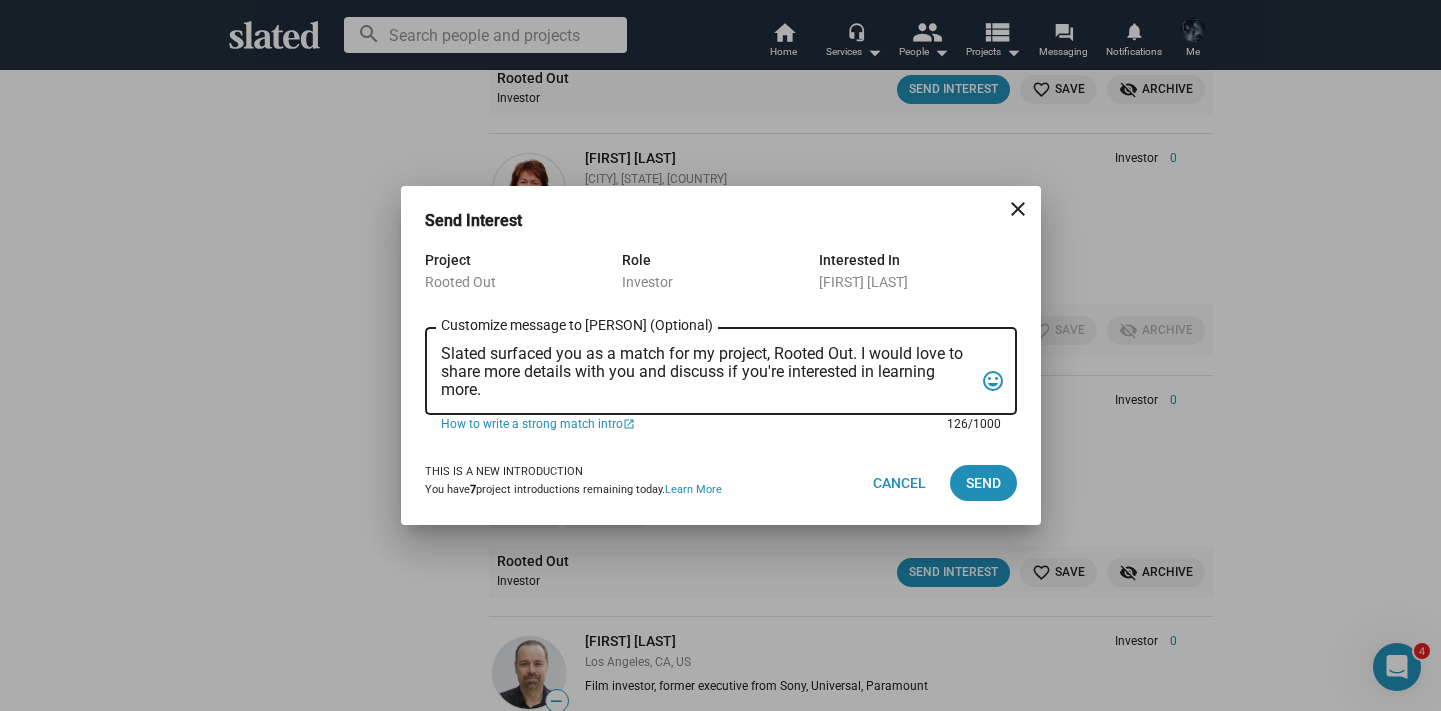 drag, startPoint x: 508, startPoint y: 390, endPoint x: 434, endPoint y: 309, distance: 109.713264 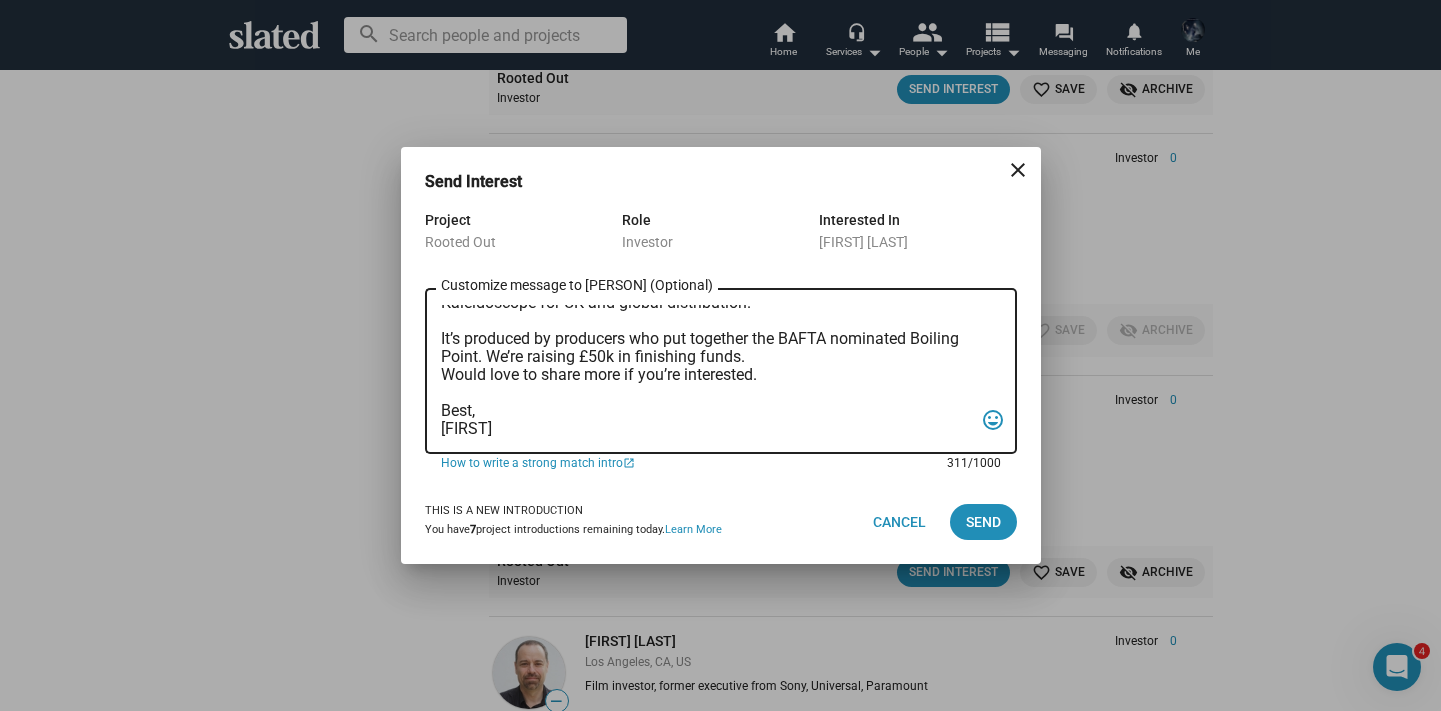 scroll, scrollTop: 0, scrollLeft: 0, axis: both 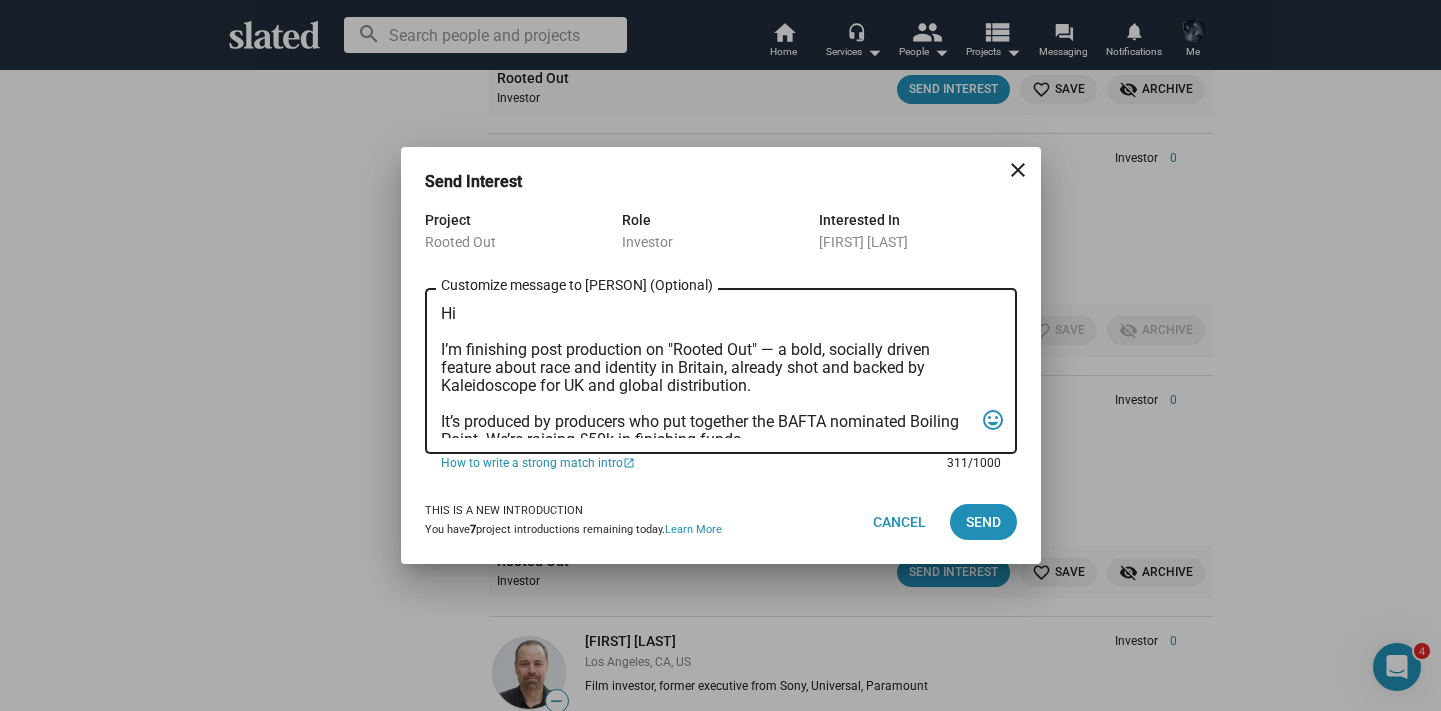 click on "Hi
I’m finishing post production on "Rooted Out" — a bold, socially driven feature about race and identity in Britain, already shot and backed by Kaleidoscope for UK and global distribution.
It’s produced by producers who put together the BAFTA nominated Boiling Point. We’re raising £50k in finishing funds.
Would love to share more if you’re interested.
Best,
[NAME]" at bounding box center [707, 371] 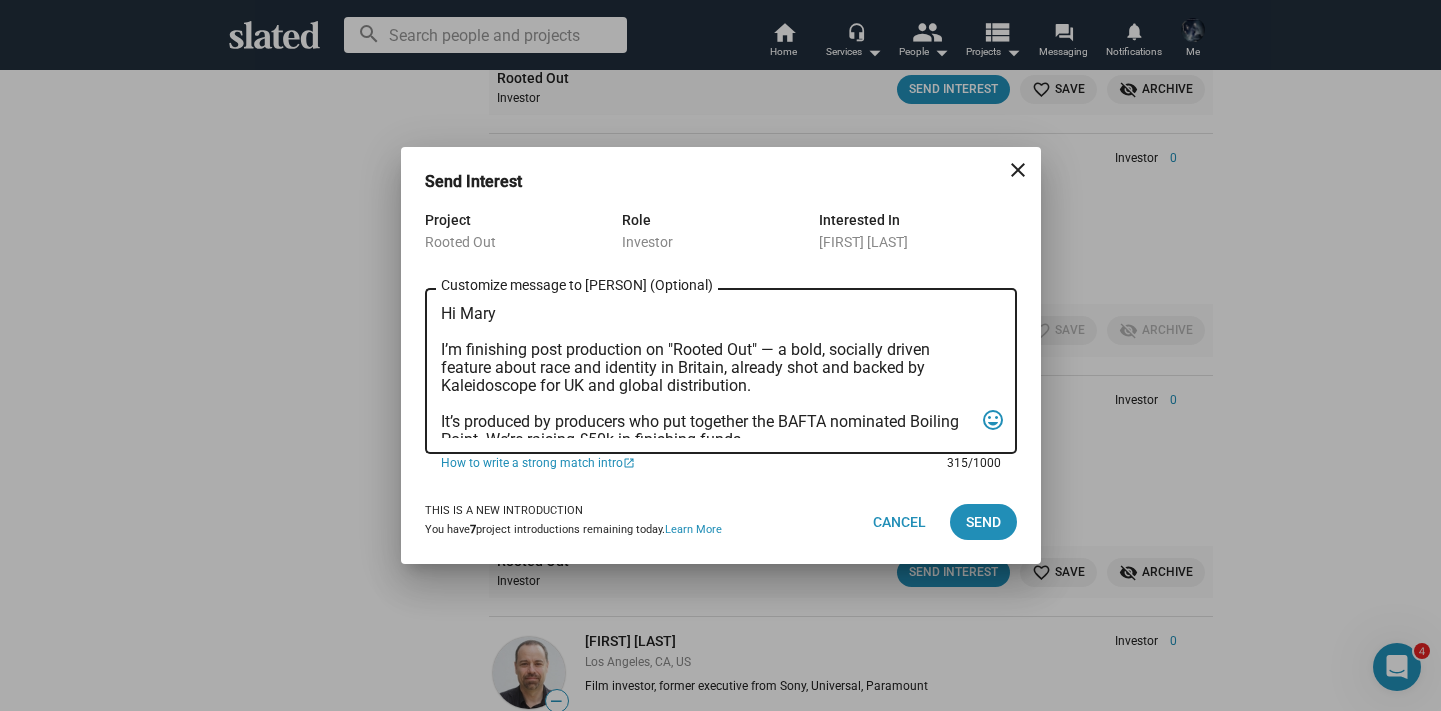 click on "Hi Mary
I’m finishing post production on "Rooted Out" — a bold, socially driven feature about race and identity in Britain, already shot and backed by Kaleidoscope for UK and global distribution.
It’s produced by producers who put together the BAFTA nominated Boiling Point. We’re raising £50k in finishing funds.
Would love to share more if you’re interested.
Best,
Freddie" at bounding box center (707, 371) 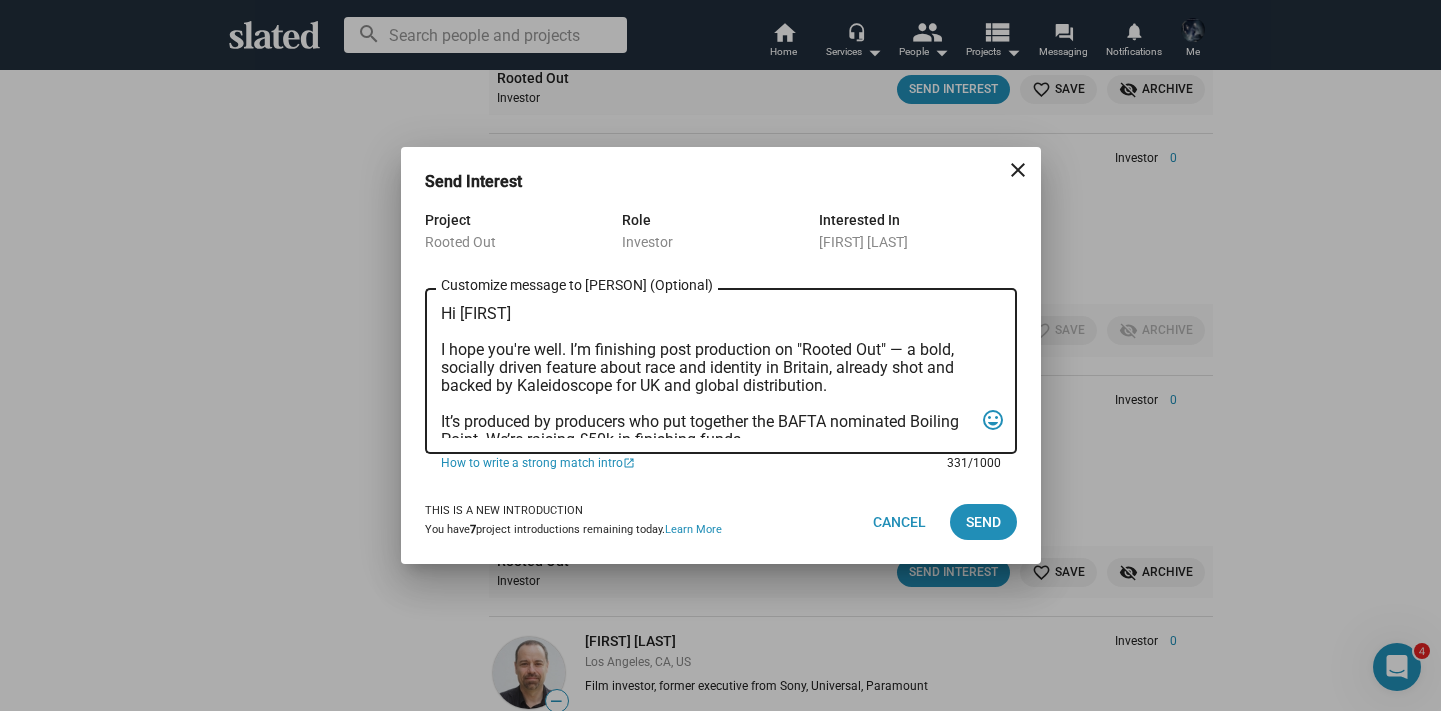 scroll, scrollTop: 83, scrollLeft: 0, axis: vertical 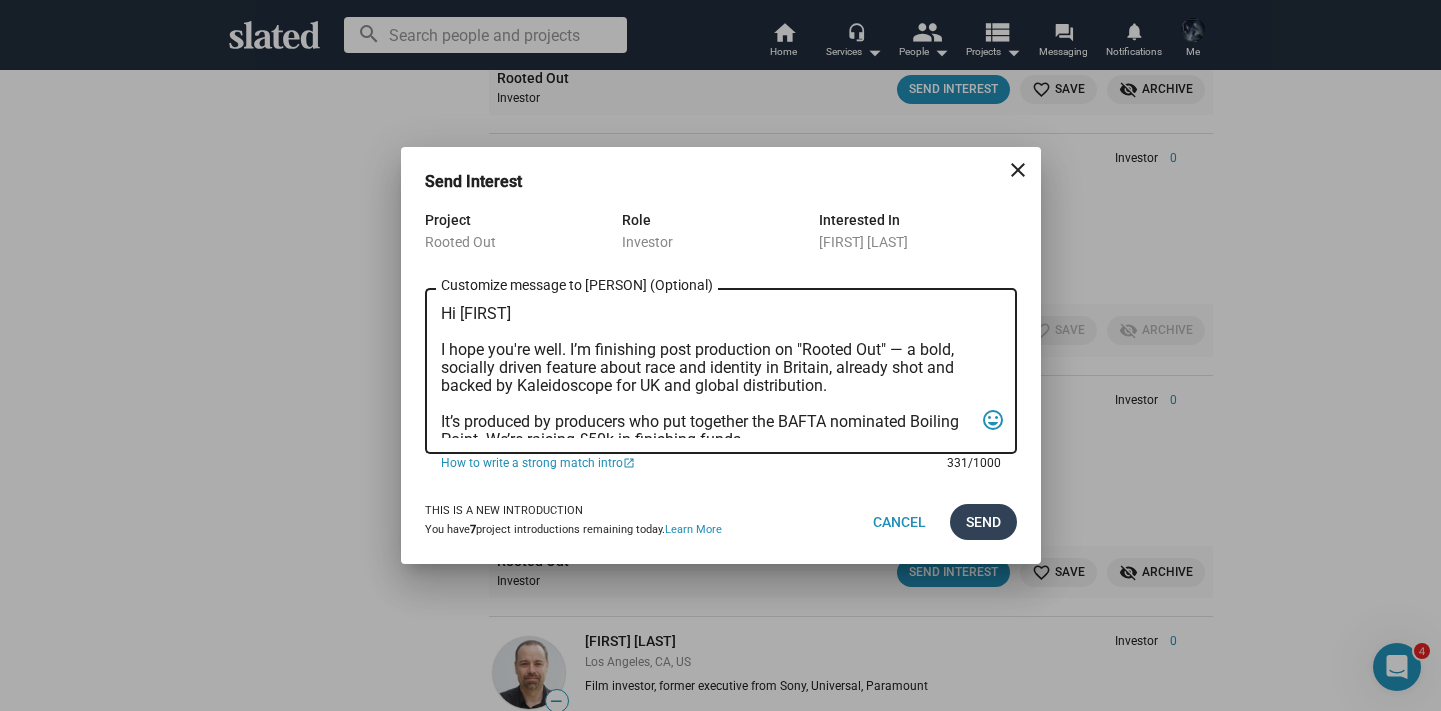 type on "Hi Mary
I hope you're well. I’m finishing post production on "Rooted Out" — a bold, socially driven feature about race and identity in Britain, already shot and backed by Kaleidoscope for UK and global distribution.
It’s produced by producers who put together the BAFTA nominated Boiling Point. We’re raising £50k in finishing funds.
Would love to share more if you’re interested.
Best,
Freddie" 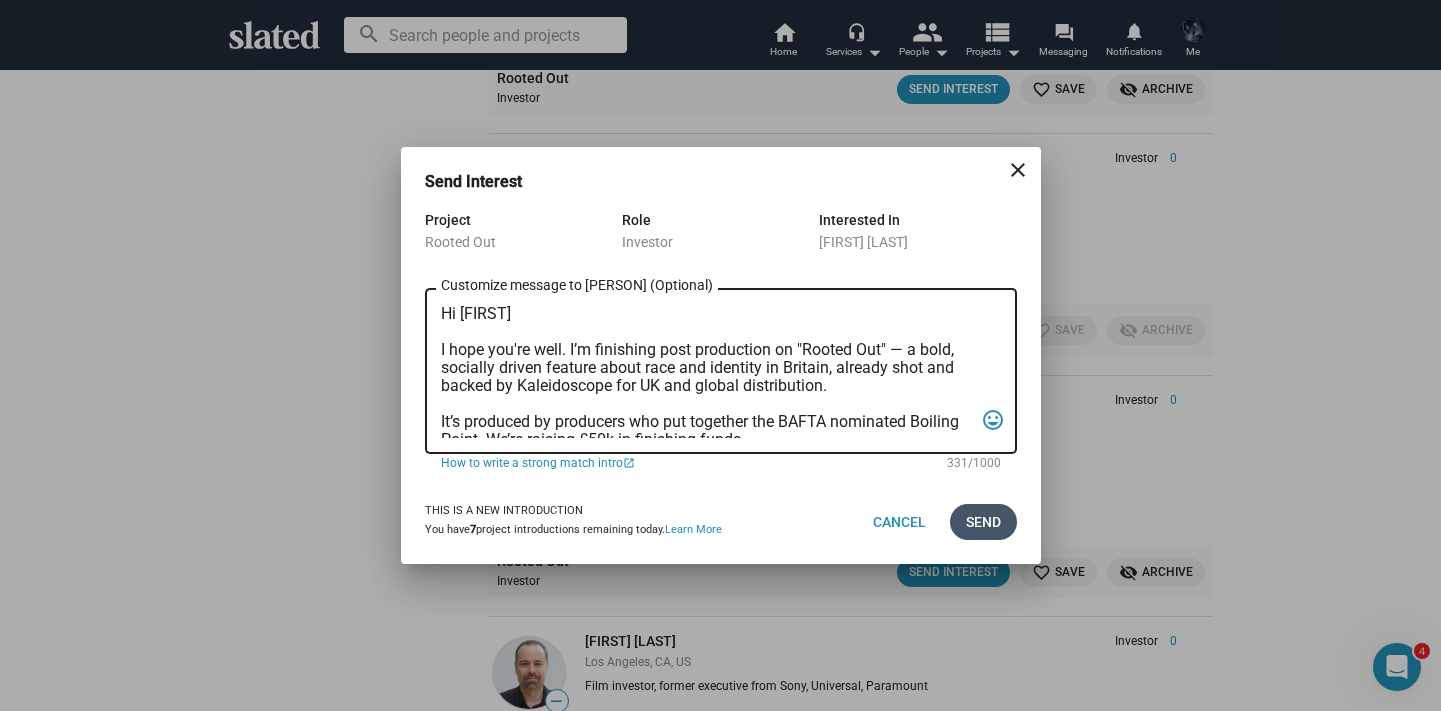 click on "Send" at bounding box center [983, 522] 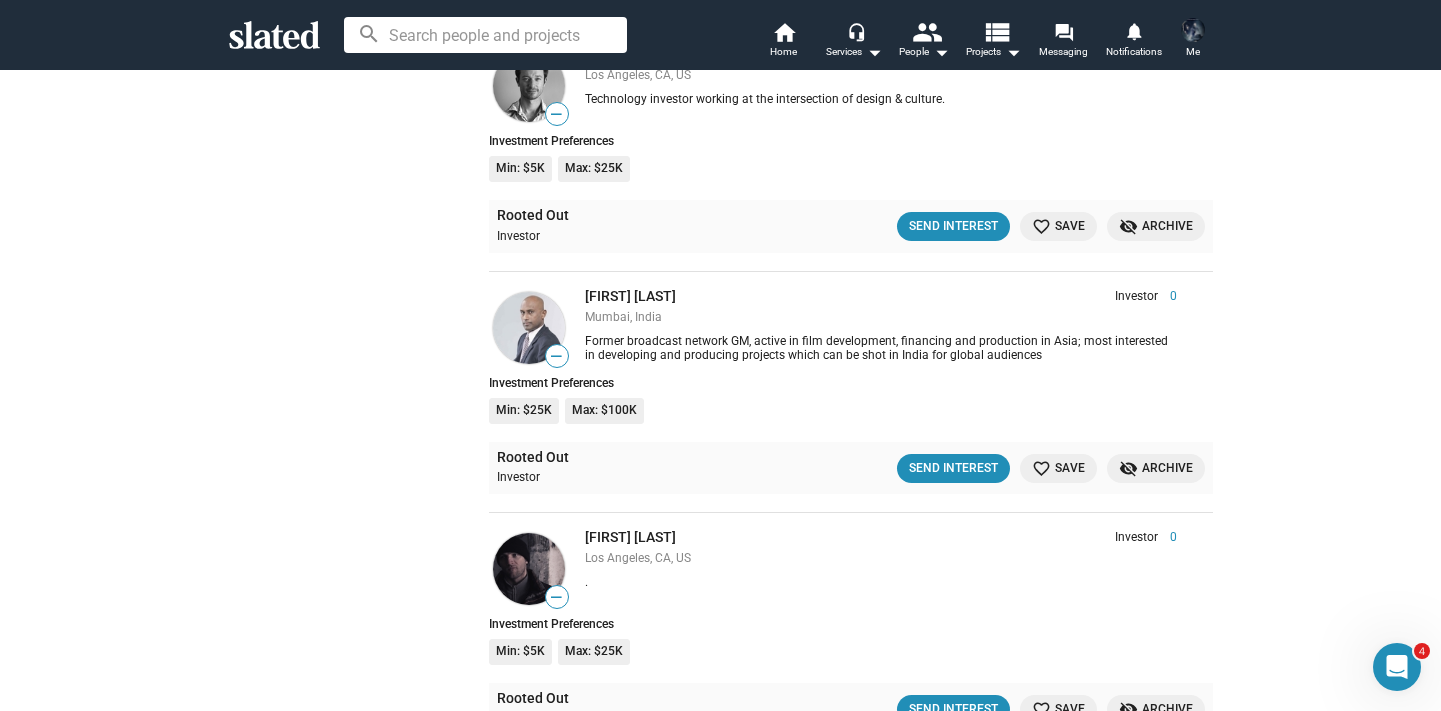 scroll, scrollTop: 5151, scrollLeft: 0, axis: vertical 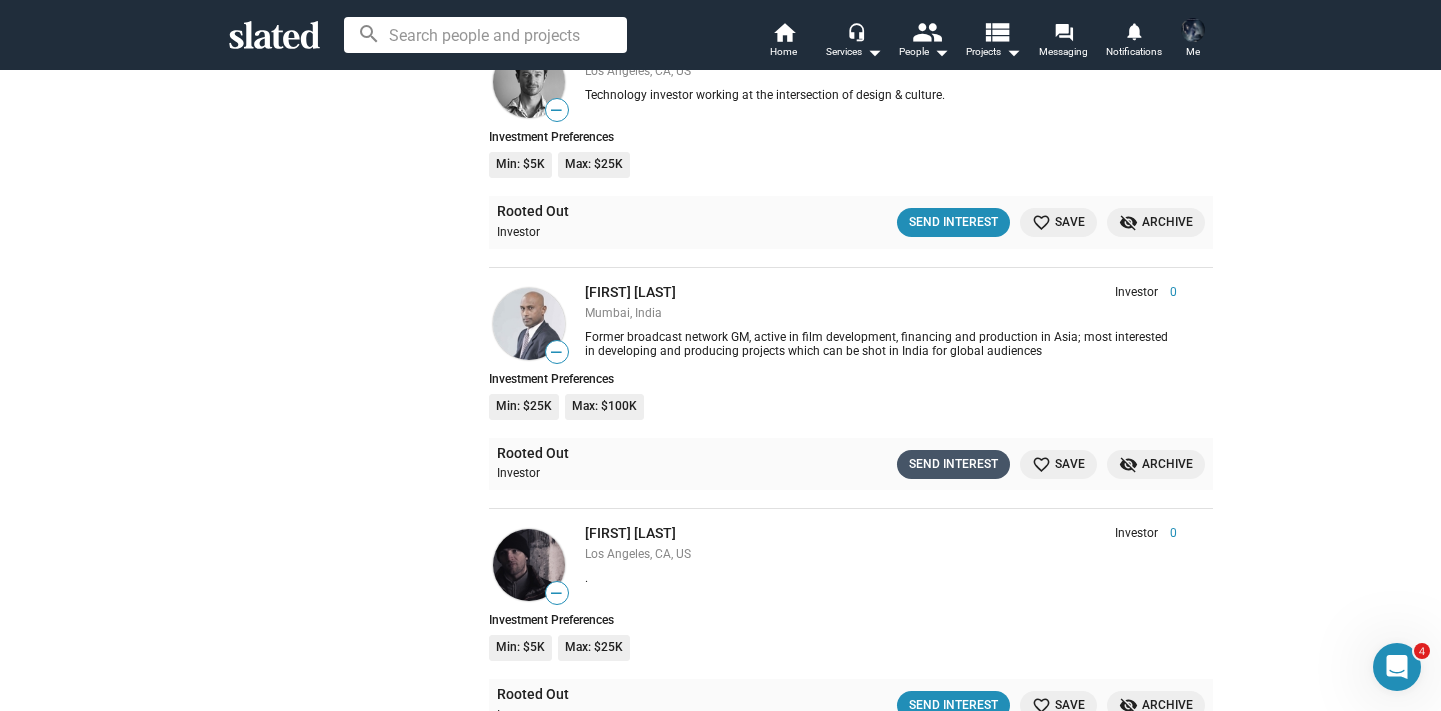 click on "Send Interest" 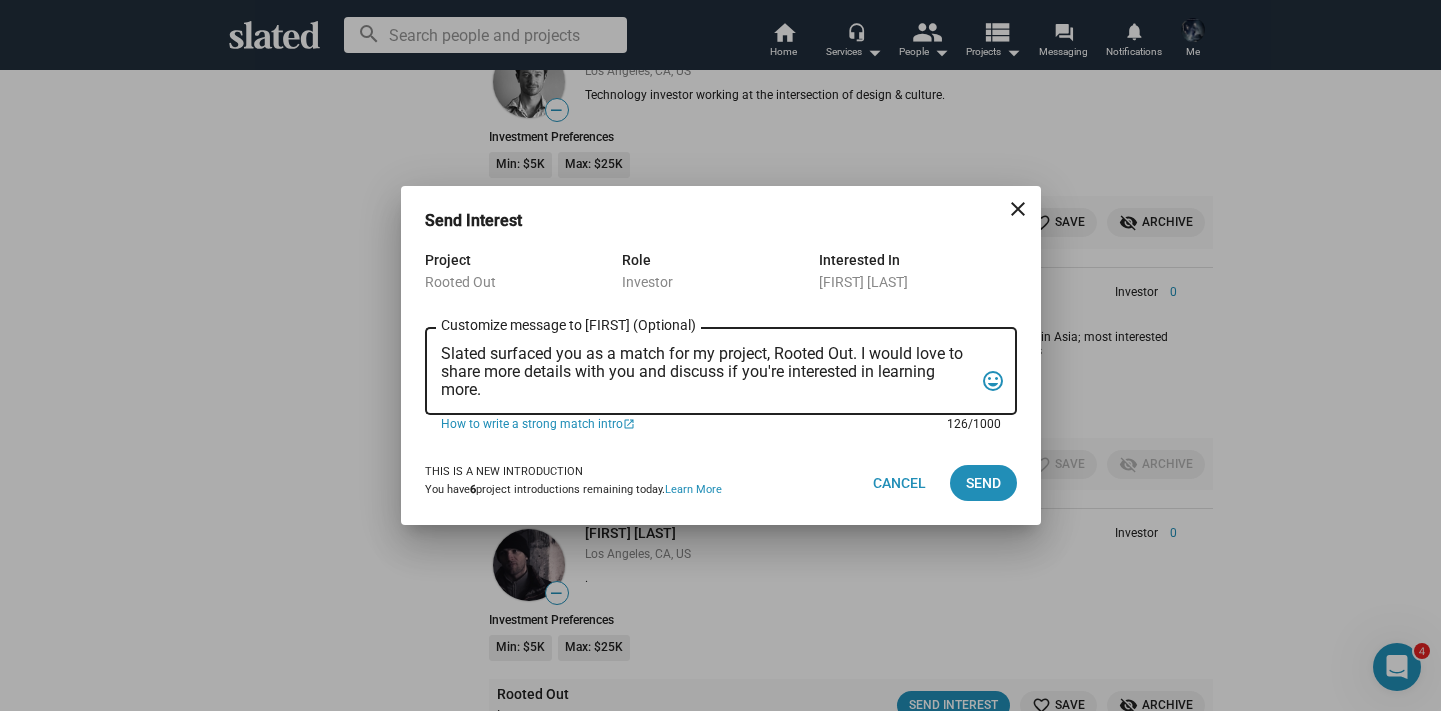 drag, startPoint x: 538, startPoint y: 390, endPoint x: 456, endPoint y: 324, distance: 105.26158 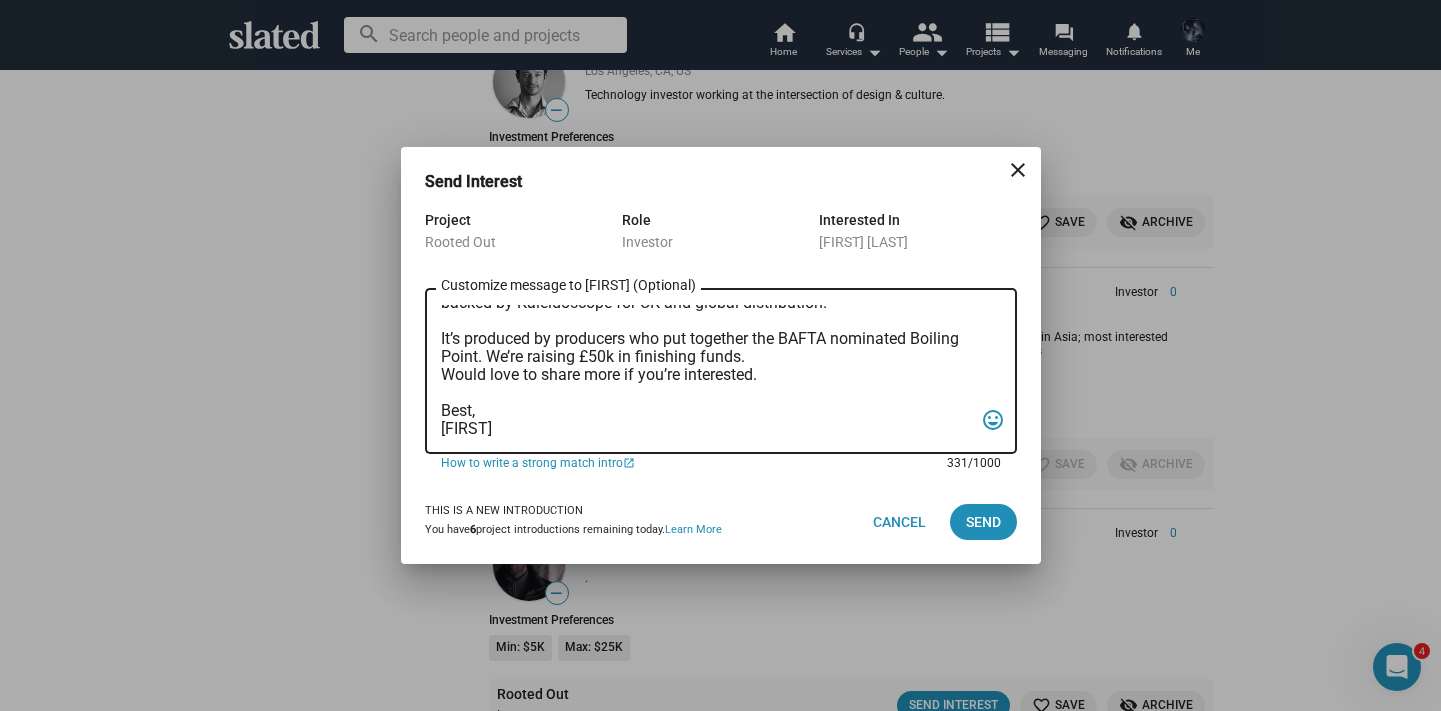 scroll, scrollTop: 0, scrollLeft: 0, axis: both 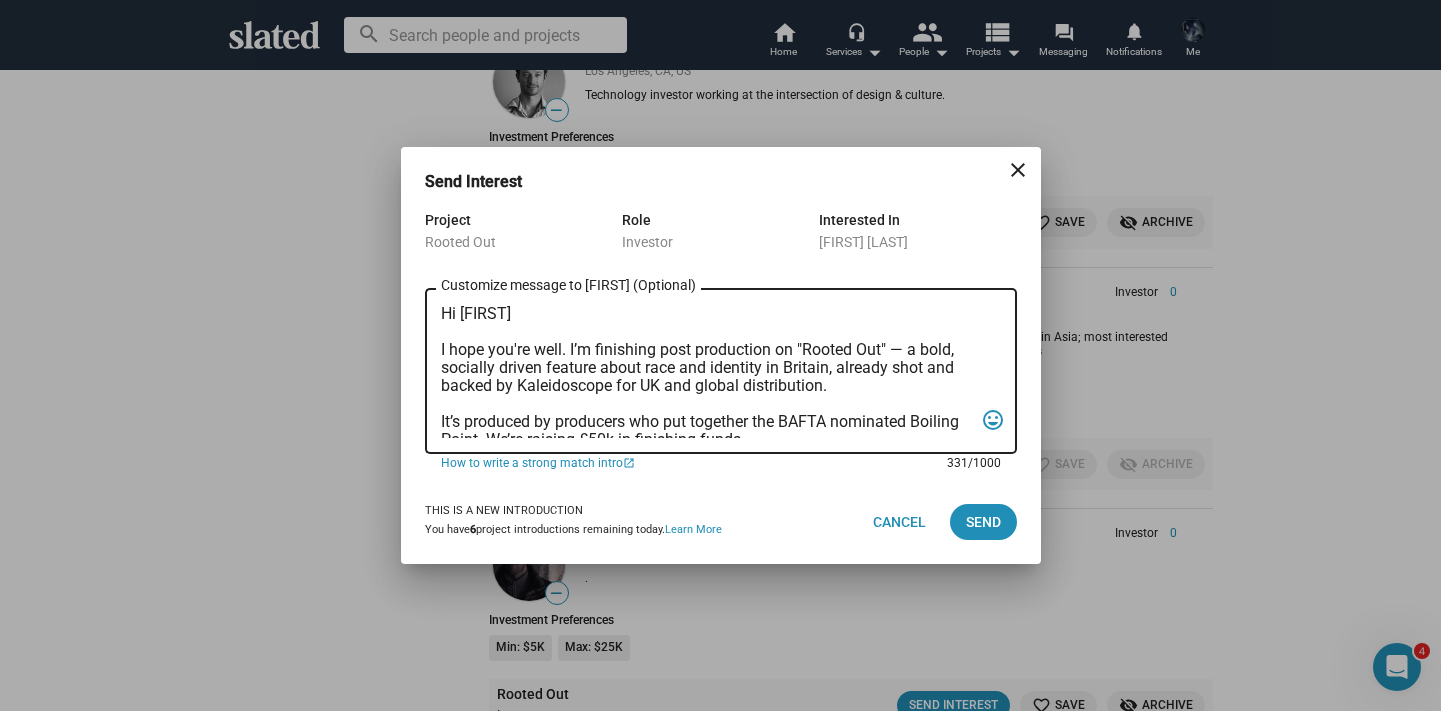 drag, startPoint x: 499, startPoint y: 316, endPoint x: 464, endPoint y: 314, distance: 35.057095 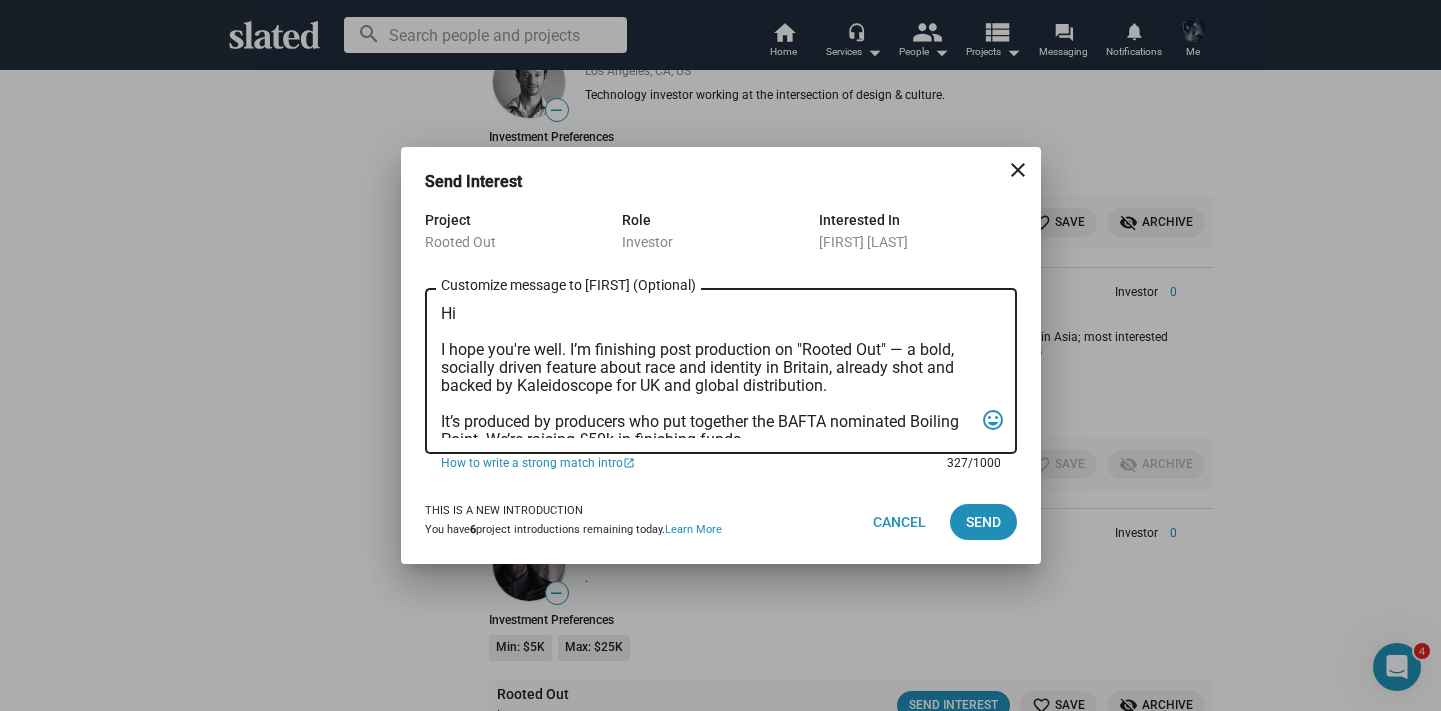 click on "Hi
I hope you're well. I’m finishing post production on "Rooted Out" — a bold, socially driven feature about race and identity in Britain, already shot and backed by Kaleidoscope for UK and global distribution.
It’s produced by producers who put together the BAFTA nominated Boiling Point. We’re raising £50k in finishing funds.
Would love to share more if you’re interested.
Best,
Freddie" at bounding box center [707, 371] 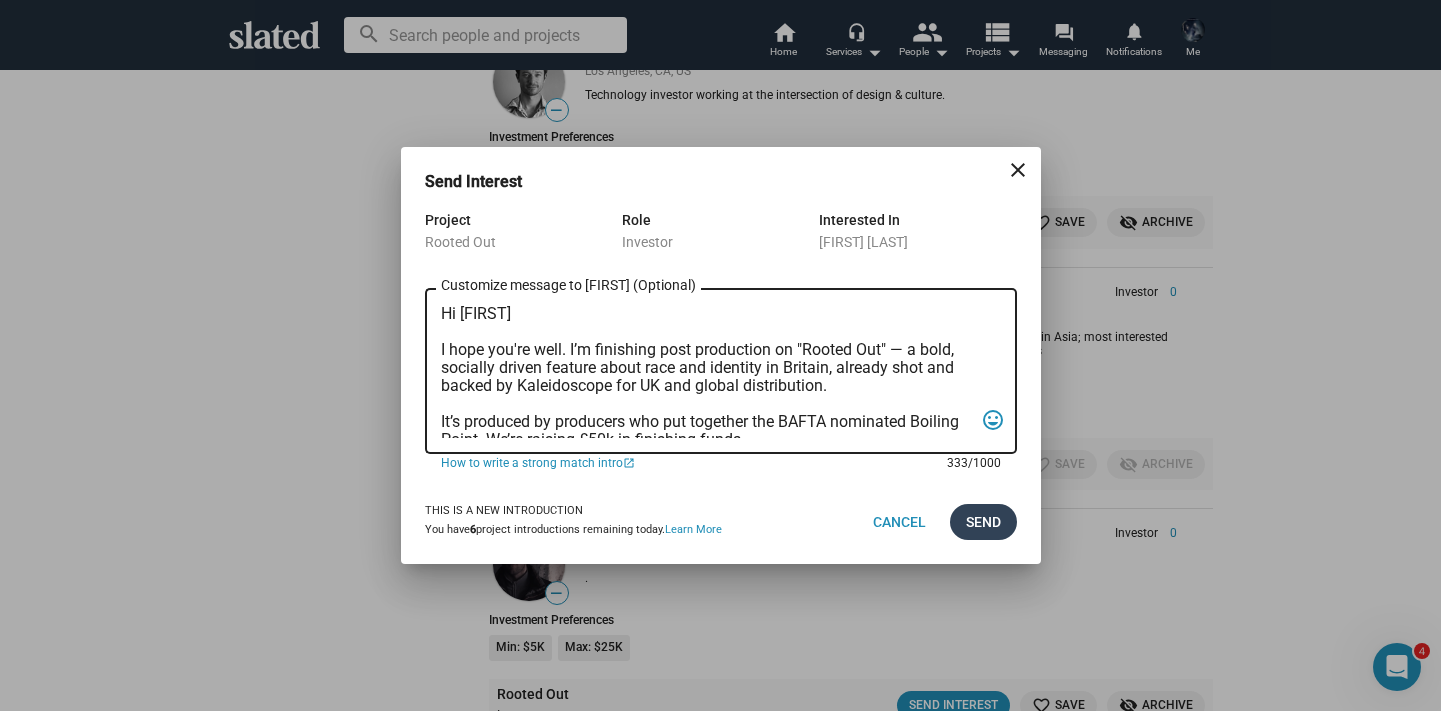 type on "Hi Sunder
I hope you're well. I’m finishing post production on "Rooted Out" — a bold, socially driven feature about race and identity in Britain, already shot and backed by Kaleidoscope for UK and global distribution.
It’s produced by producers who put together the BAFTA nominated Boiling Point. We’re raising £50k in finishing funds.
Would love to share more if you’re interested.
Best,
Freddie" 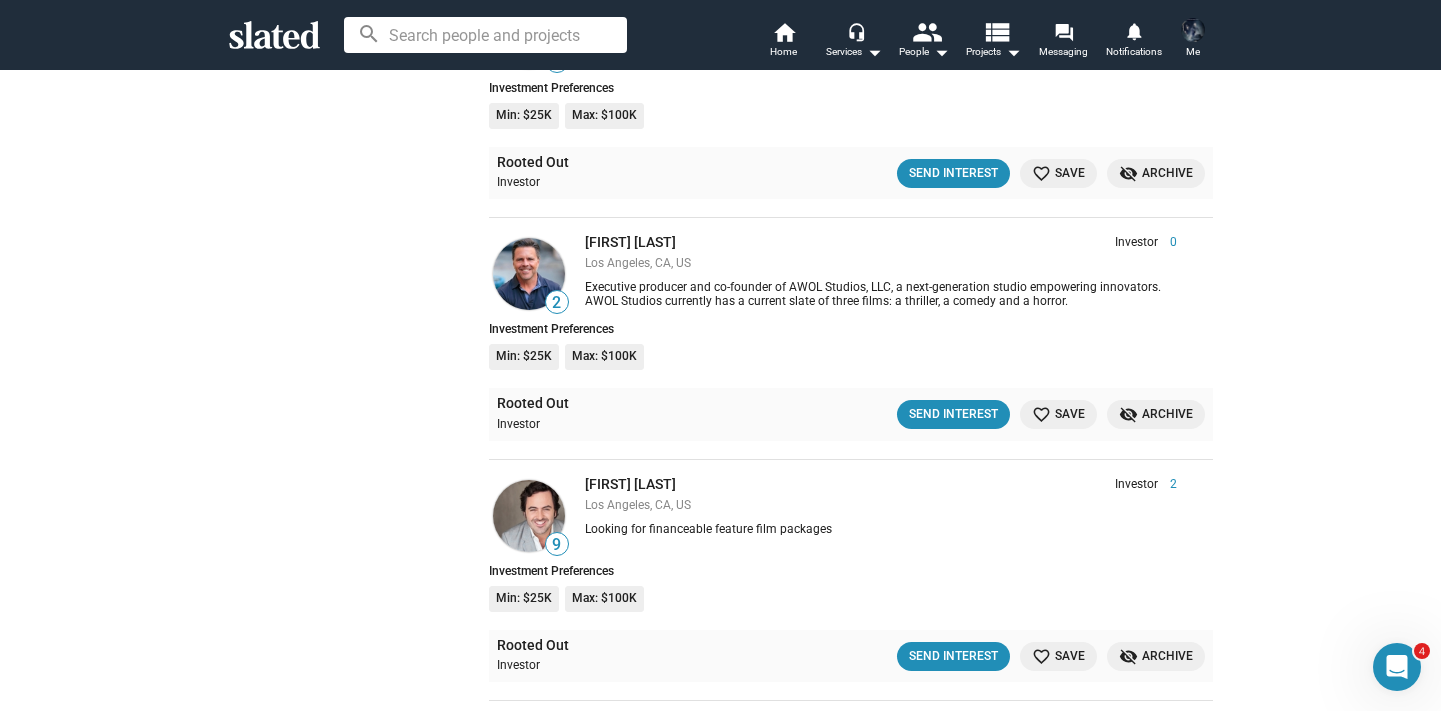 scroll, scrollTop: 7138, scrollLeft: 0, axis: vertical 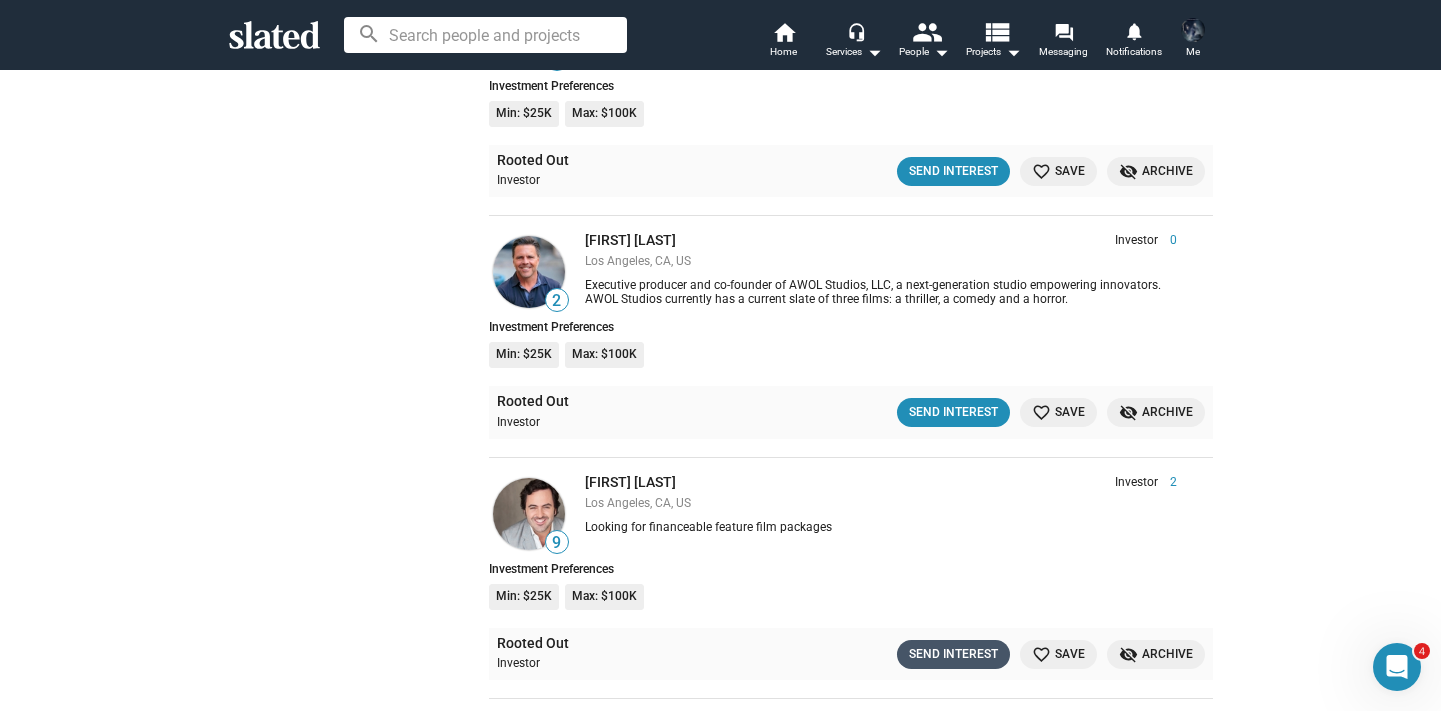 click on "Send Interest" 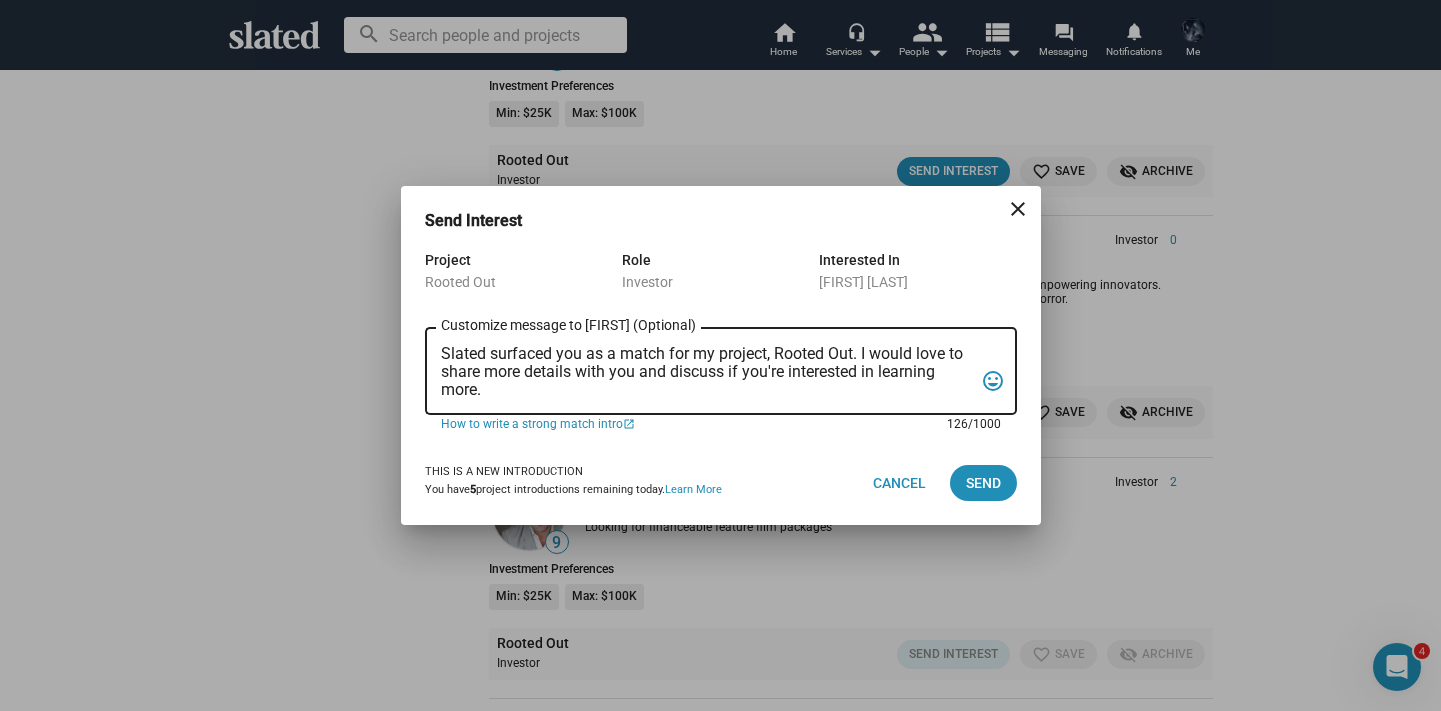drag, startPoint x: 543, startPoint y: 395, endPoint x: 449, endPoint y: 306, distance: 129.44884 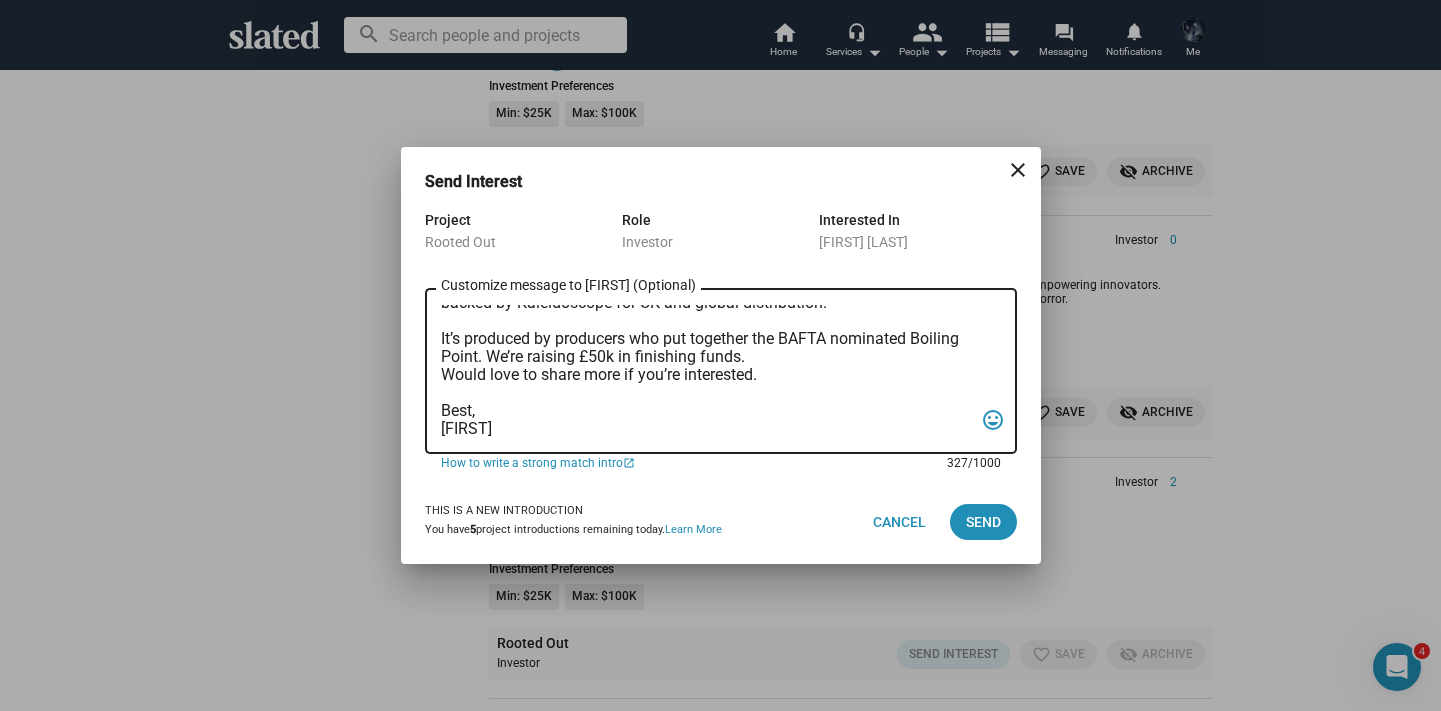 scroll, scrollTop: 0, scrollLeft: 0, axis: both 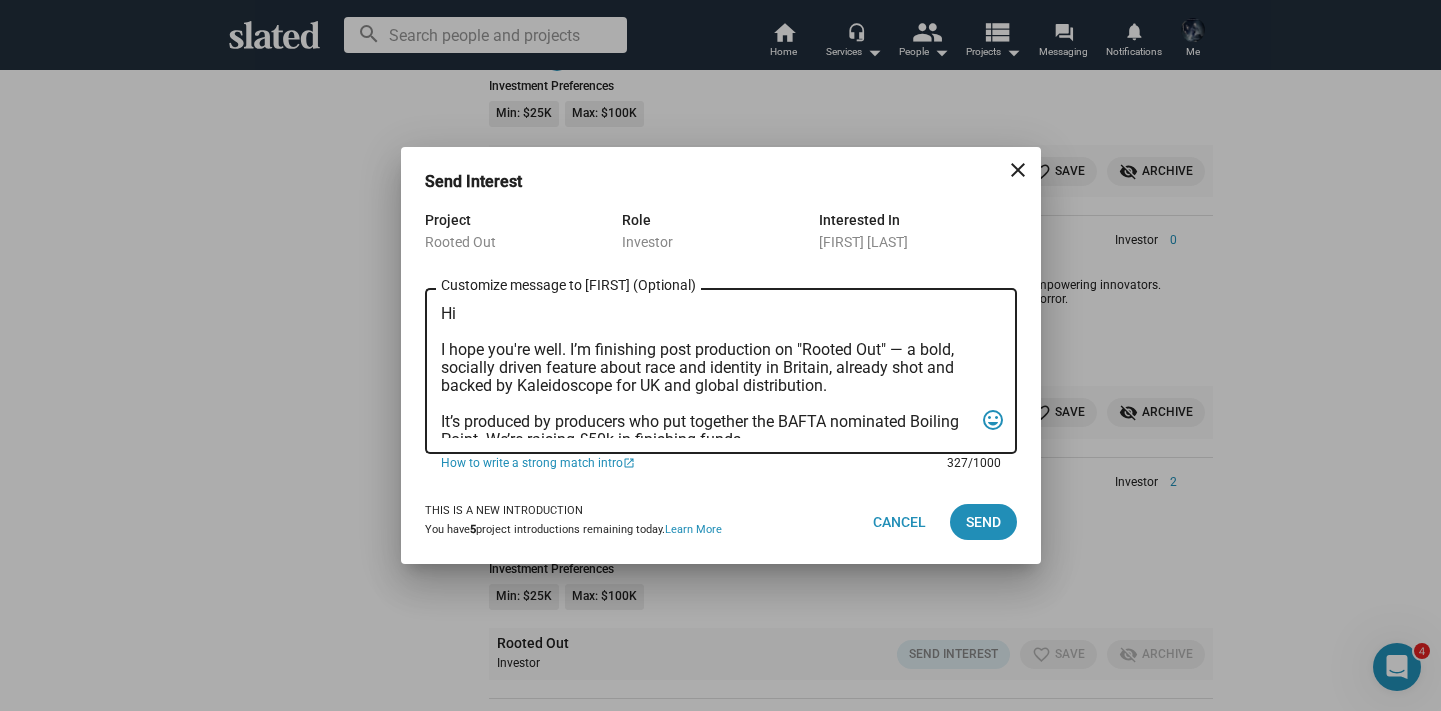 click on "Hi
I hope you're well. I’m finishing post production on "Rooted Out" — a bold, socially driven feature about race and identity in Britain, already shot and backed by Kaleidoscope for UK and global distribution.
It’s produced by producers who put together the BAFTA nominated Boiling Point. We’re raising £50k in finishing funds.
Would love to share more if you’re interested.
Best,
Freddie" at bounding box center [707, 371] 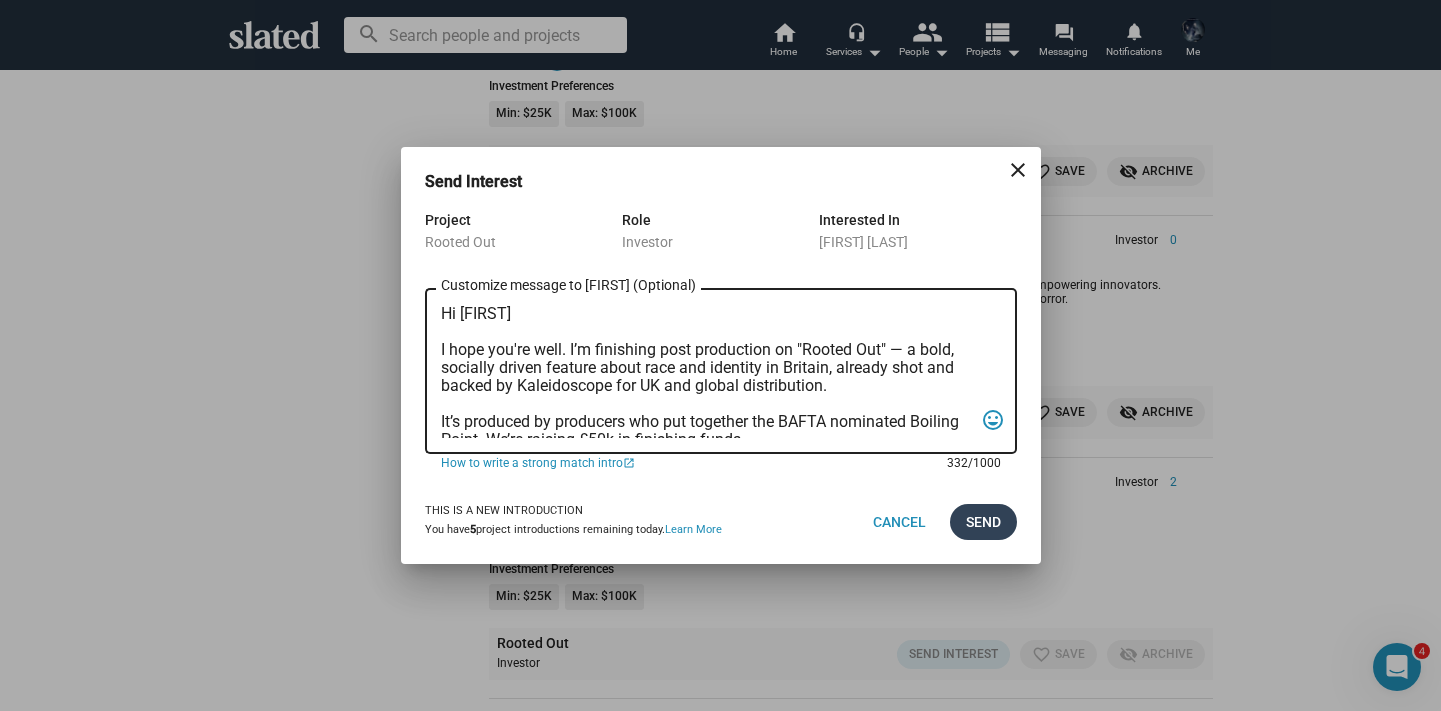 type on "Hi David
I hope you're well. I’m finishing post production on "Rooted Out" — a bold, socially driven feature about race and identity in Britain, already shot and backed by Kaleidoscope for UK and global distribution.
It’s produced by producers who put together the BAFTA nominated Boiling Point. We’re raising £50k in finishing funds.
Would love to share more if you’re interested.
Best,
Freddie" 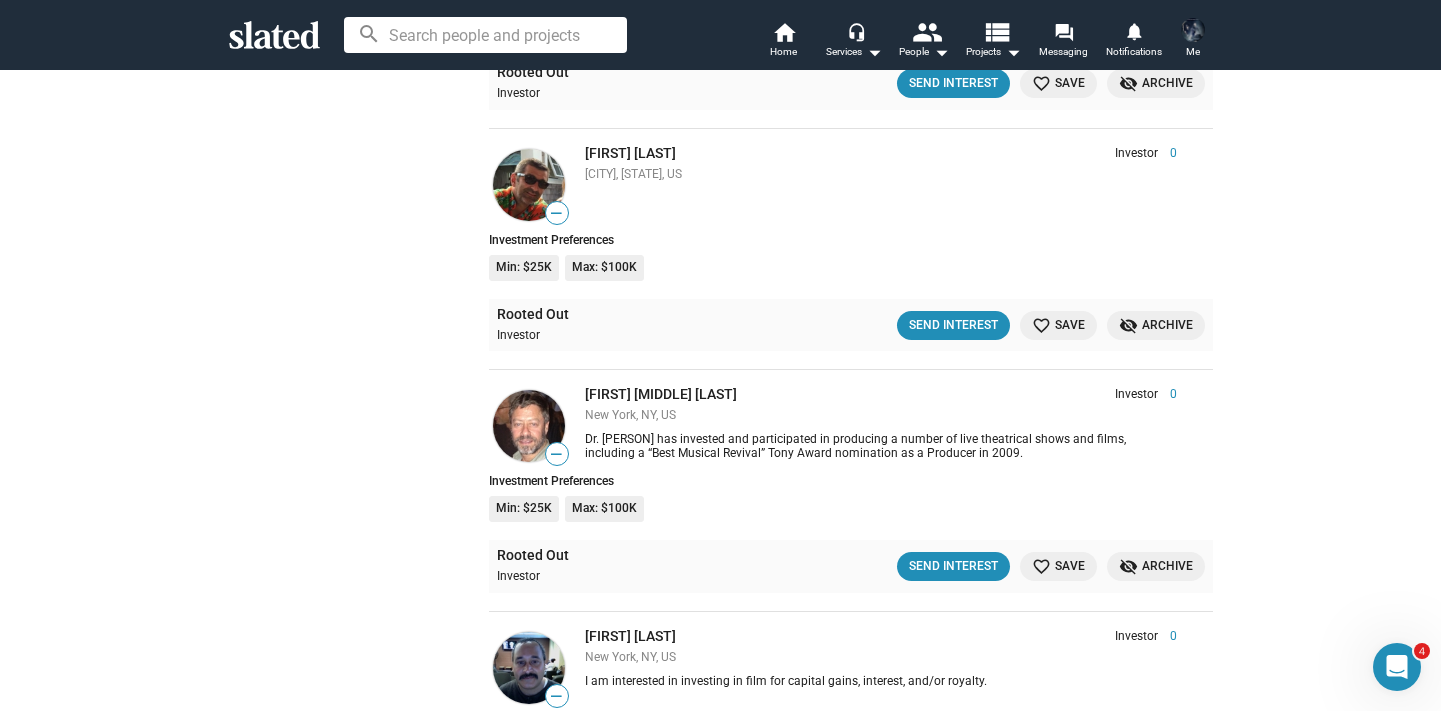 scroll, scrollTop: 9164, scrollLeft: 0, axis: vertical 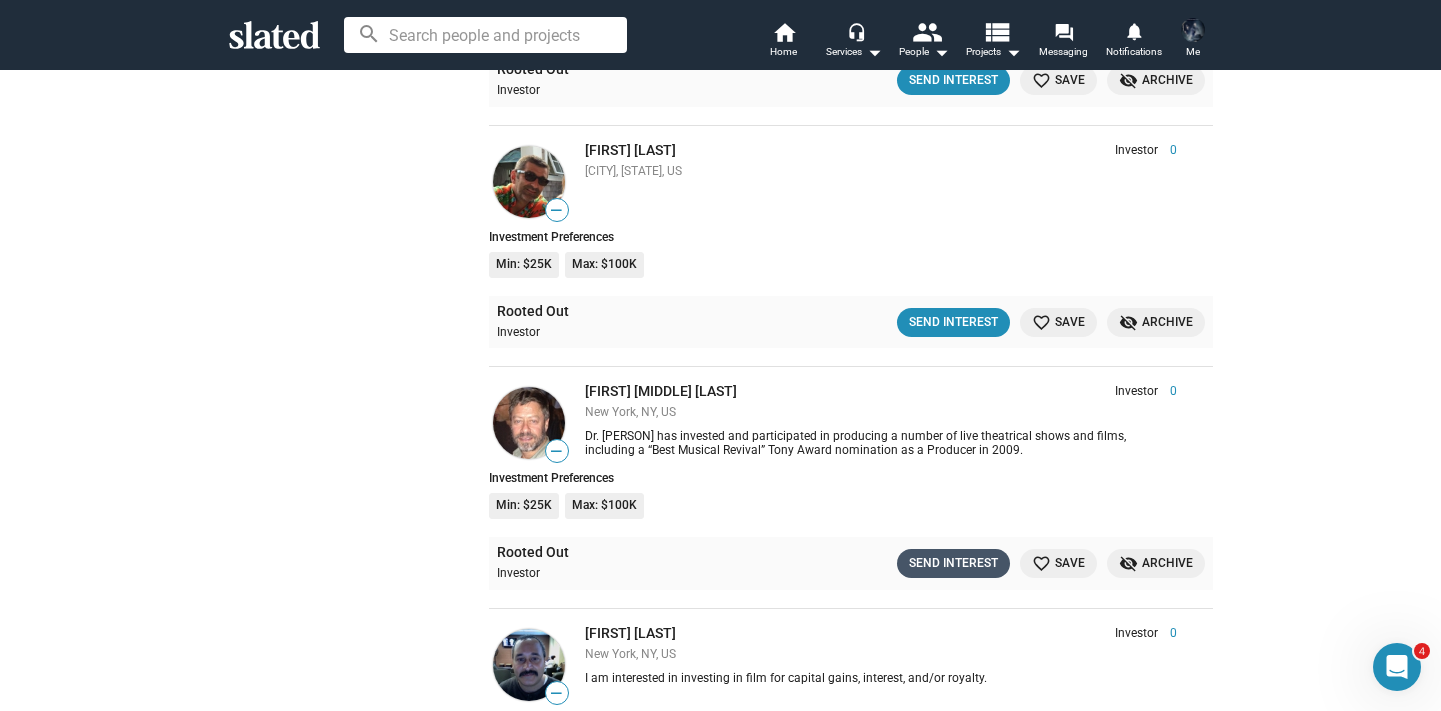 click on "Send Interest" 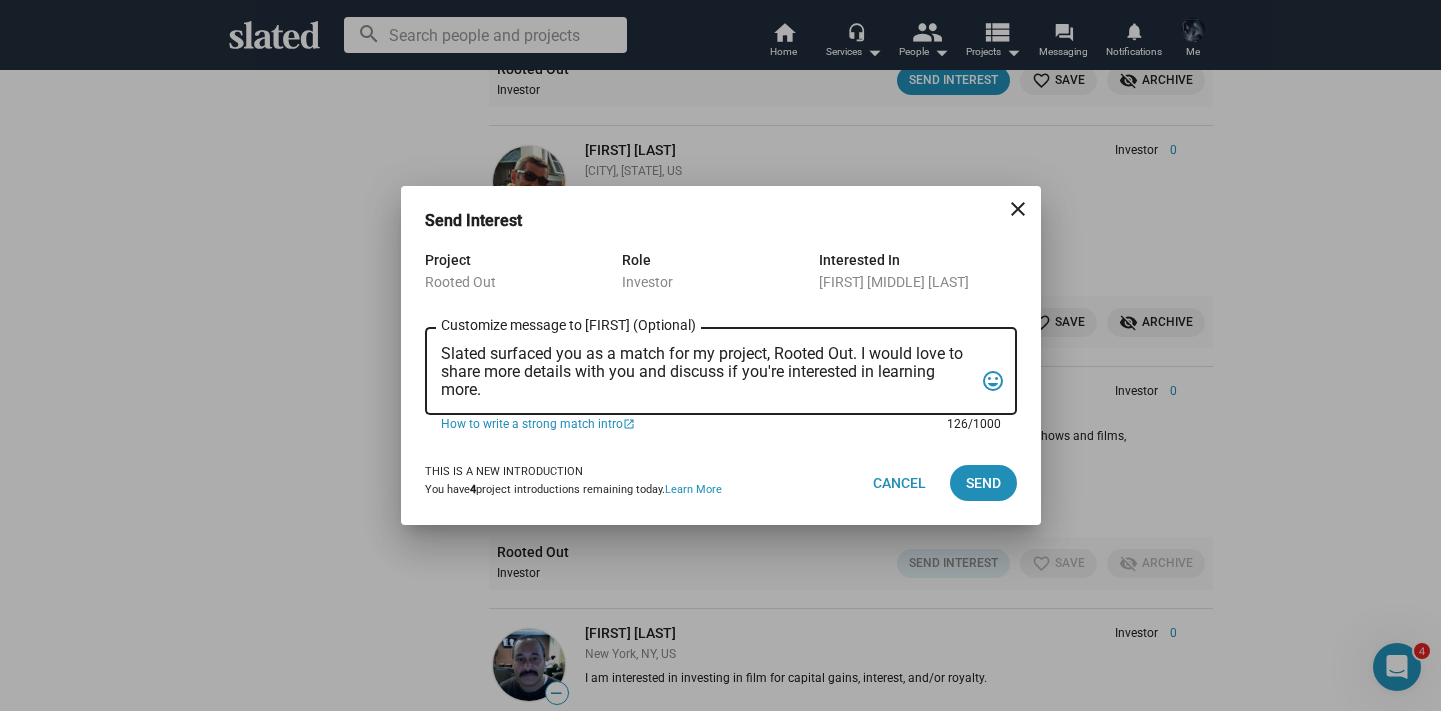 drag, startPoint x: 512, startPoint y: 387, endPoint x: 430, endPoint y: 292, distance: 125.49502 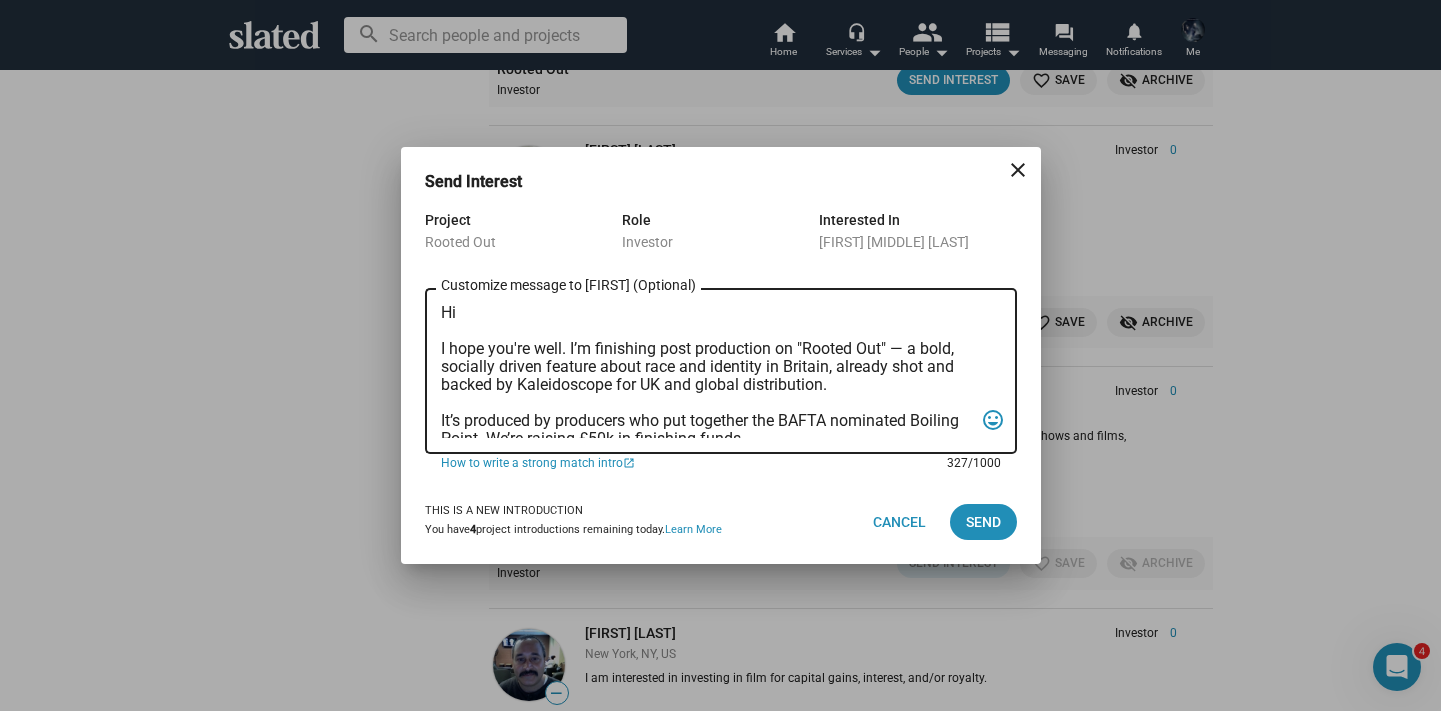 scroll, scrollTop: 0, scrollLeft: 0, axis: both 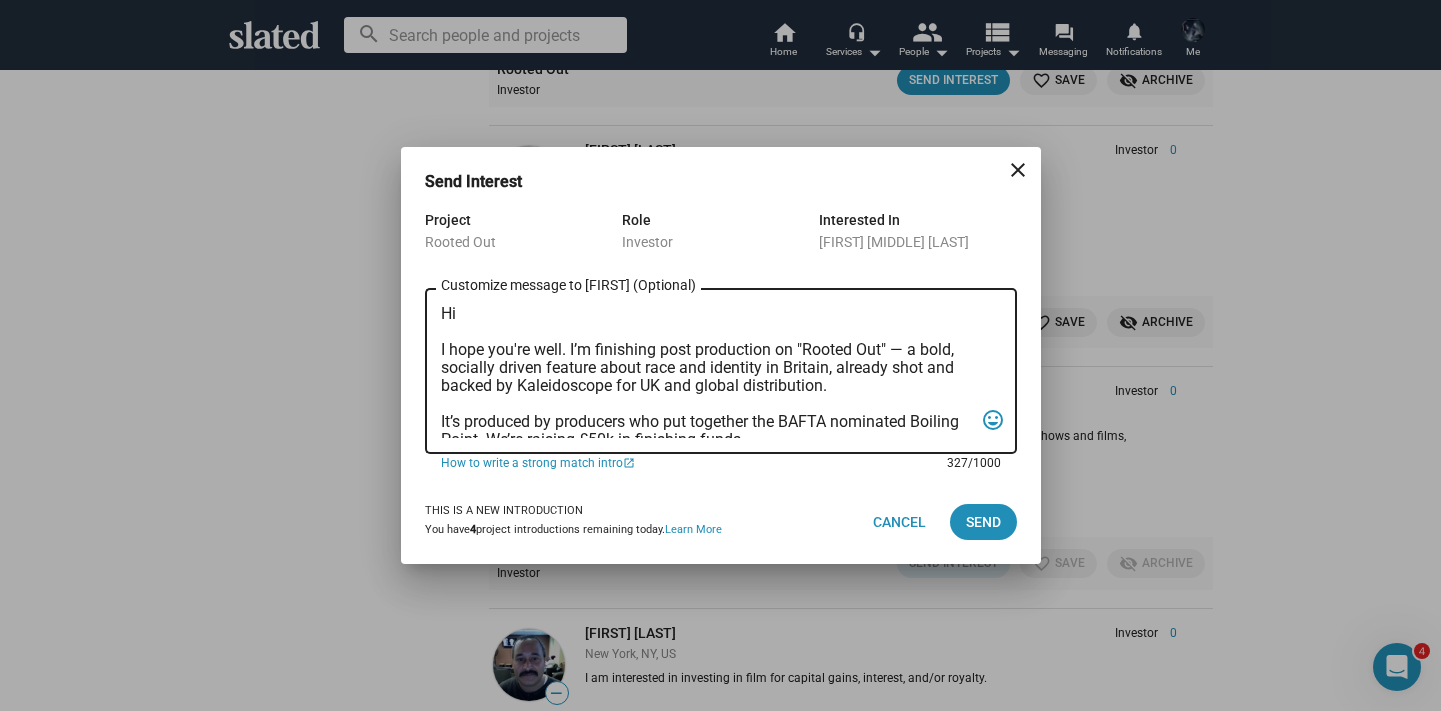 click on "Hi
I hope you're well. I’m finishing post production on "Rooted Out" — a bold, socially driven feature about race and identity in Britain, already shot and backed by Kaleidoscope for UK and global distribution.
It’s produced by producers who put together the BAFTA nominated Boiling Point. We’re raising £50k in finishing funds.
Would love to share more if you’re interested.
Best,
Freddie" at bounding box center (707, 371) 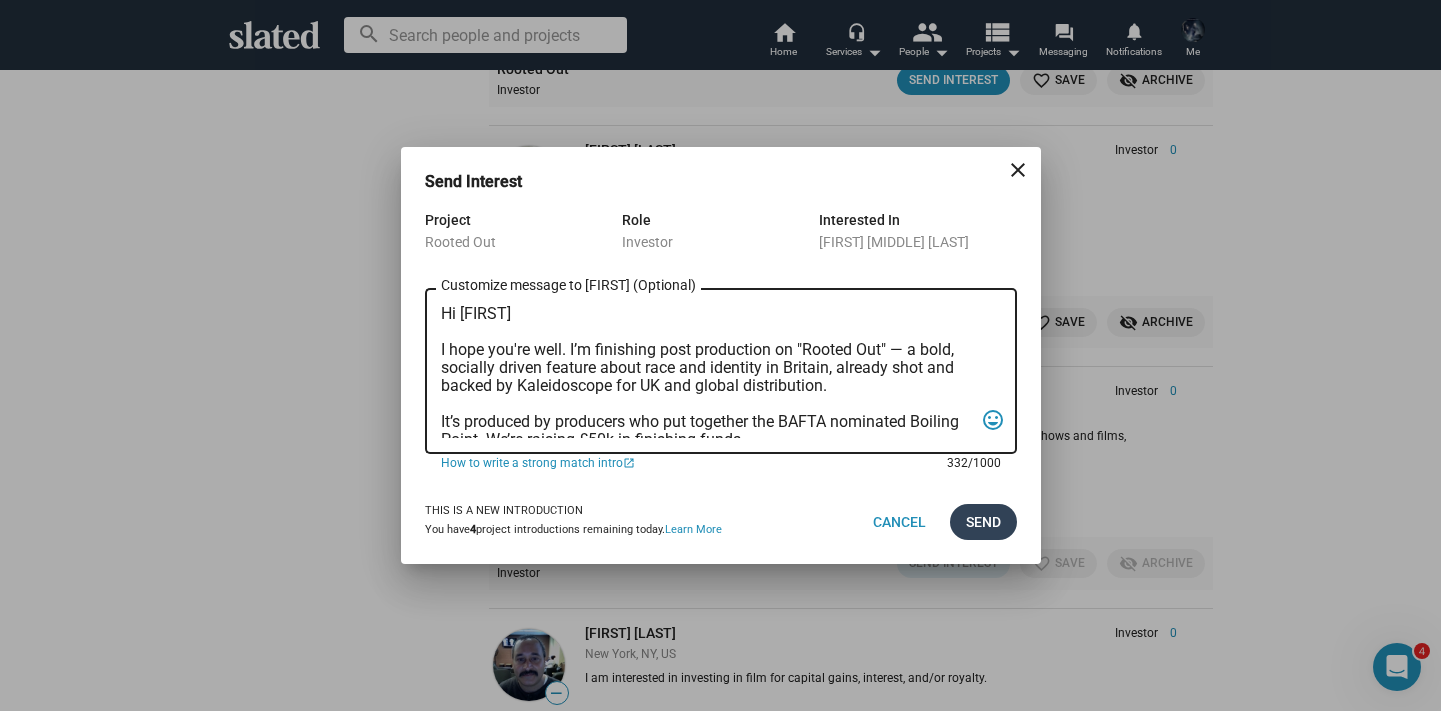 type on "Hi David
I hope you're well. I’m finishing post production on "Rooted Out" — a bold, socially driven feature about race and identity in Britain, already shot and backed by Kaleidoscope for UK and global distribution.
It’s produced by producers who put together the BAFTA nominated Boiling Point. We’re raising £50k in finishing funds.
Would love to share more if you’re interested.
Best,
Freddie" 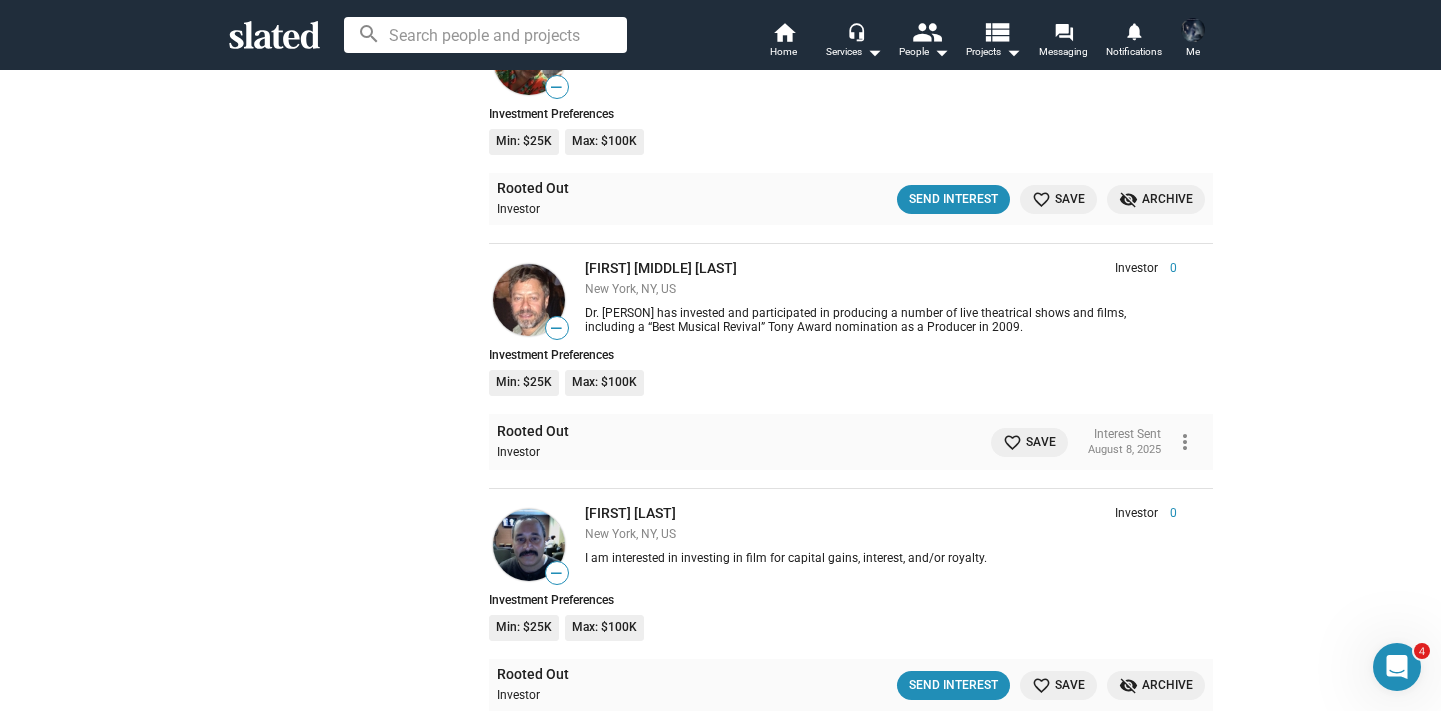 scroll, scrollTop: 9298, scrollLeft: 0, axis: vertical 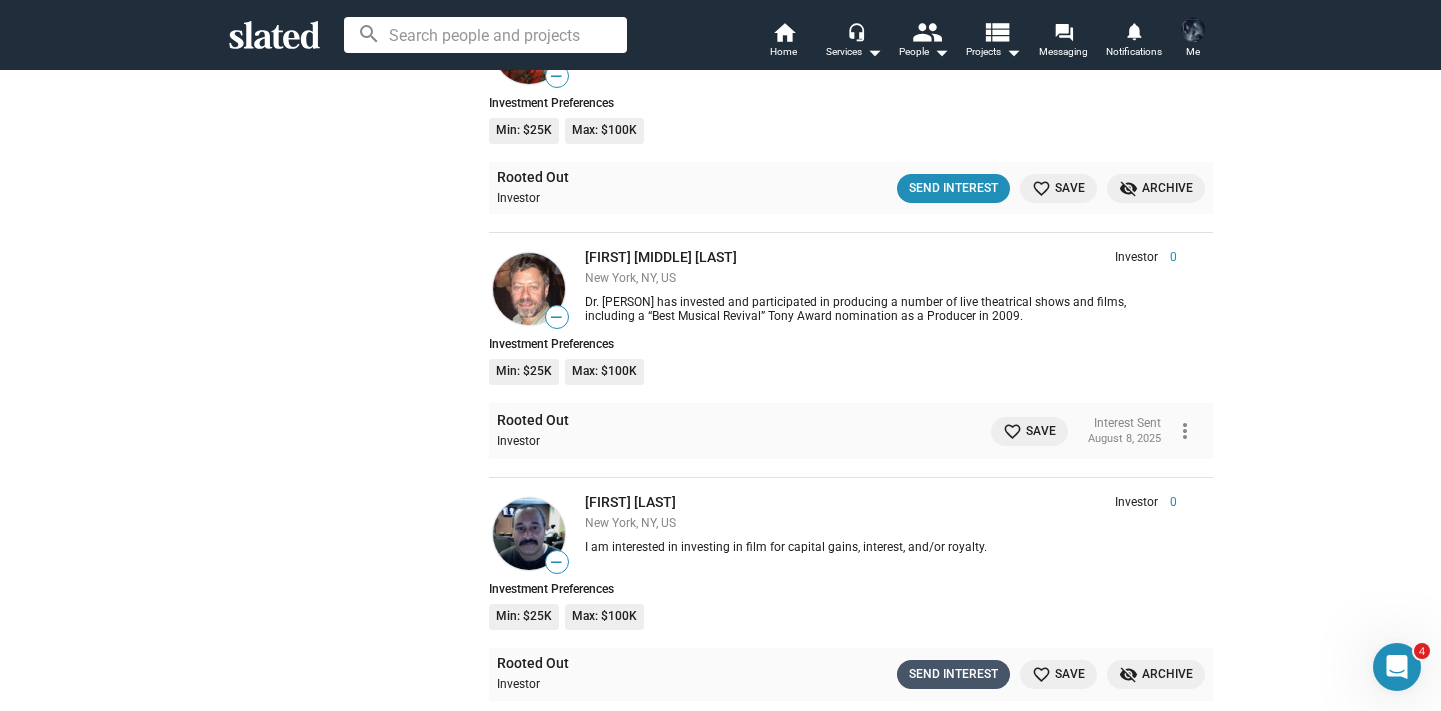 click on "Send Interest" 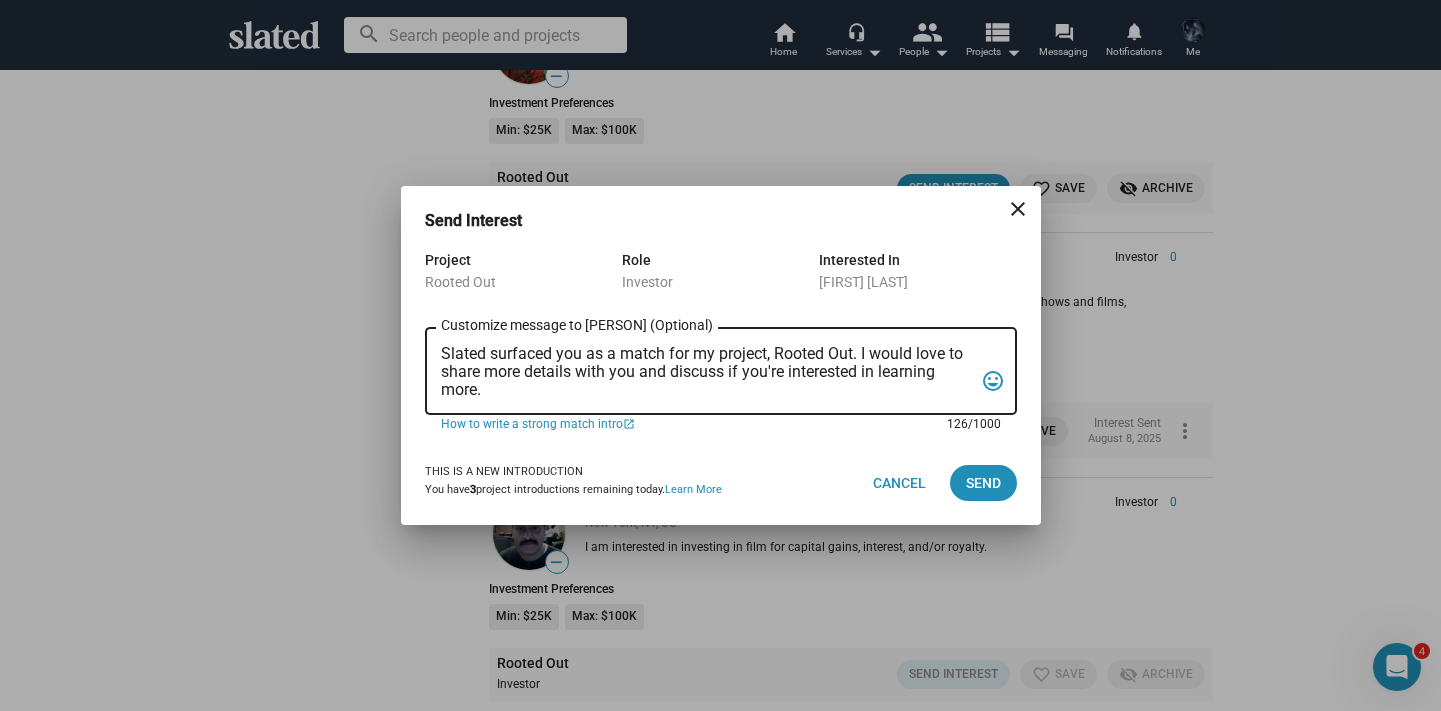drag, startPoint x: 531, startPoint y: 389, endPoint x: 420, endPoint y: 294, distance: 146.1027 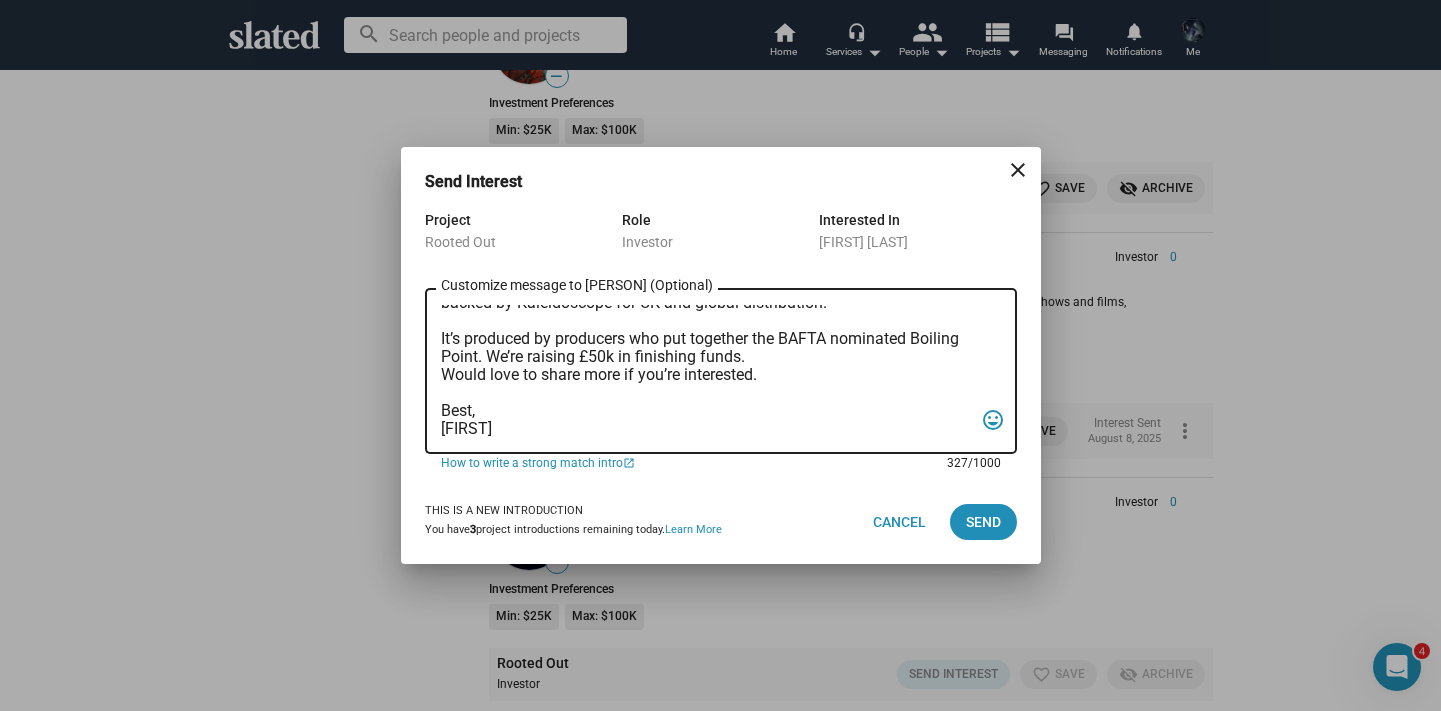 scroll, scrollTop: 0, scrollLeft: 0, axis: both 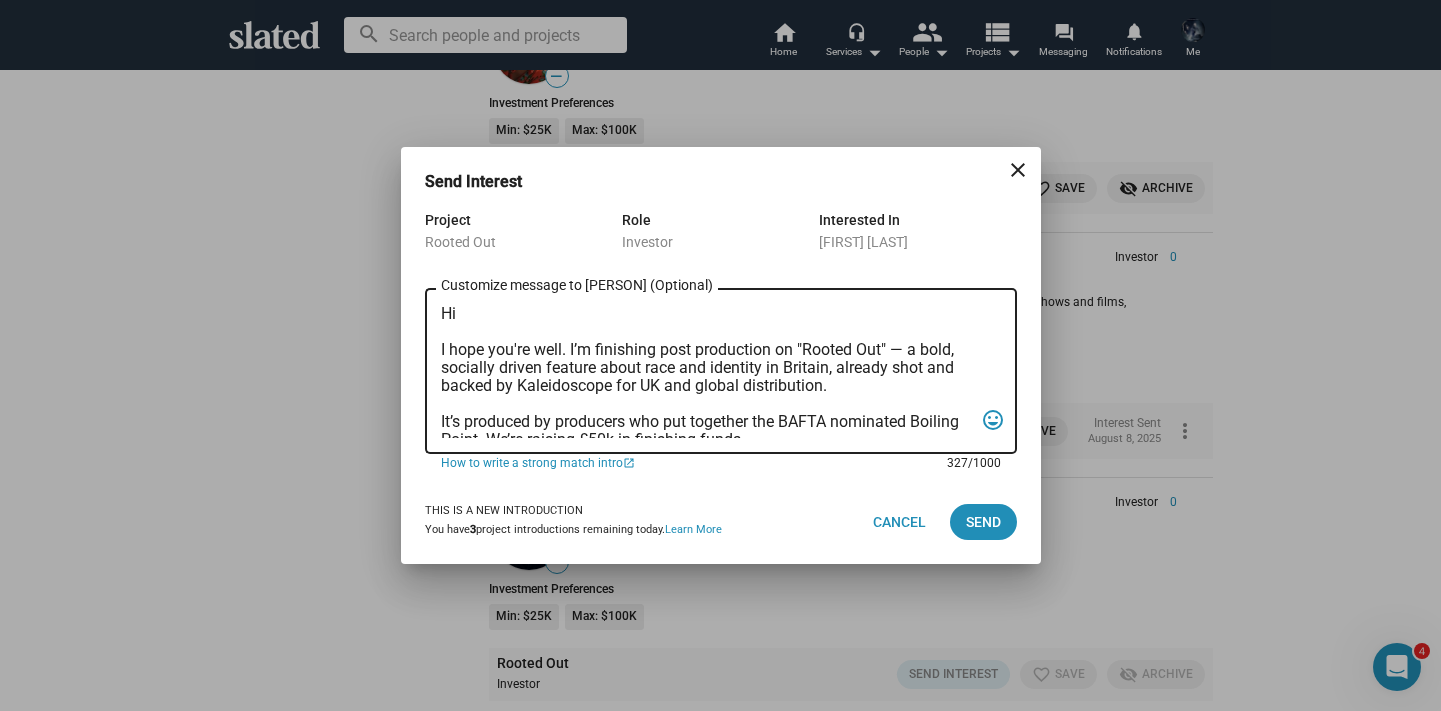 click on "Hi
I hope you're well. I’m finishing post production on "Rooted Out" — a bold, socially driven feature about race and identity in Britain, already shot and backed by Kaleidoscope for UK and global distribution.
It’s produced by producers who put together the BAFTA nominated Boiling Point. We’re raising £50k in finishing funds.
Would love to share more if you’re interested.
Best,
Freddie" at bounding box center (707, 371) 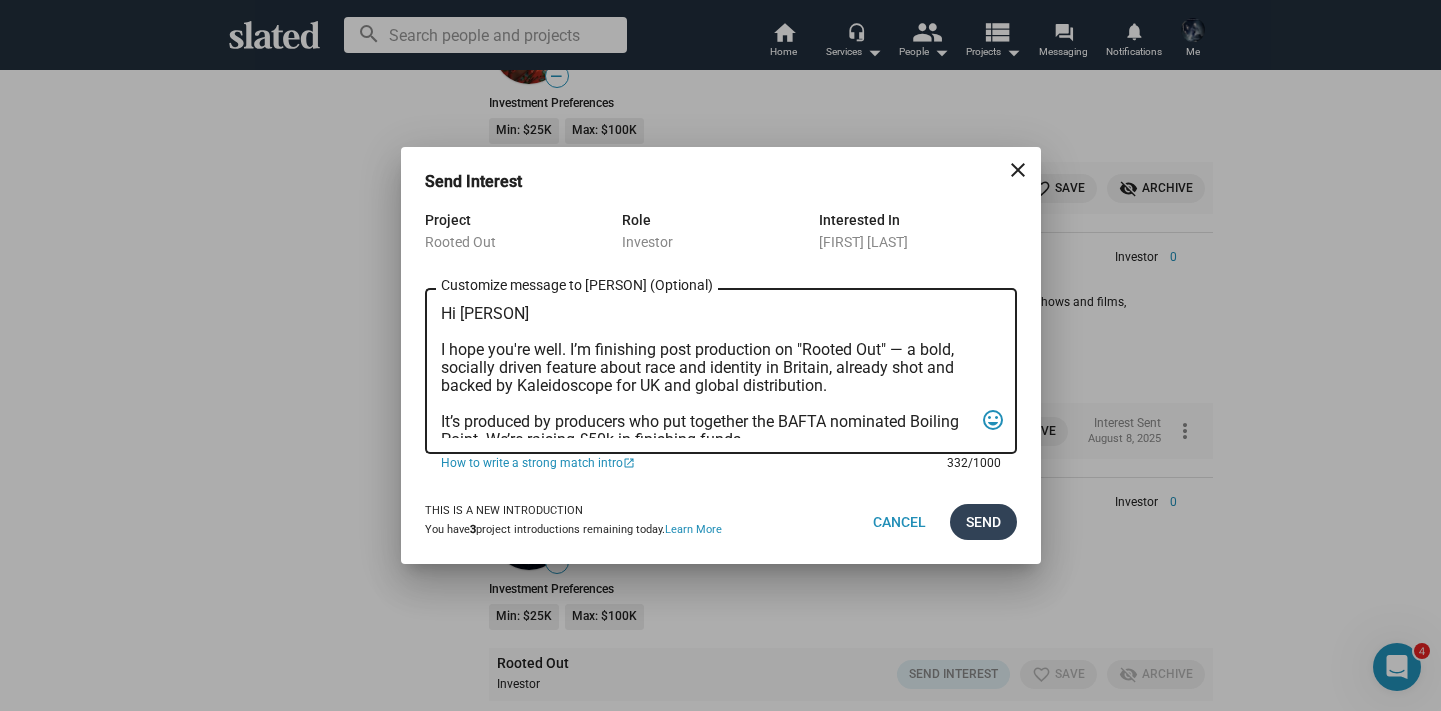 type on "Hi Alvin
I hope you're well. I’m finishing post production on "Rooted Out" — a bold, socially driven feature about race and identity in Britain, already shot and backed by Kaleidoscope for UK and global distribution.
It’s produced by producers who put together the BAFTA nominated Boiling Point. We’re raising £50k in finishing funds.
Would love to share more if you’re interested.
Best,
Freddie" 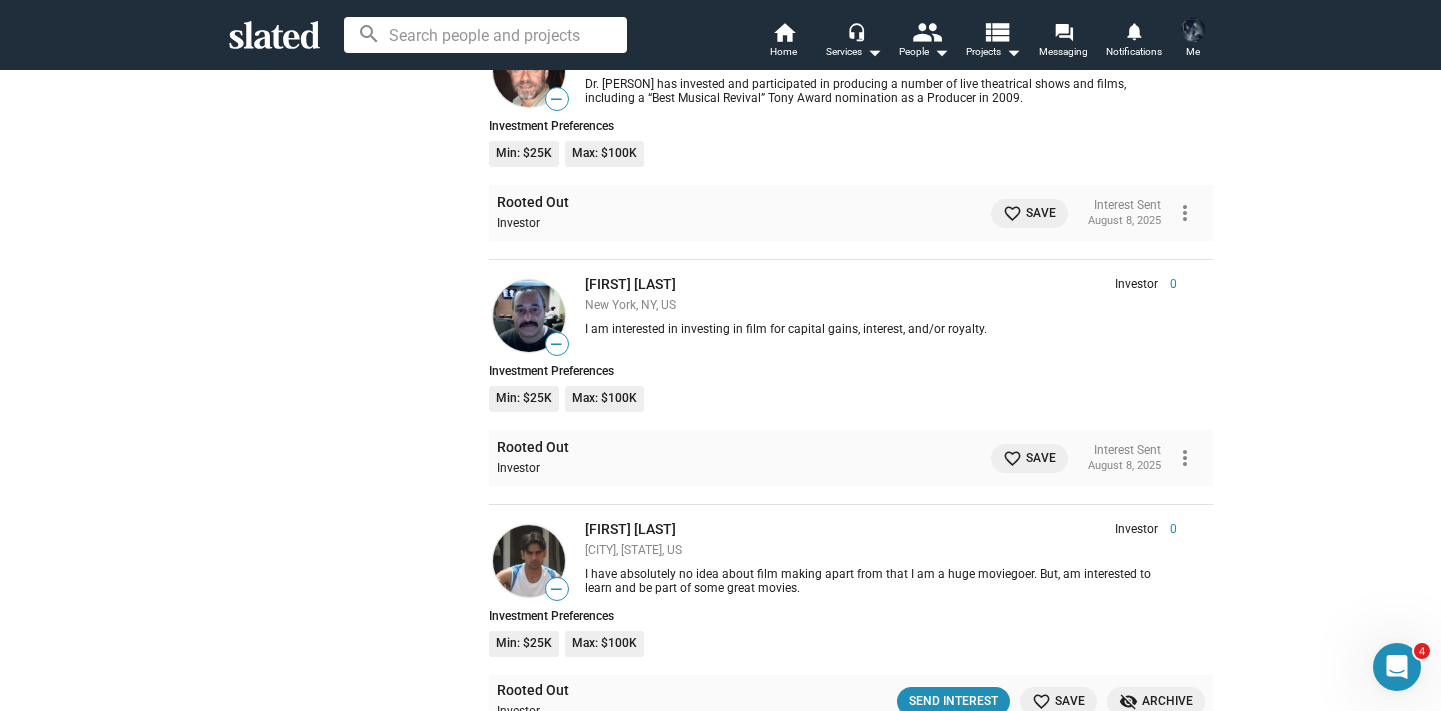 scroll, scrollTop: 9651, scrollLeft: 0, axis: vertical 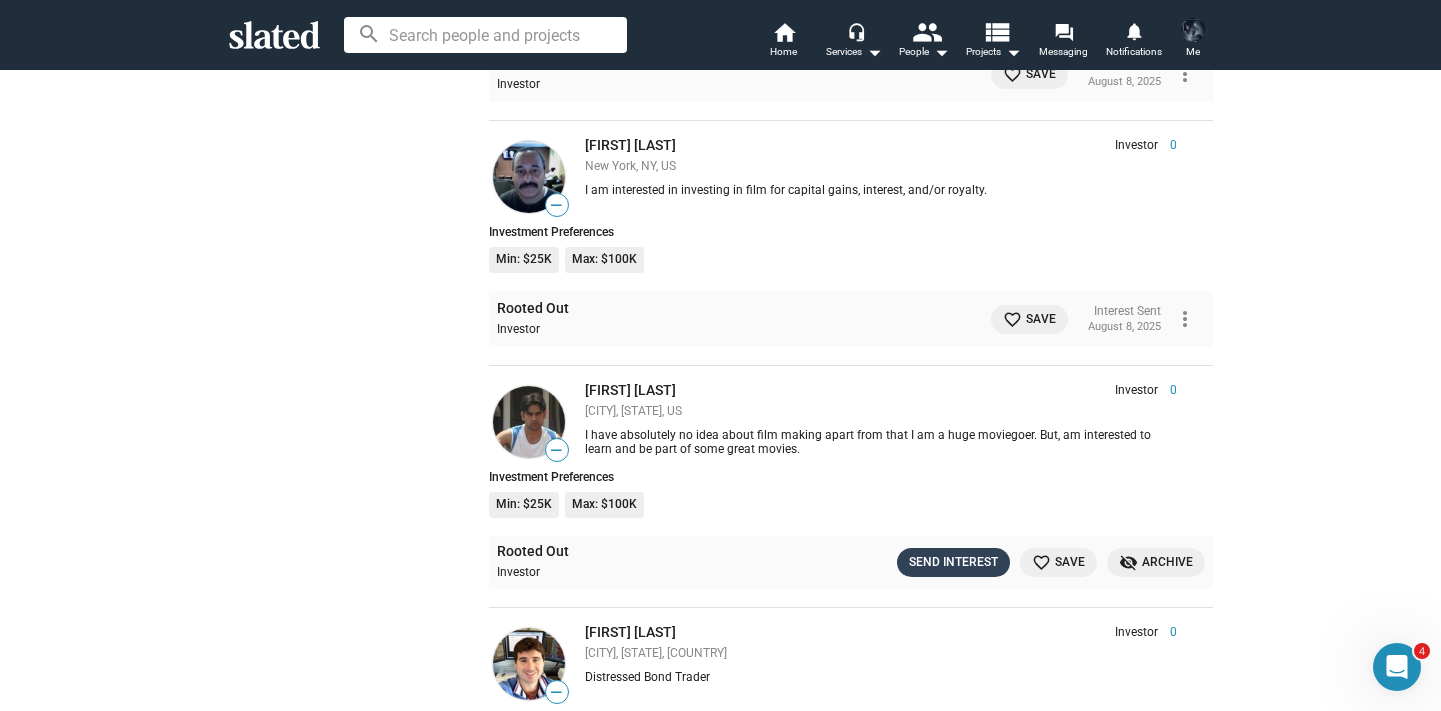 click on "Send Interest" 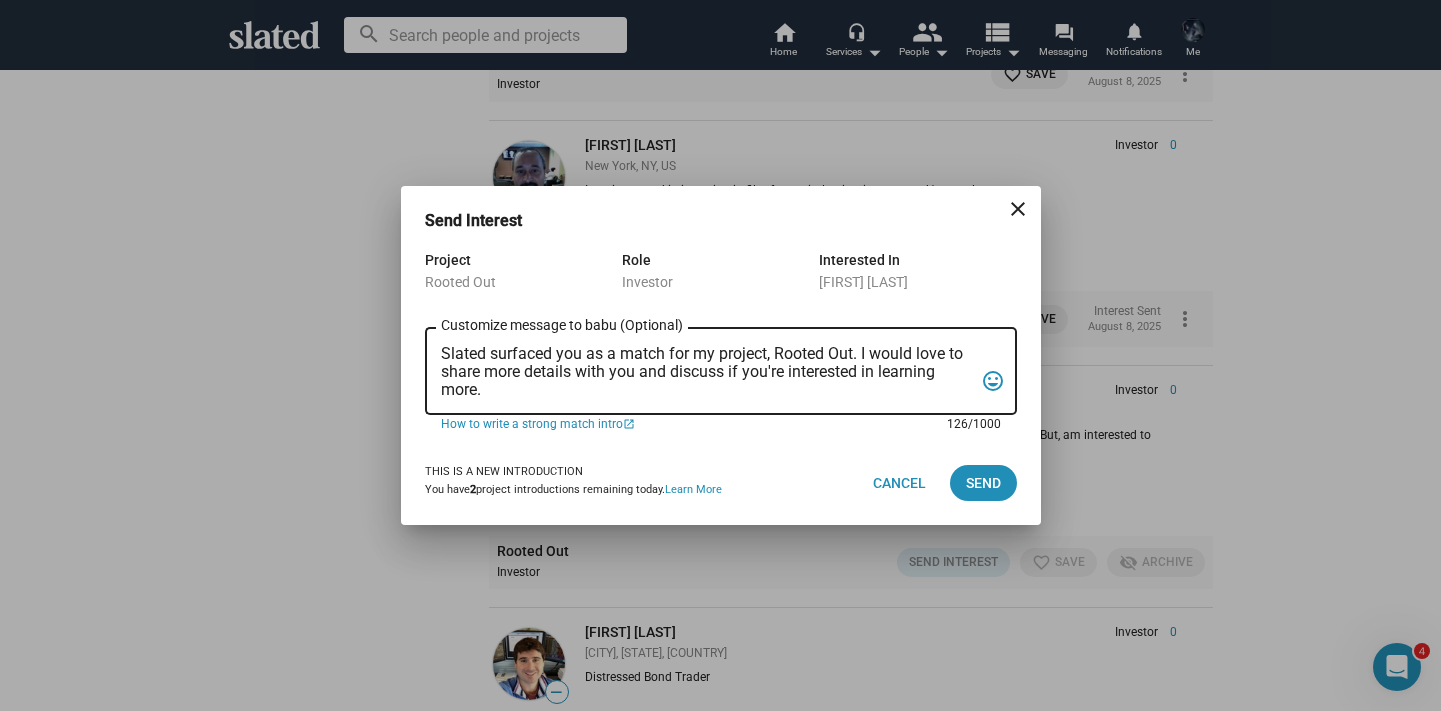 drag, startPoint x: 529, startPoint y: 393, endPoint x: 444, endPoint y: 319, distance: 112.698715 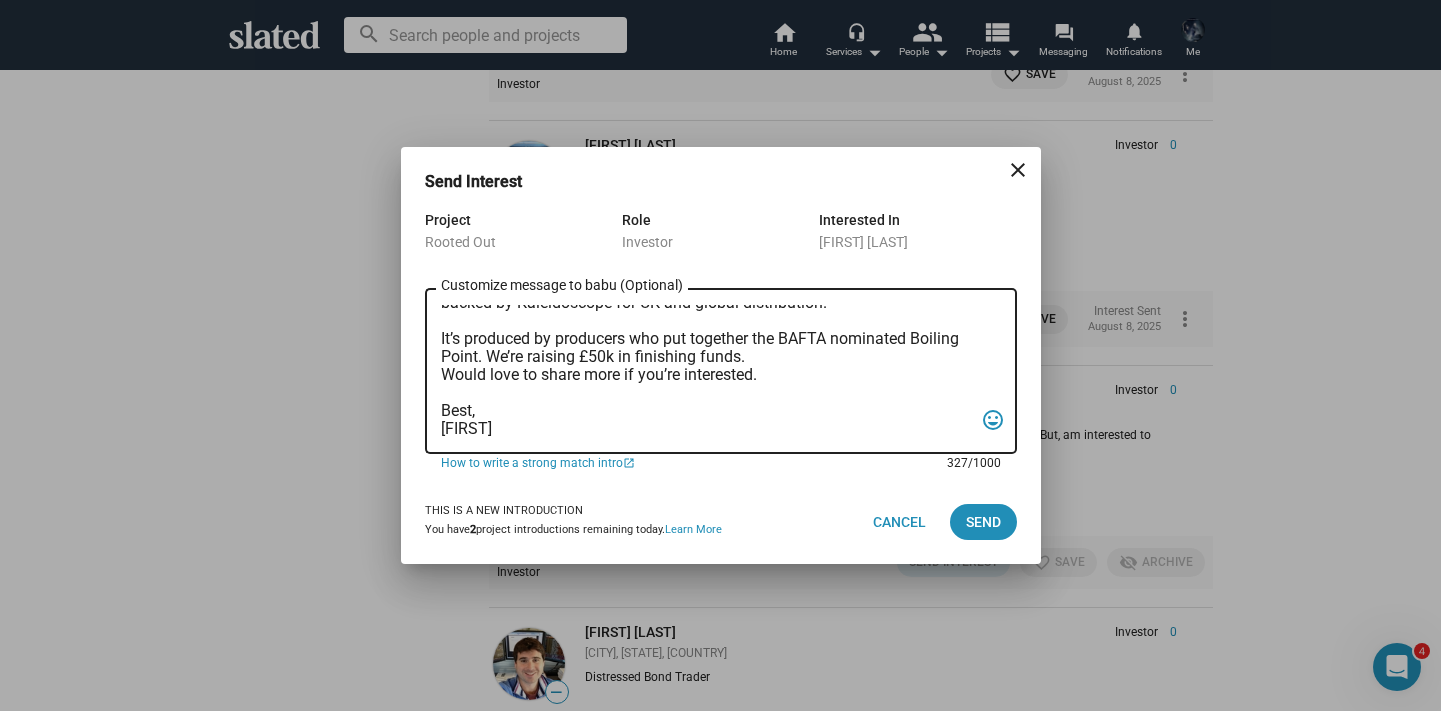 scroll, scrollTop: 0, scrollLeft: 0, axis: both 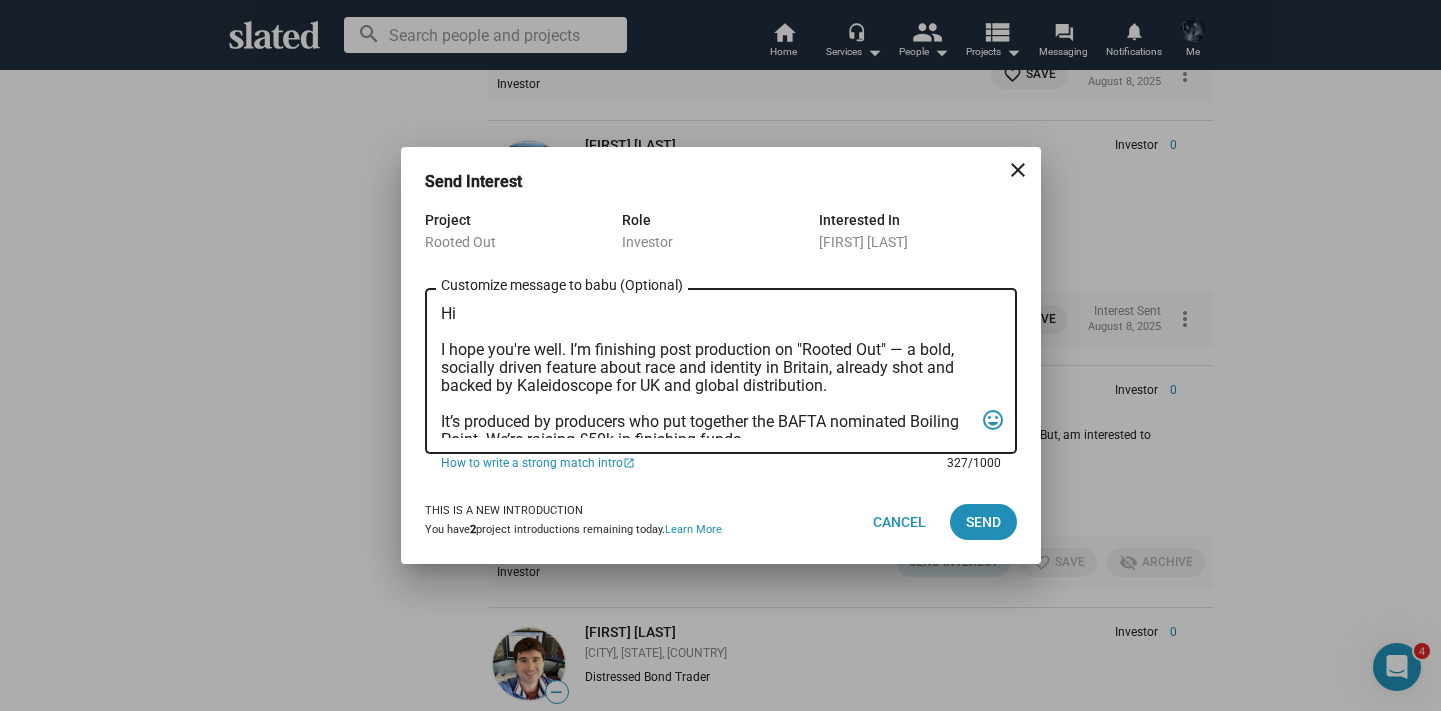 click on "Hi
I hope you're well. I’m finishing post production on "Rooted Out" — a bold, socially driven feature about race and identity in Britain, already shot and backed by Kaleidoscope for UK and global distribution.
It’s produced by producers who put together the BAFTA nominated Boiling Point. We’re raising £50k in finishing funds.
Would love to share more if you’re interested.
Best,
Freddie" at bounding box center (707, 371) 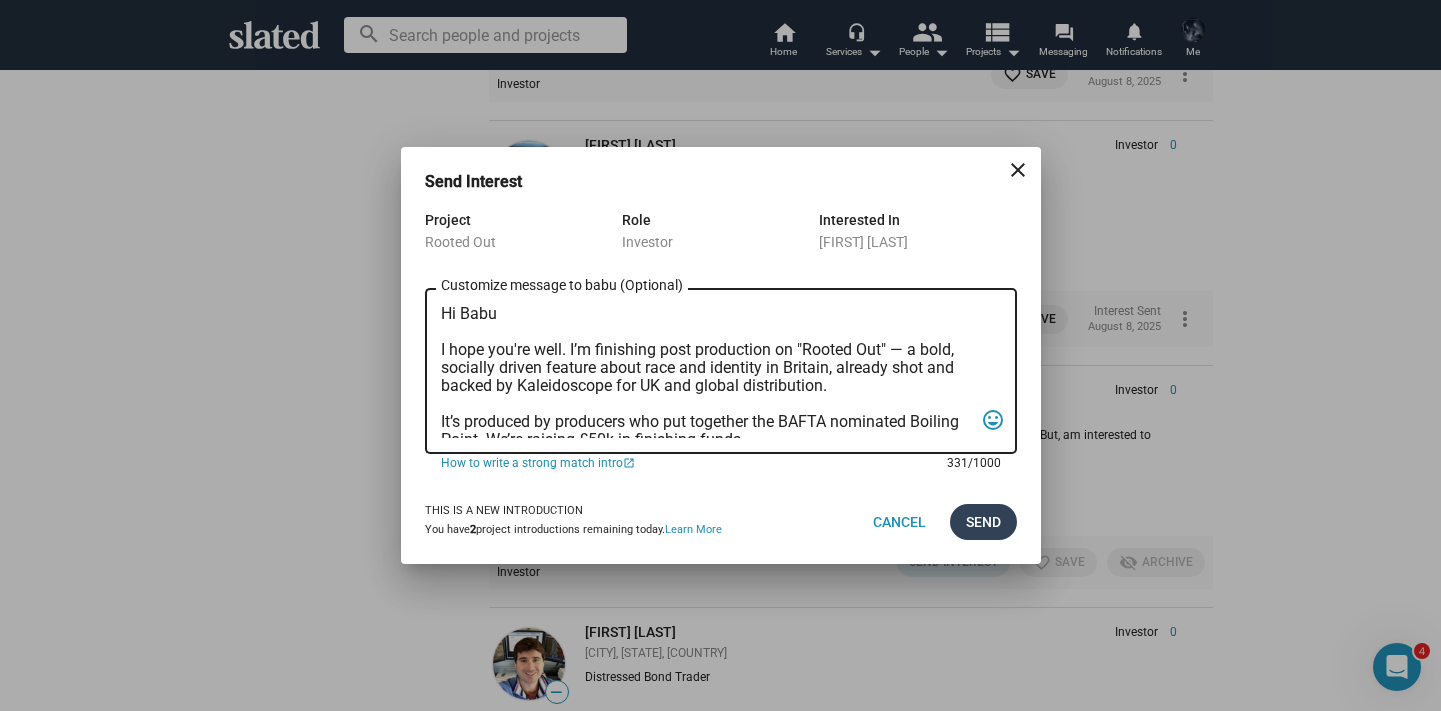 type on "Hi Babu
I hope you're well. I’m finishing post production on "Rooted Out" — a bold, socially driven feature about race and identity in Britain, already shot and backed by Kaleidoscope for UK and global distribution.
It’s produced by producers who put together the BAFTA nominated Boiling Point. We’re raising £50k in finishing funds.
Would love to share more if you’re interested.
Best,
Freddie" 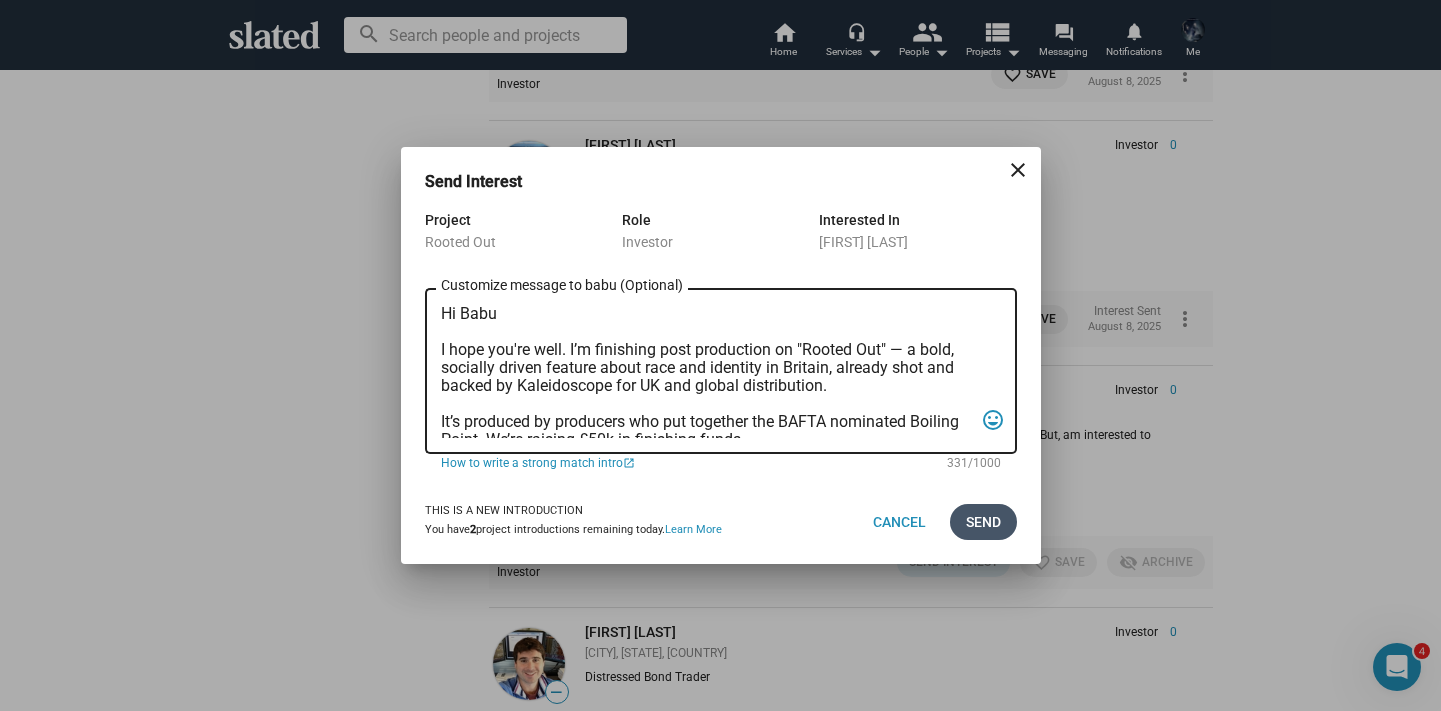 click on "Send" at bounding box center (983, 522) 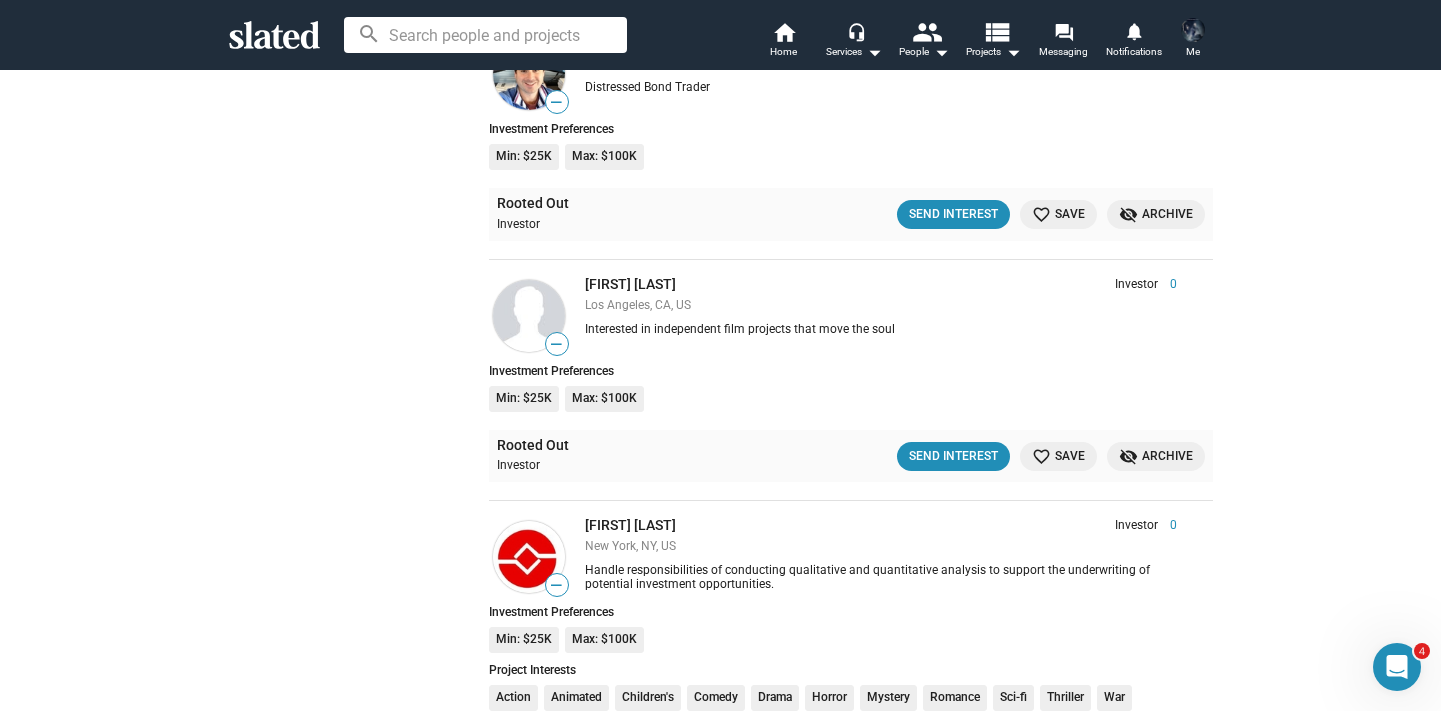 scroll, scrollTop: 10250, scrollLeft: 0, axis: vertical 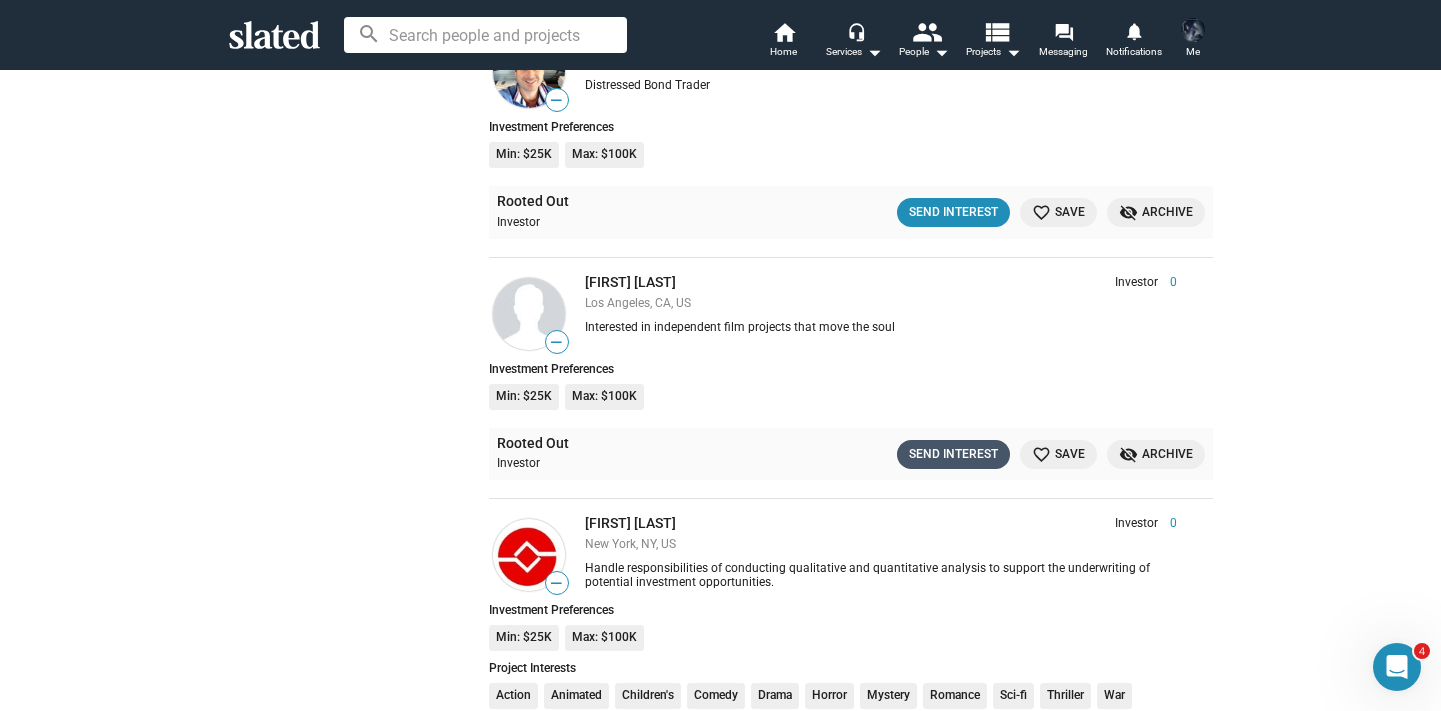 click on "Send Interest" 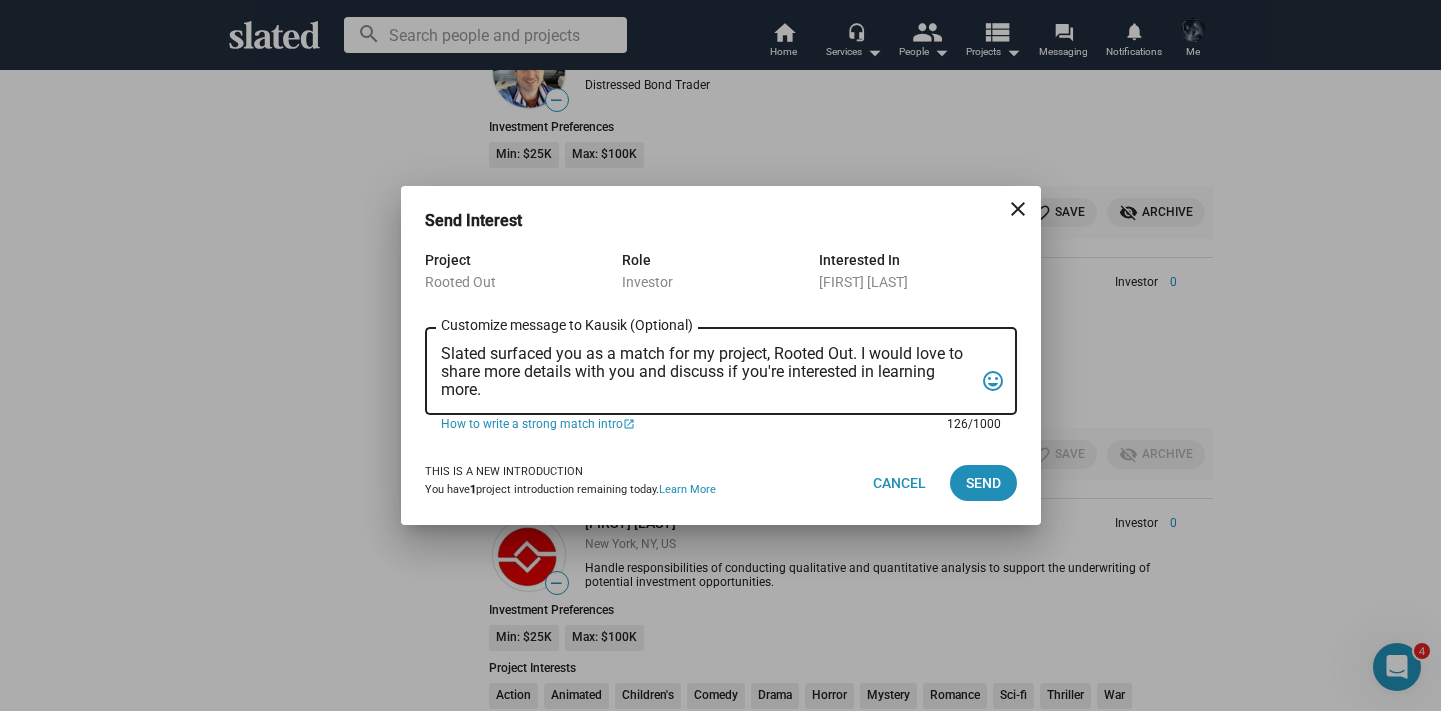 drag, startPoint x: 527, startPoint y: 391, endPoint x: 484, endPoint y: 315, distance: 87.32124 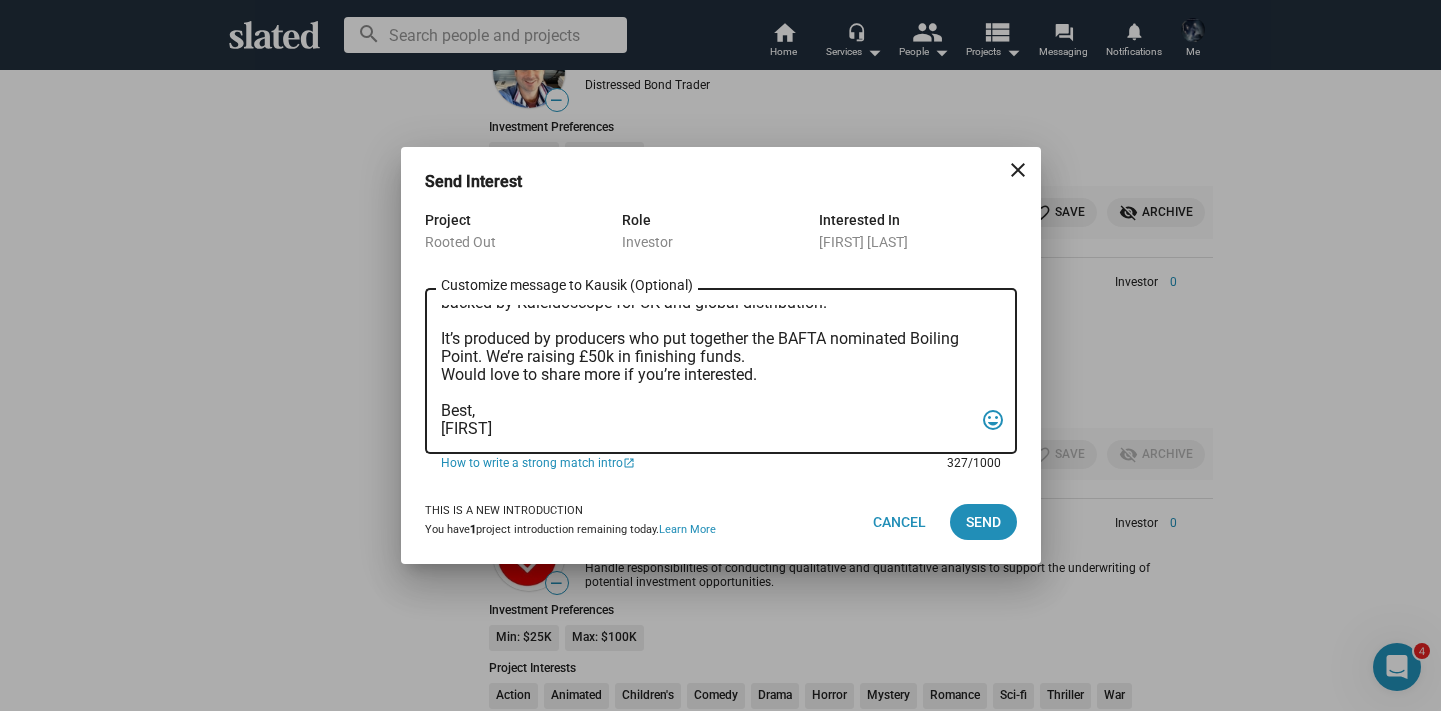 scroll, scrollTop: 0, scrollLeft: 0, axis: both 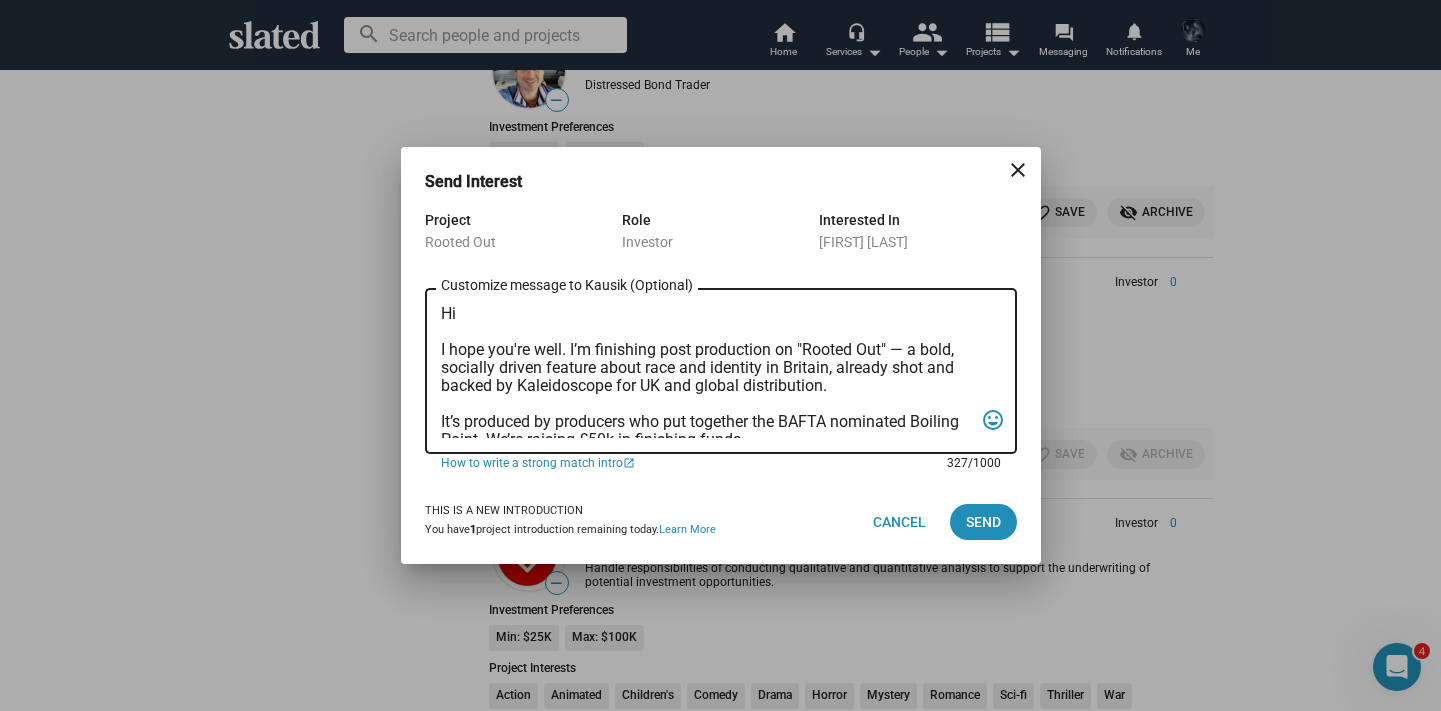 click on "Hi
I hope you're well. I’m finishing post production on "Rooted Out" — a bold, socially driven feature about race and identity in Britain, already shot and backed by Kaleidoscope for UK and global distribution.
It’s produced by producers who put together the BAFTA nominated Boiling Point. We’re raising £50k in finishing funds.
Would love to share more if you’re interested.
Best,
Freddie" at bounding box center [707, 371] 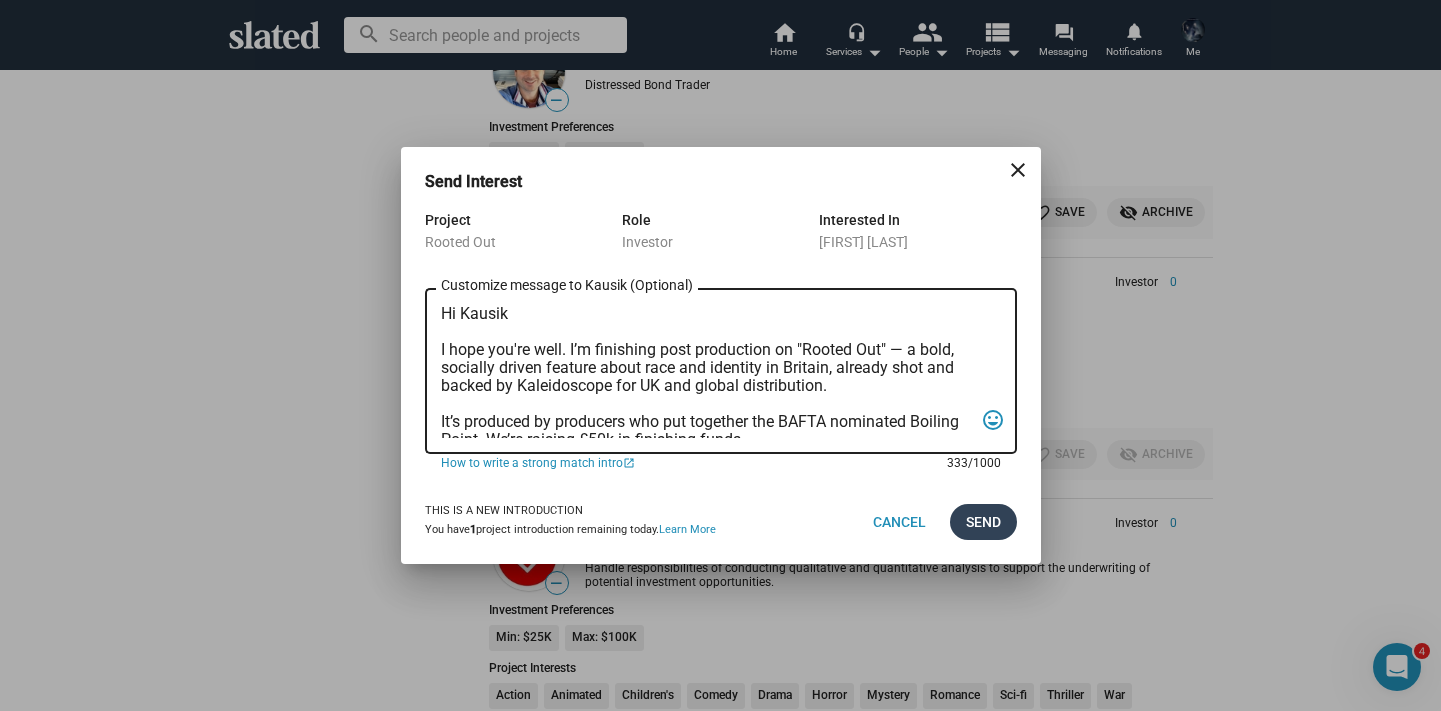 type on "Hi Kausik
I hope you're well. I’m finishing post production on "Rooted Out" — a bold, socially driven feature about race and identity in Britain, already shot and backed by Kaleidoscope for UK and global distribution.
It’s produced by producers who put together the BAFTA nominated Boiling Point. We’re raising £50k in finishing funds.
Would love to share more if you’re interested.
Best,
Freddie" 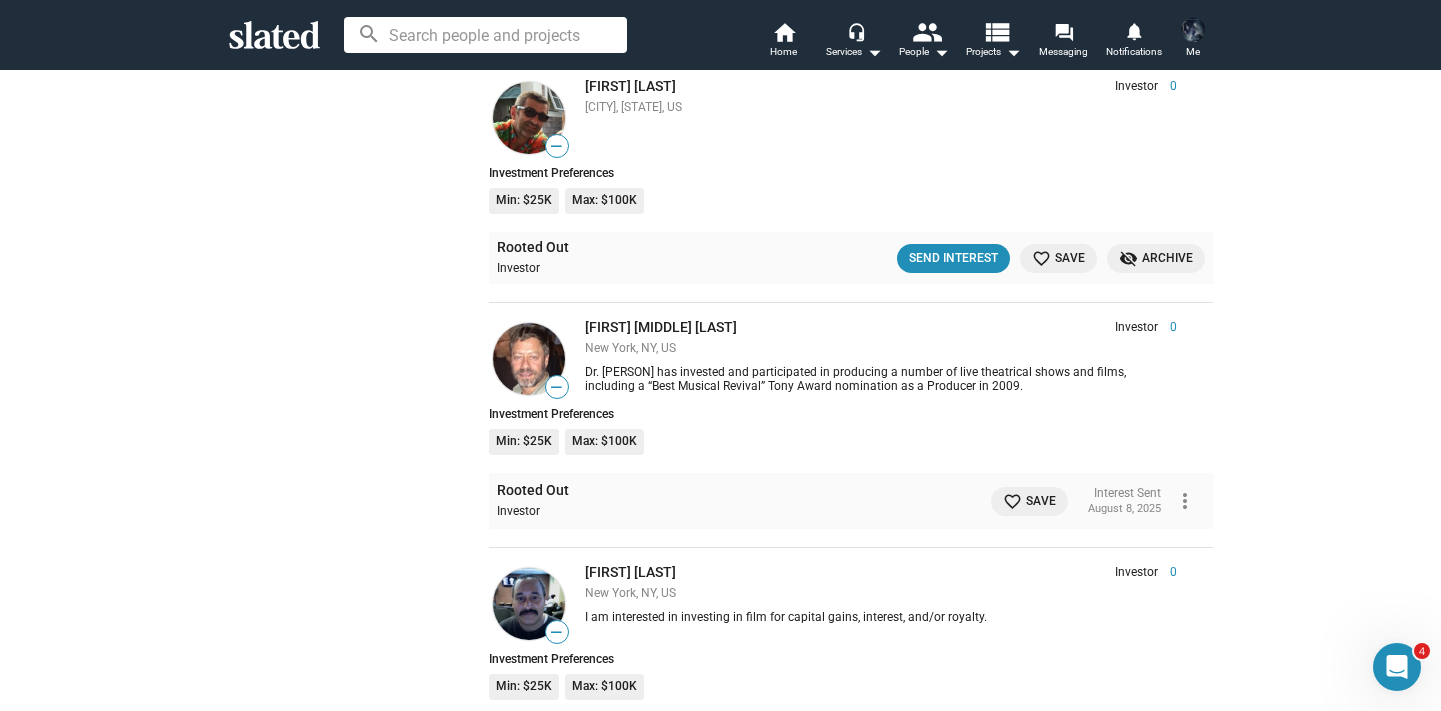scroll, scrollTop: 8979, scrollLeft: 0, axis: vertical 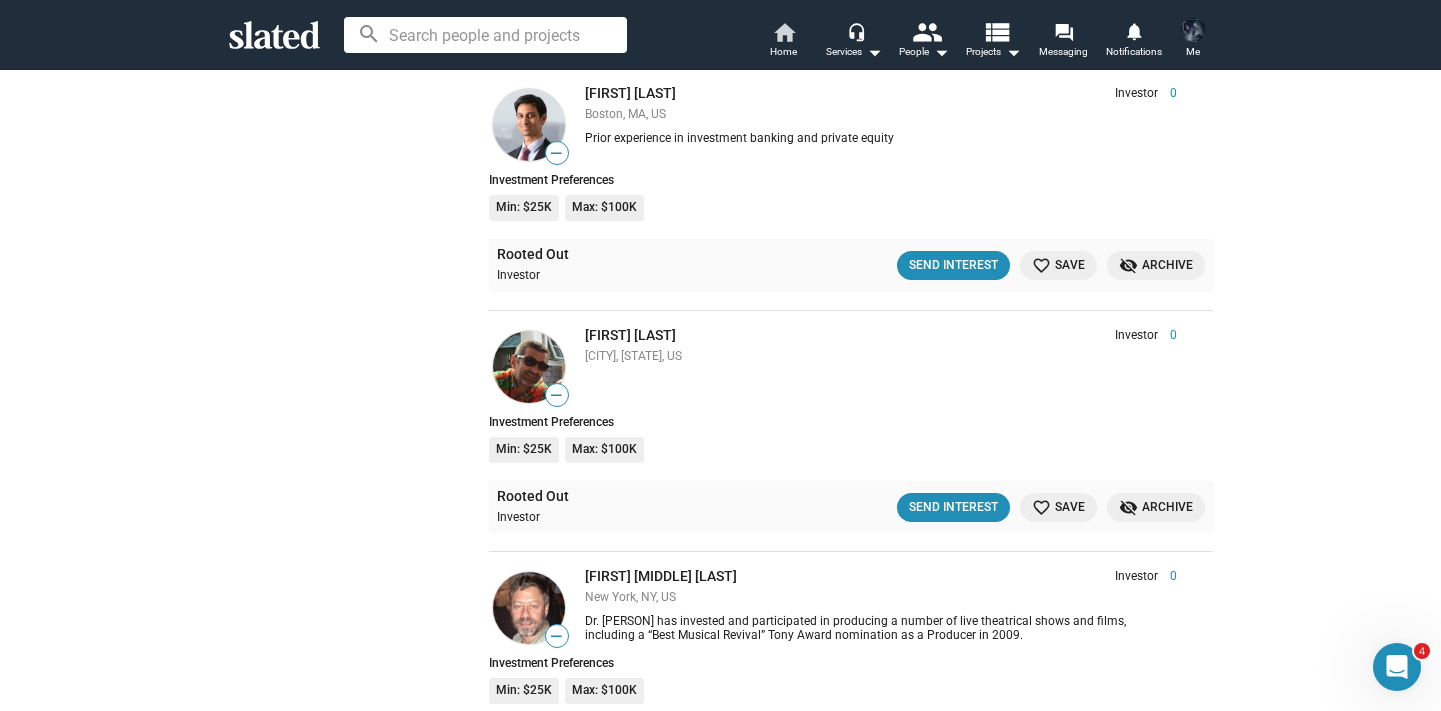 click on "home" at bounding box center [784, 32] 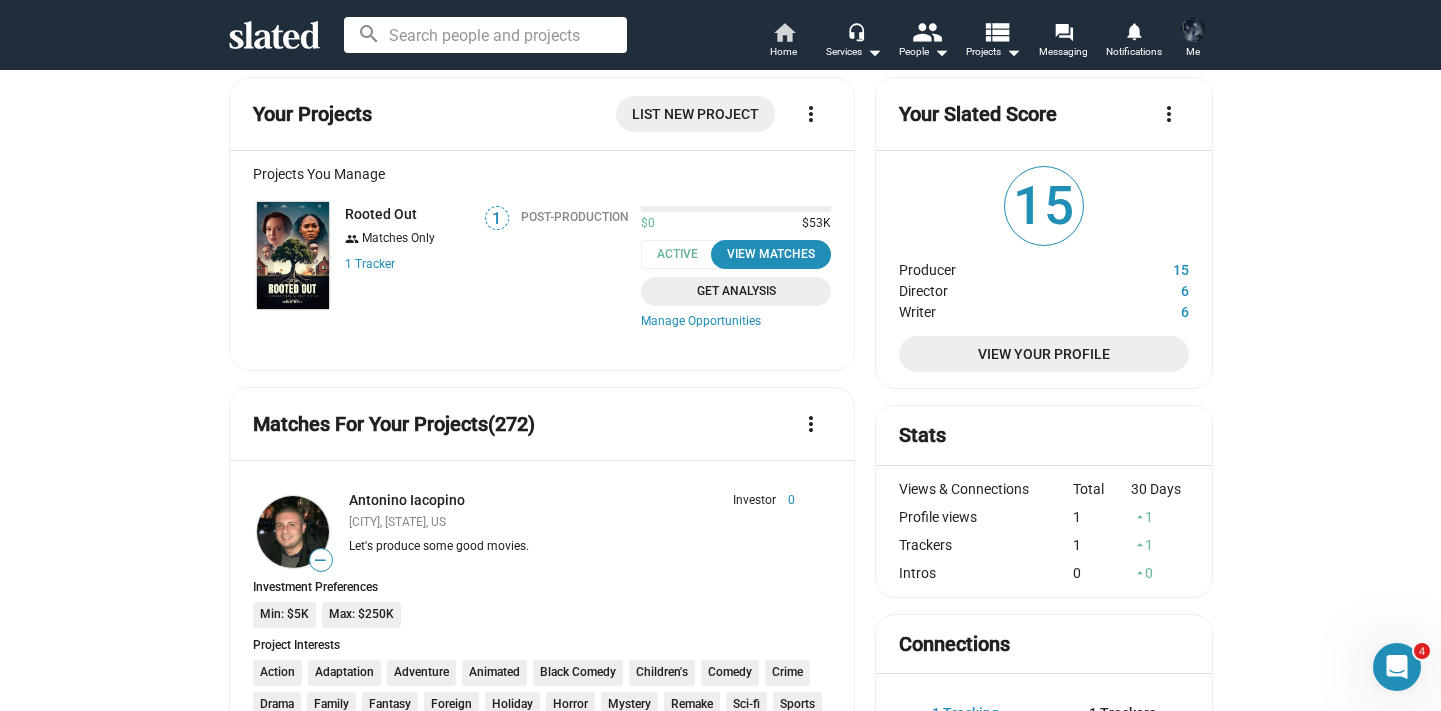 scroll, scrollTop: 26, scrollLeft: 0, axis: vertical 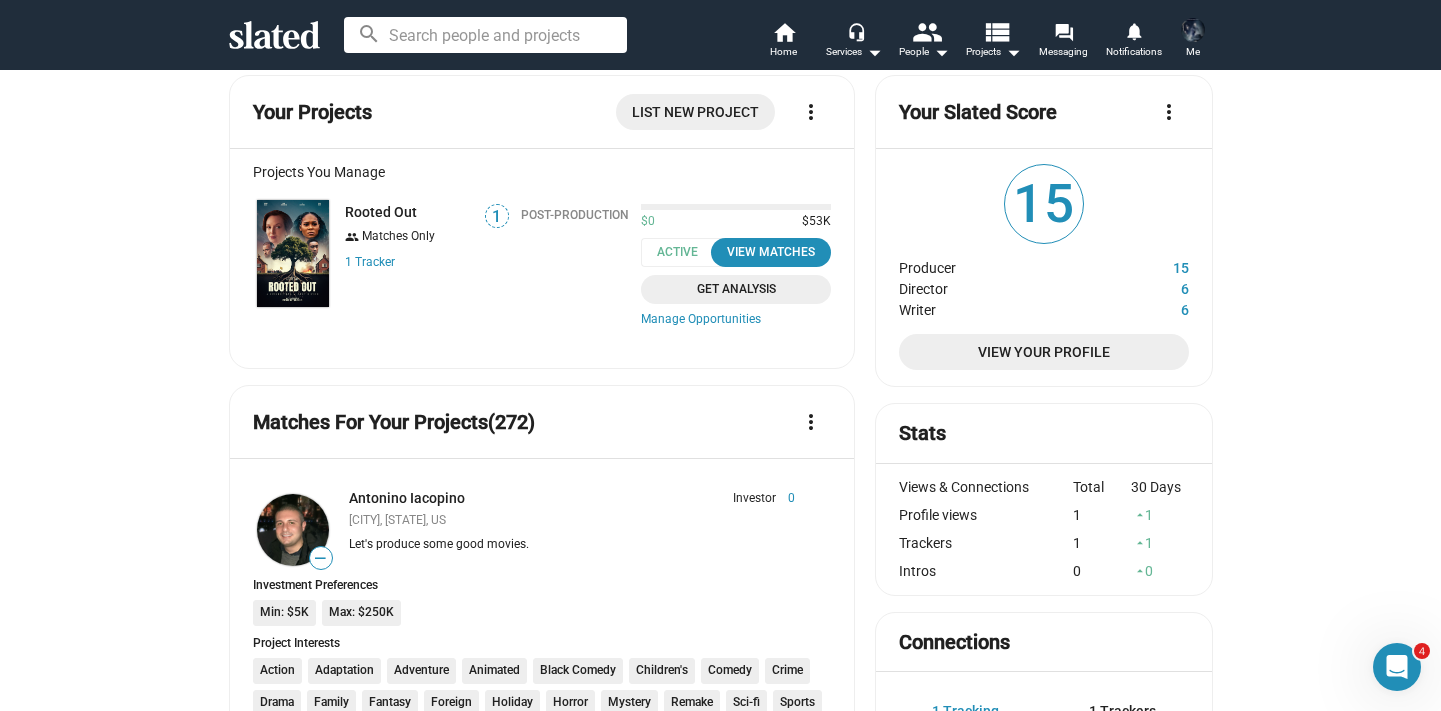 click on "Me" at bounding box center [1193, 52] 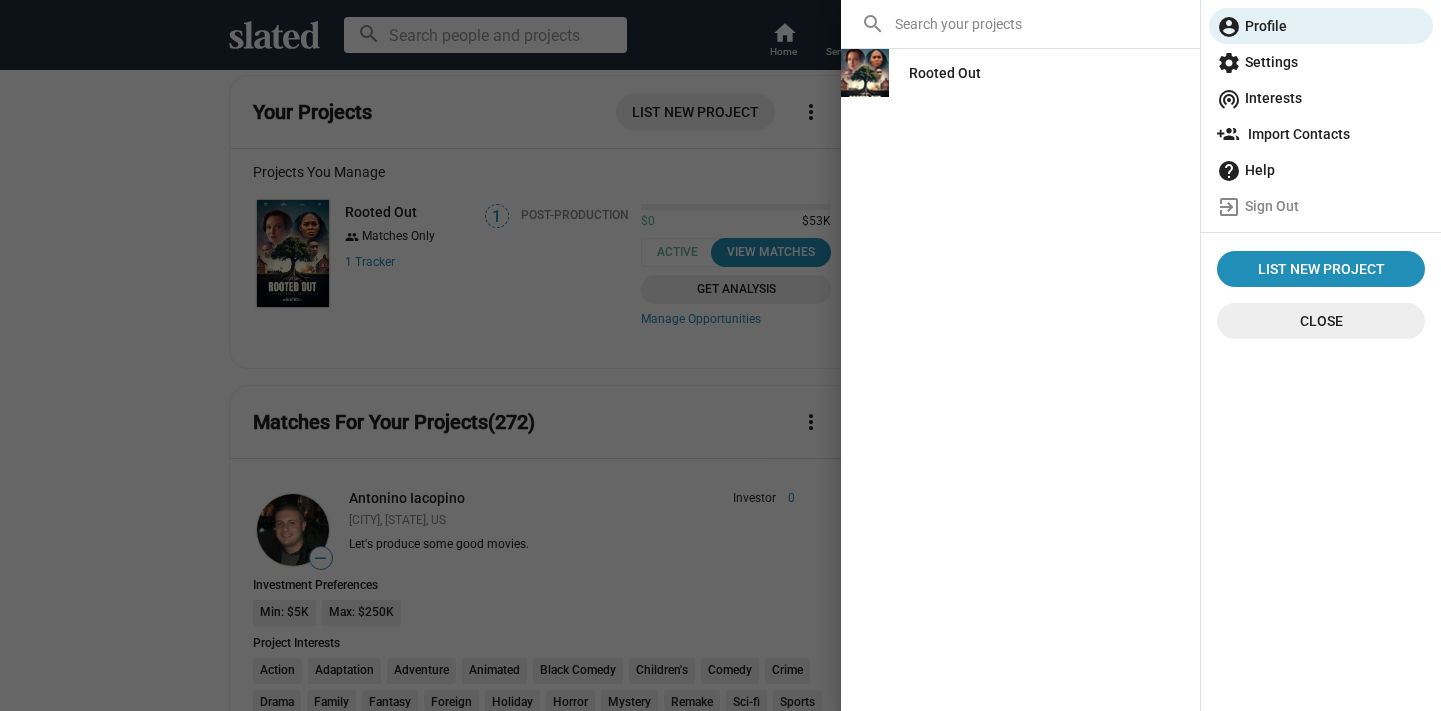 click 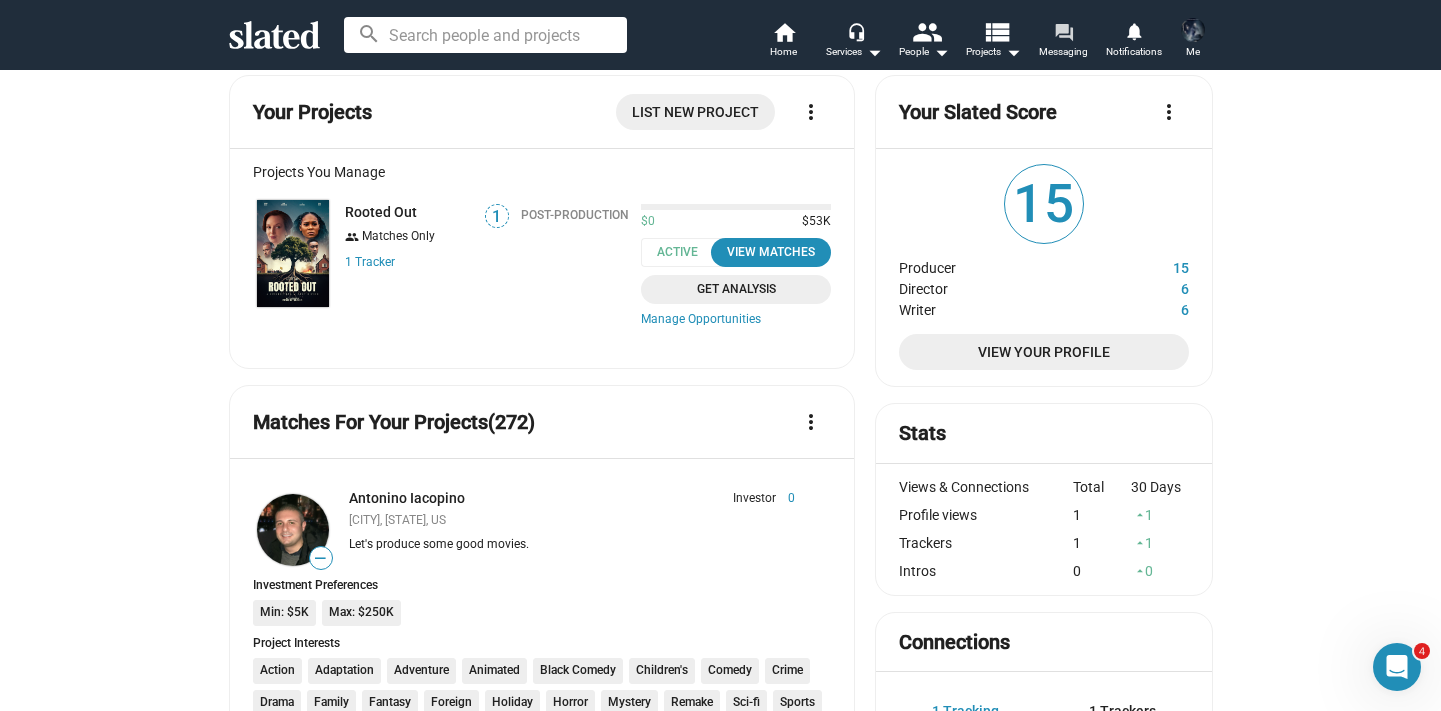click on "forum" at bounding box center (1063, 31) 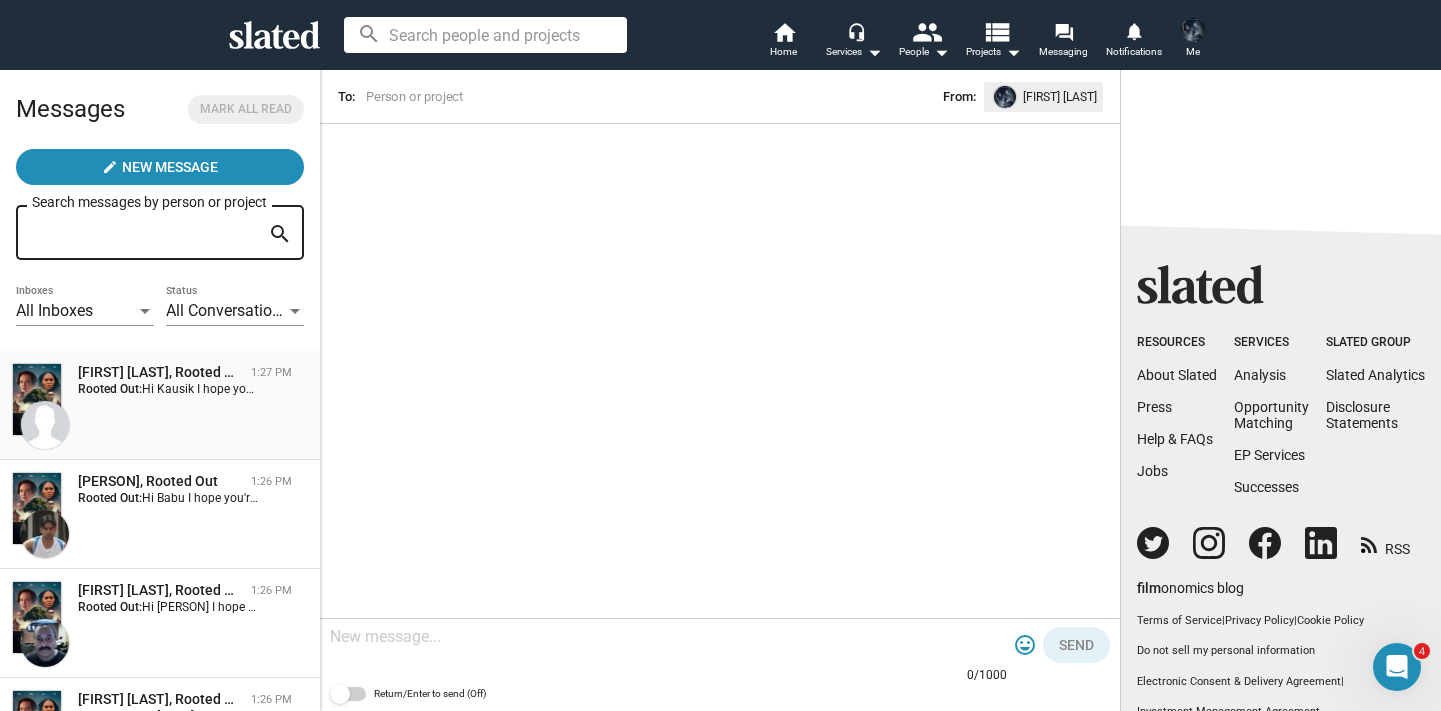 click on "Kausik Rajgopal, Rooted Out" at bounding box center [160, 372] 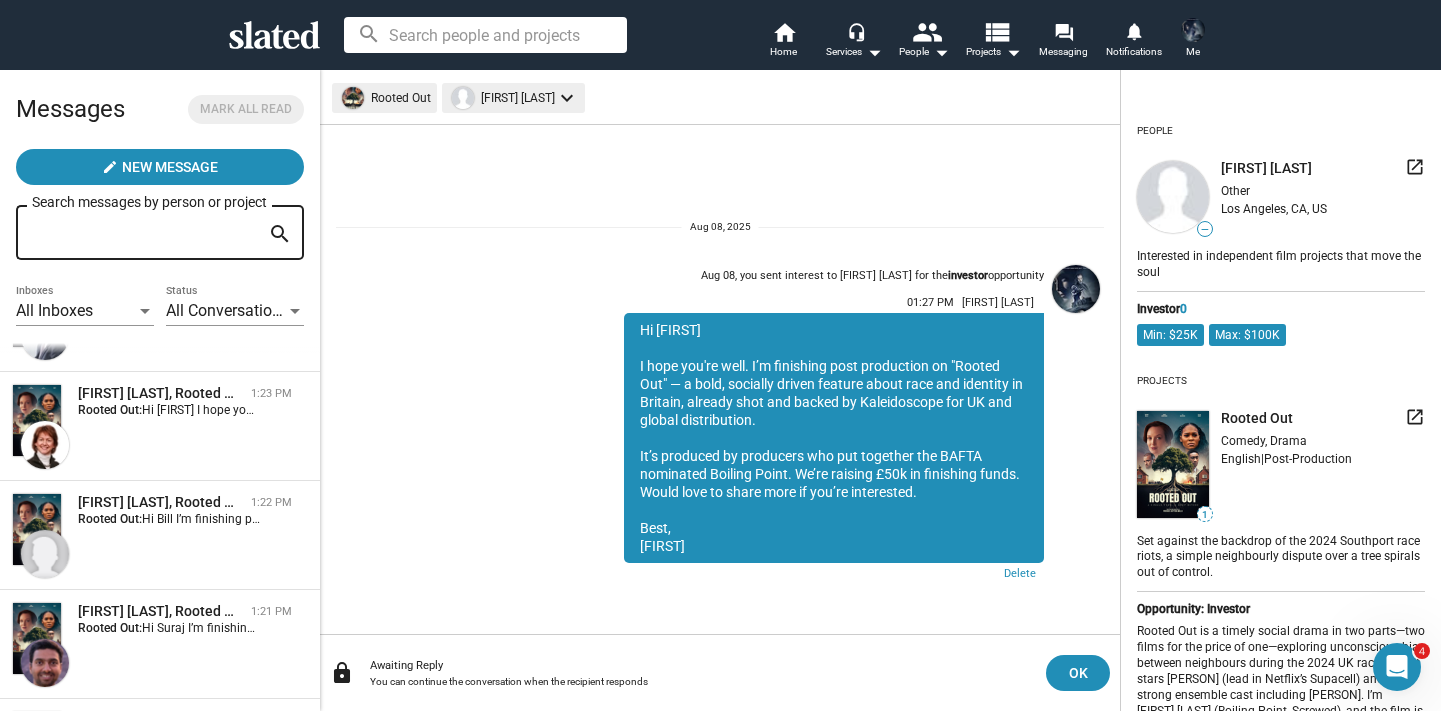 scroll, scrollTop: 781, scrollLeft: 0, axis: vertical 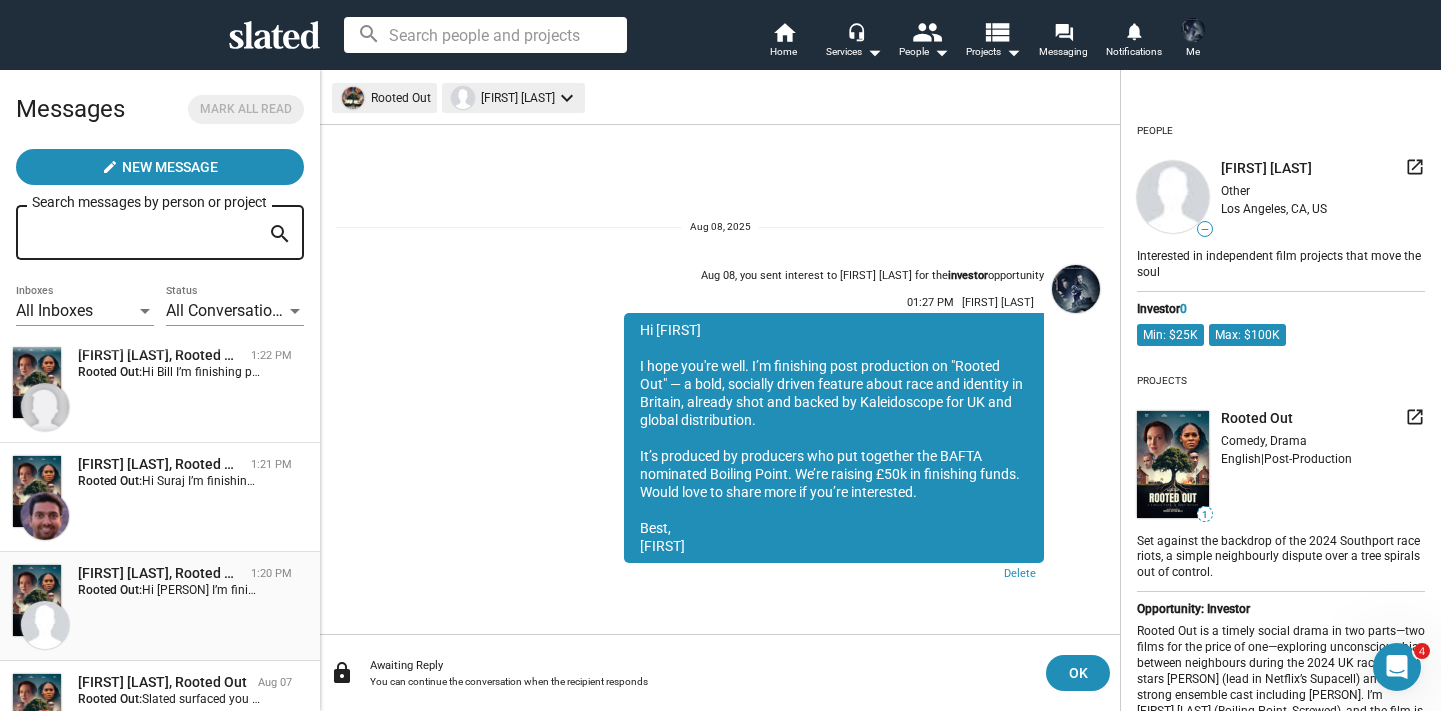 click on "Hi Scot
I’m finishing post production on "Rooted Out" — a bold, socially driven feature about race and identity in Britain, already shot and backed by Kaleidoscope for UK and global distribution.
It’s produced by producers who put together the BAFTA nominated Boiling Point. We’re raising £50k in finishing funds.
Would love to share more if you’re interested.
Best,
[NAME]" at bounding box center (1147, 590) 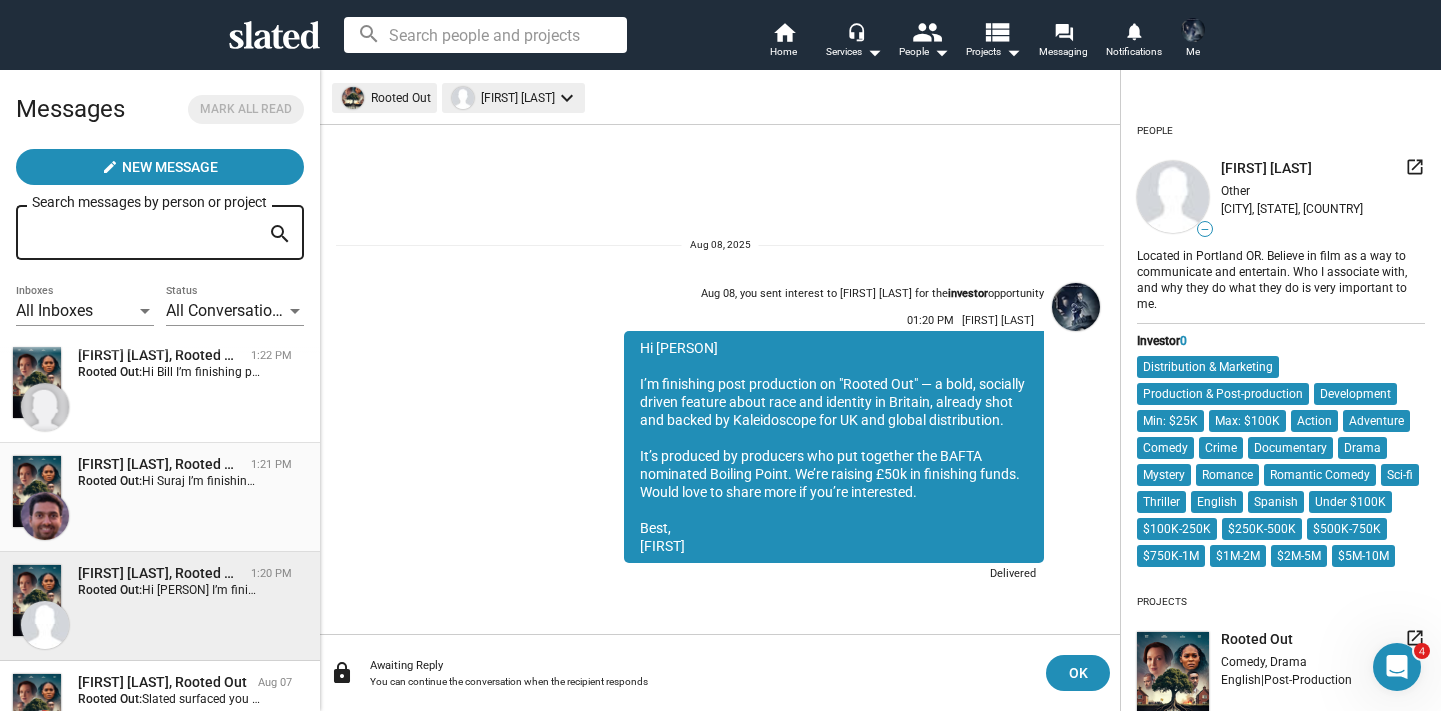 click on "Hi [NAME]
I’m finishing post production on "Rooted Out" — a bold, socially driven feature about race and identity in Britain, already shot and backed by Kaleidoscope for UK and global distribution.
It’s produced by producers who put together the BAFTA nominated Boiling Point. We’re raising £50k in finishing funds.
Would love to share more if you’re interested.
Best,
[FIRST]" at bounding box center (1135, 481) 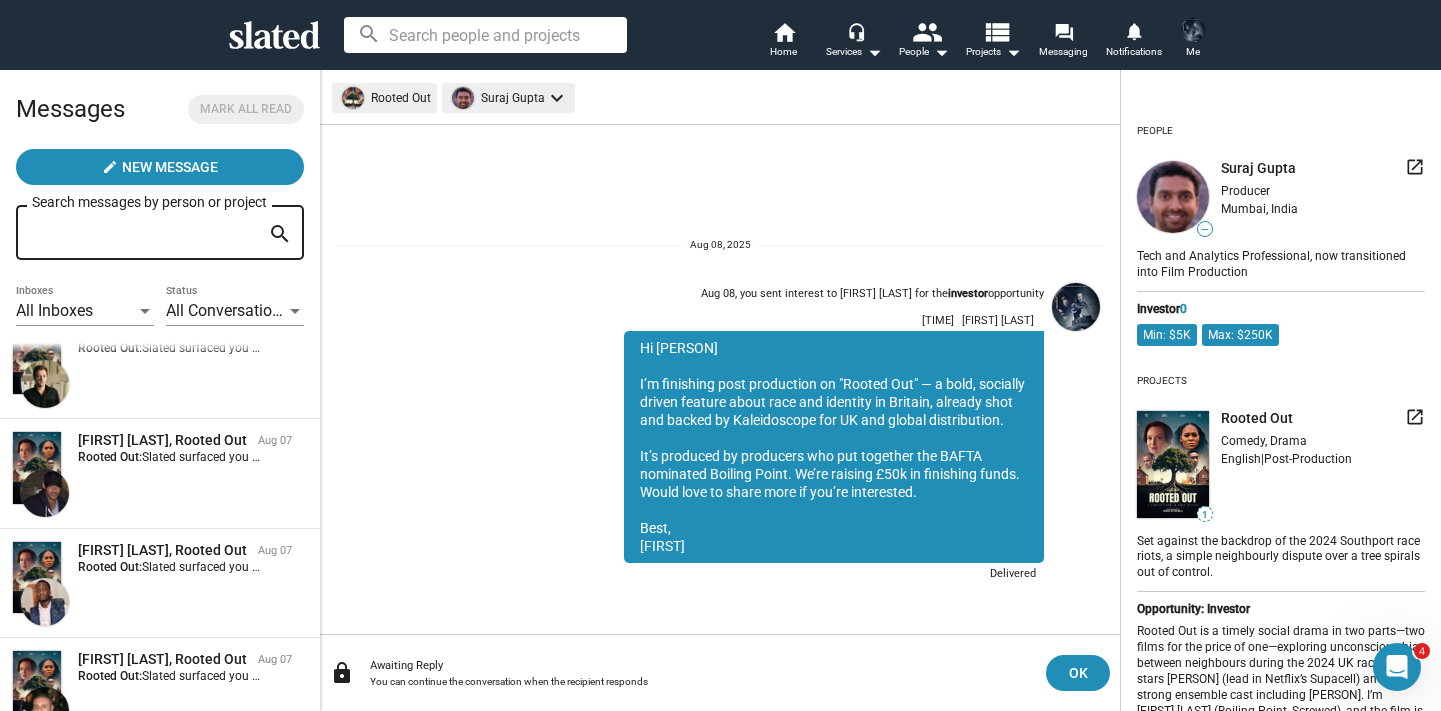 scroll, scrollTop: 1872, scrollLeft: 0, axis: vertical 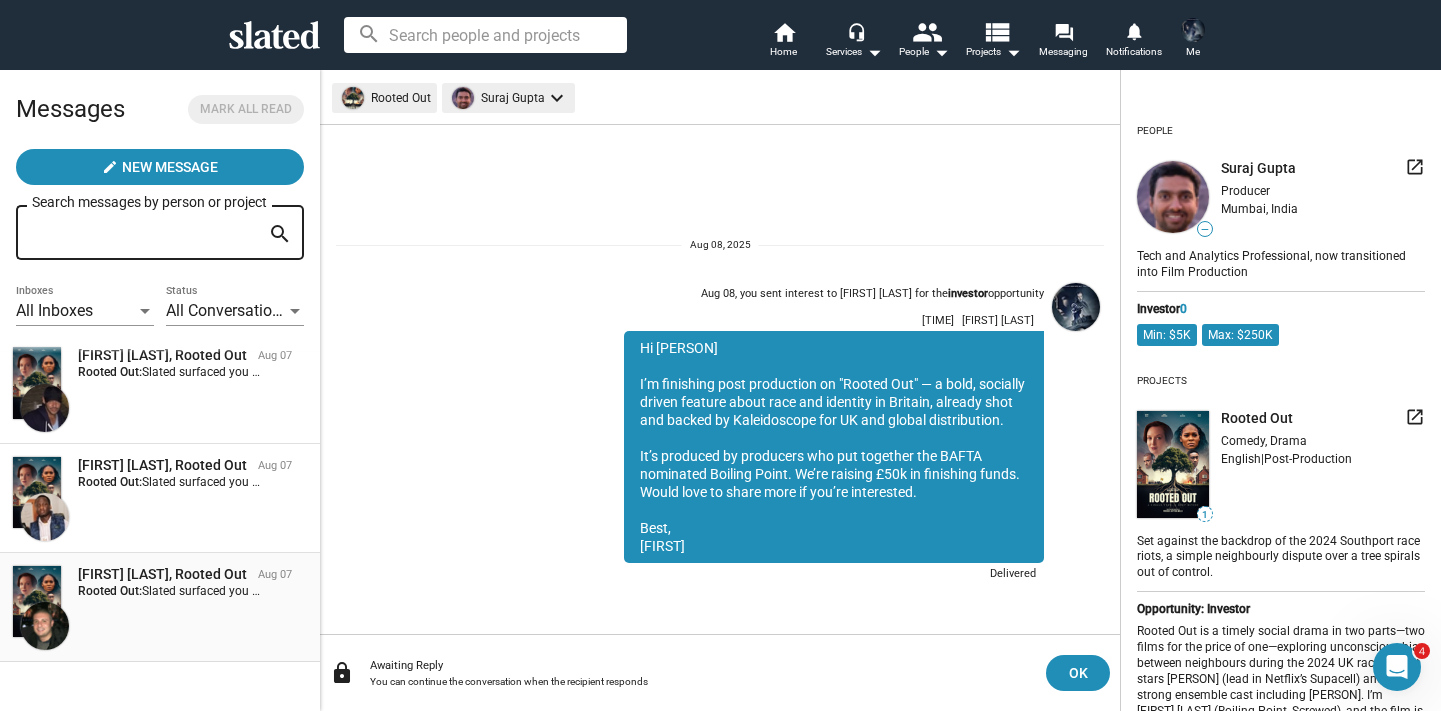 click on "Antonino Iacopino, Rooted Out Aug 07 Rooted Out:  Slated surfaced you as a match for my project, Rooted Out. I would love to share more details with you and discuss if you're interested in learning more." at bounding box center (160, 607) 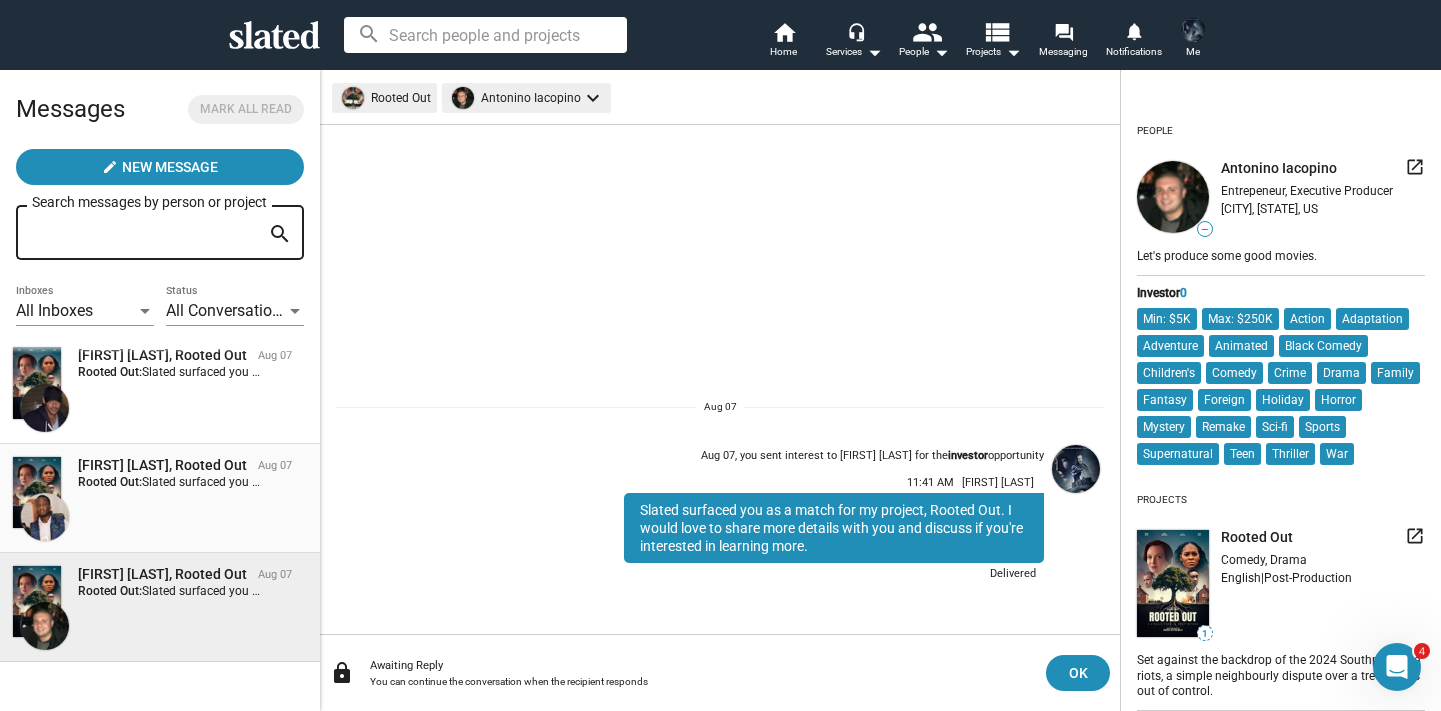 click on "Segun Williams, Rooted Out Aug 07 Rooted Out:  Slated surfaced you as a match for my project, Rooted Out. I would love to share more details with you and discuss if you're interested in learning more." at bounding box center (160, 498) 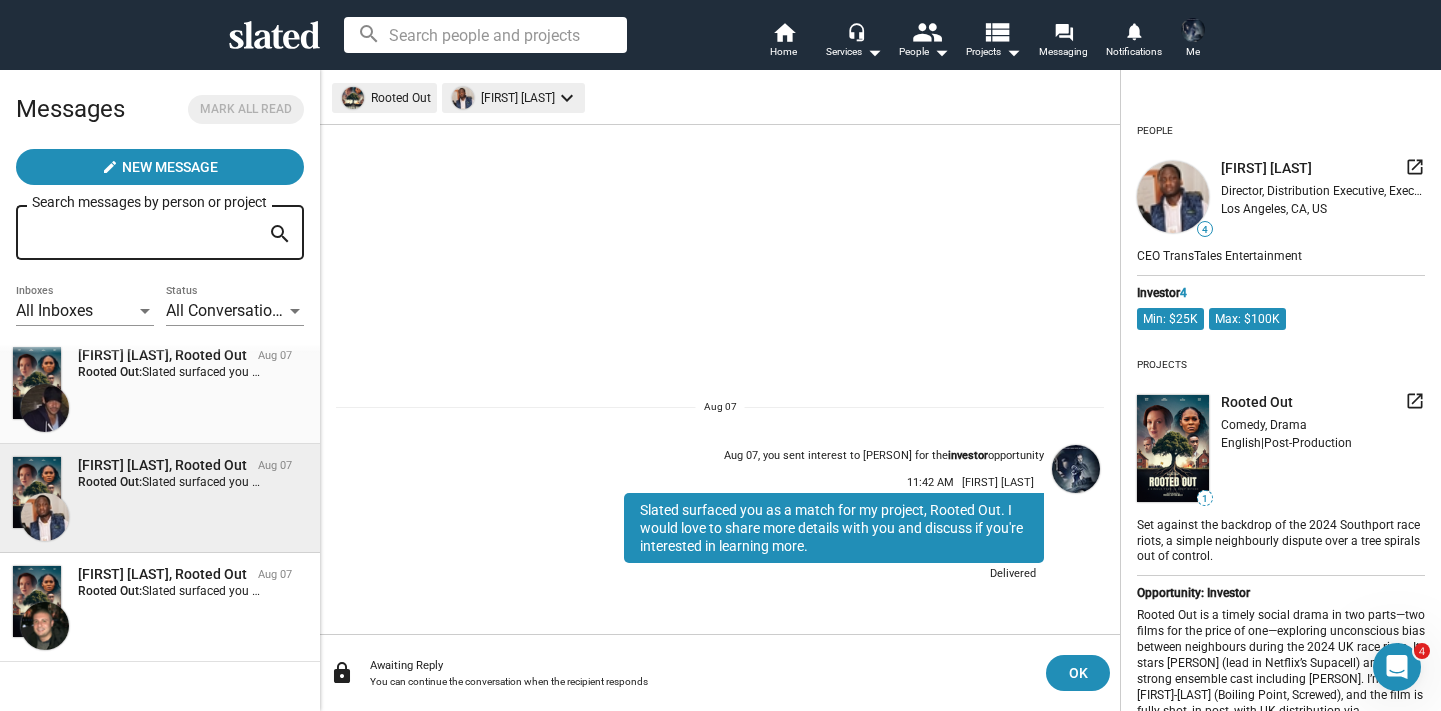 click on "David Fortune, Rooted Out Aug 07 Rooted Out:  Slated surfaced you as a match for my project, Rooted Out. I would love to share more details with you and discuss if you're interested in learning more." at bounding box center (160, 388) 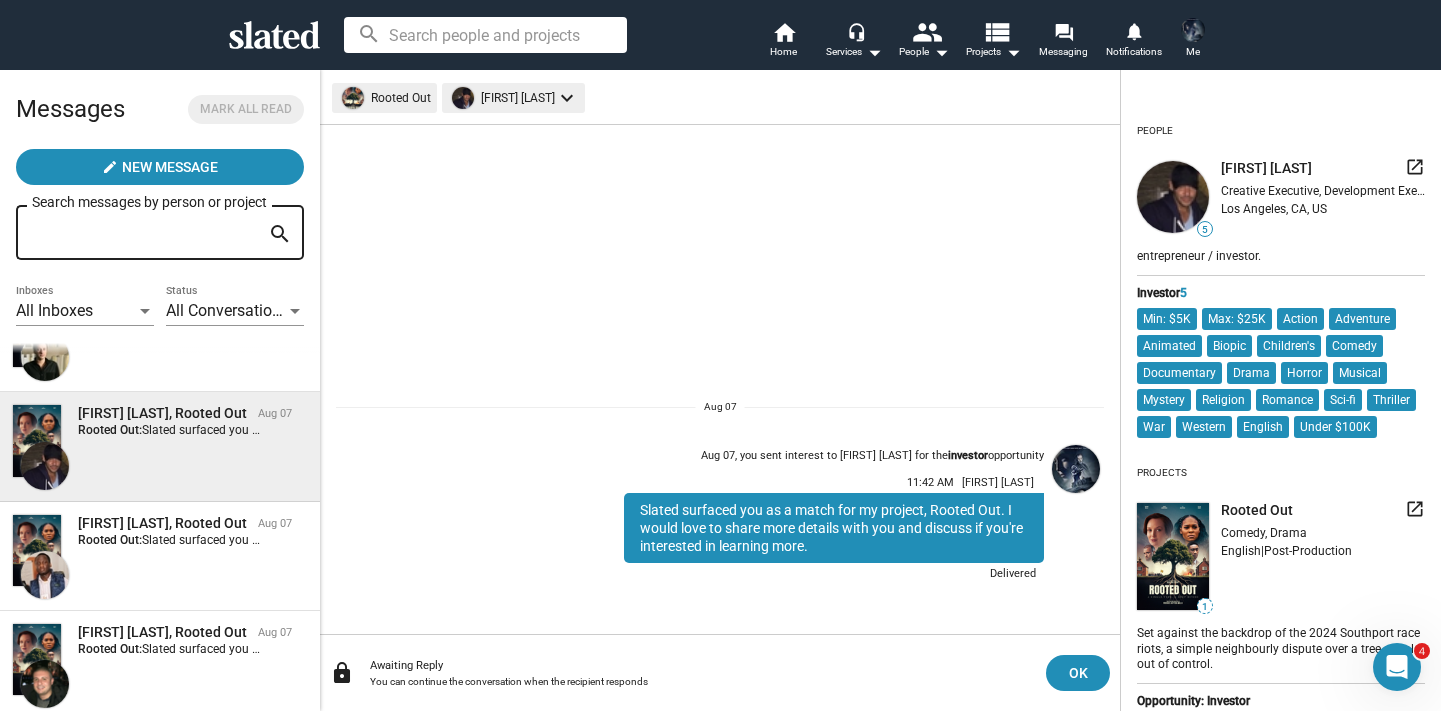 scroll, scrollTop: 1799, scrollLeft: 0, axis: vertical 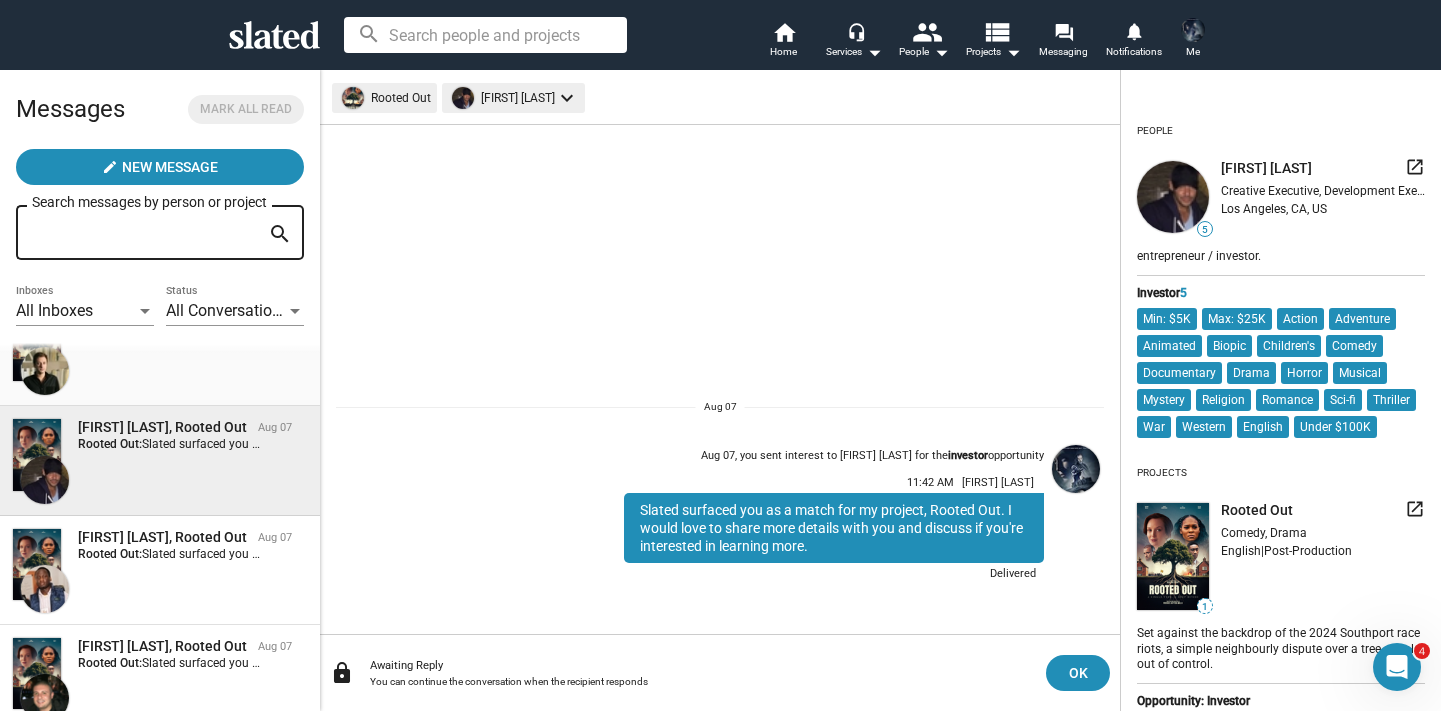 click on "Mark Boyd, Rooted Out Aug 07 Rooted Out:  Slated surfaced you as a match for my project, Rooted Out. I would love to share more details with you and discuss if you're interested in learning more." at bounding box center (160, 351) 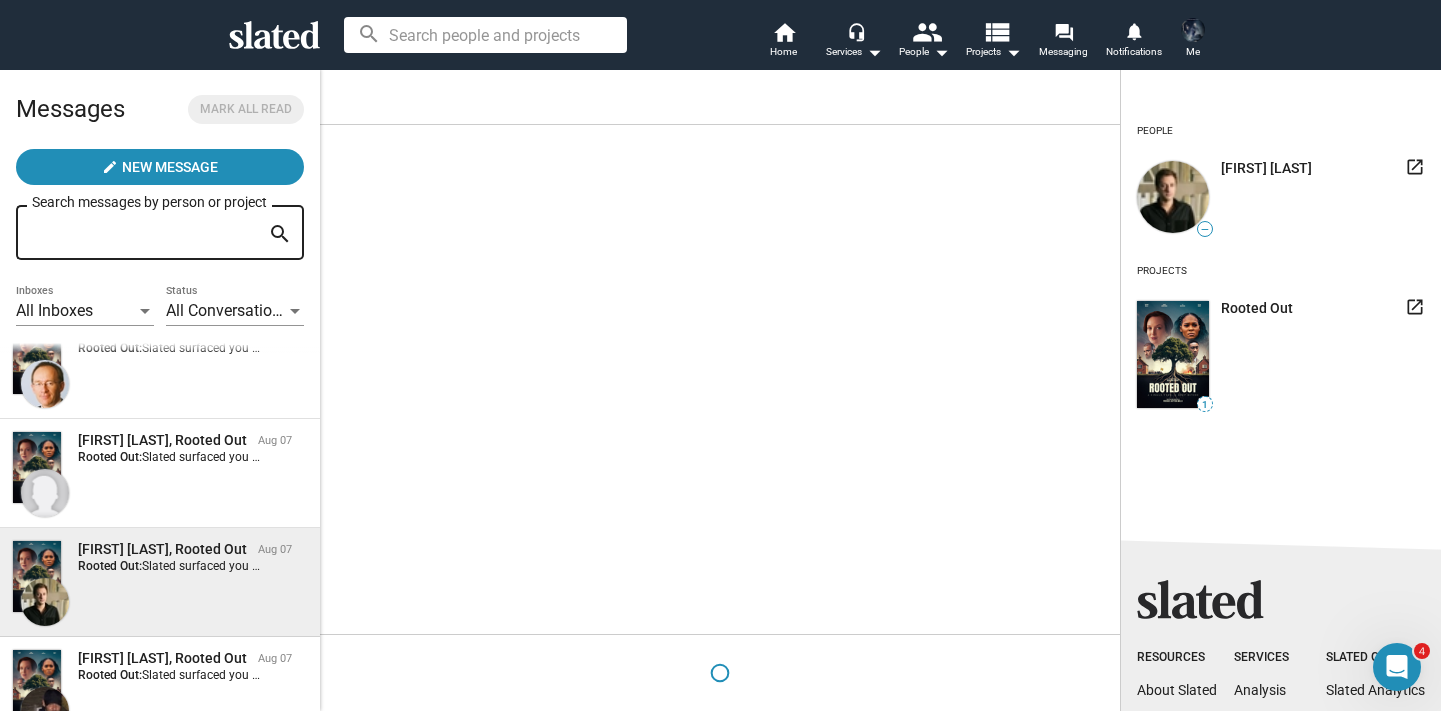 scroll, scrollTop: 1542, scrollLeft: 0, axis: vertical 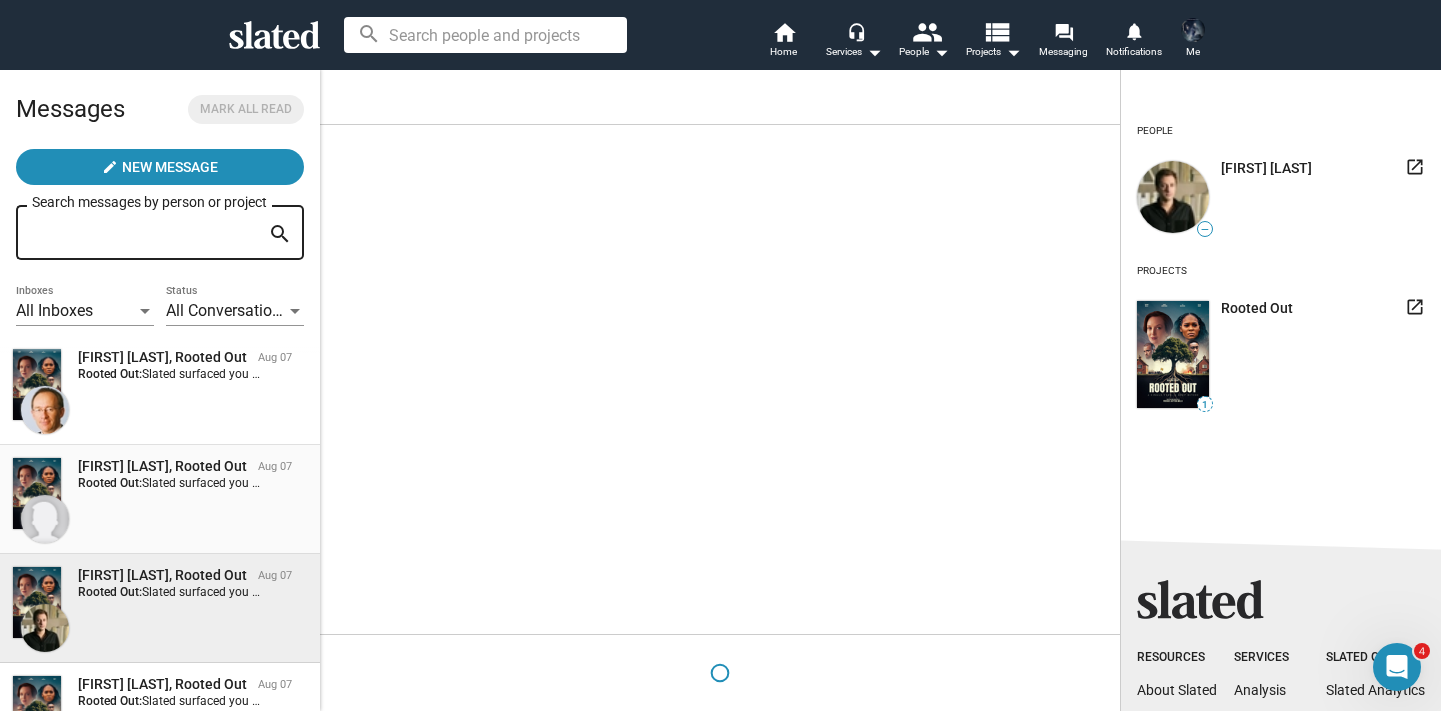 click on "Raymond Bloomfield, Rooted Out Aug 07 Rooted Out:  Slated surfaced you as a match for my project, Rooted Out. I would love to share more details with you and discuss if you're interested in learning more." at bounding box center [160, 499] 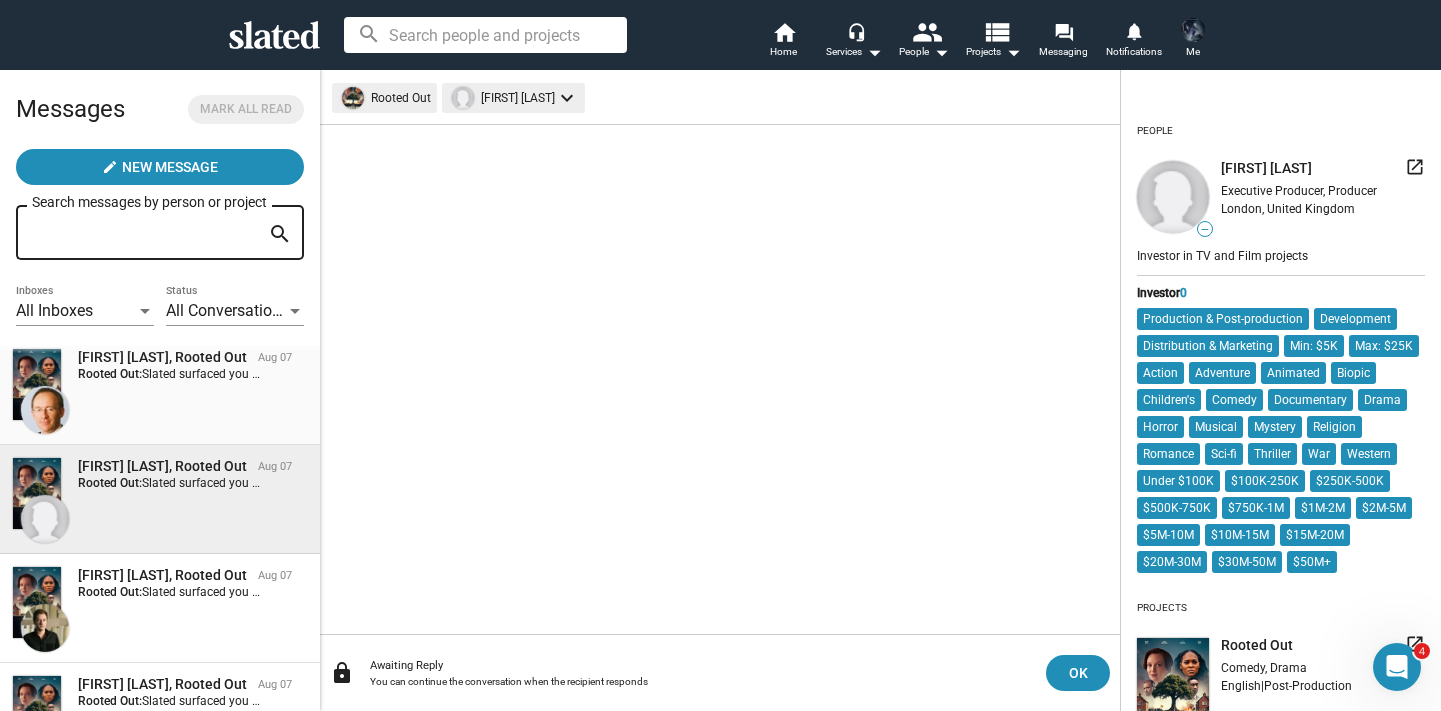 click on "John Hebblethwaite, Rooted Out Aug 07 Rooted Out:  Slated surfaced you as a match for my project, Rooted Out. I would love to share more details with you and discuss if you're interested in learning more." at bounding box center (160, 390) 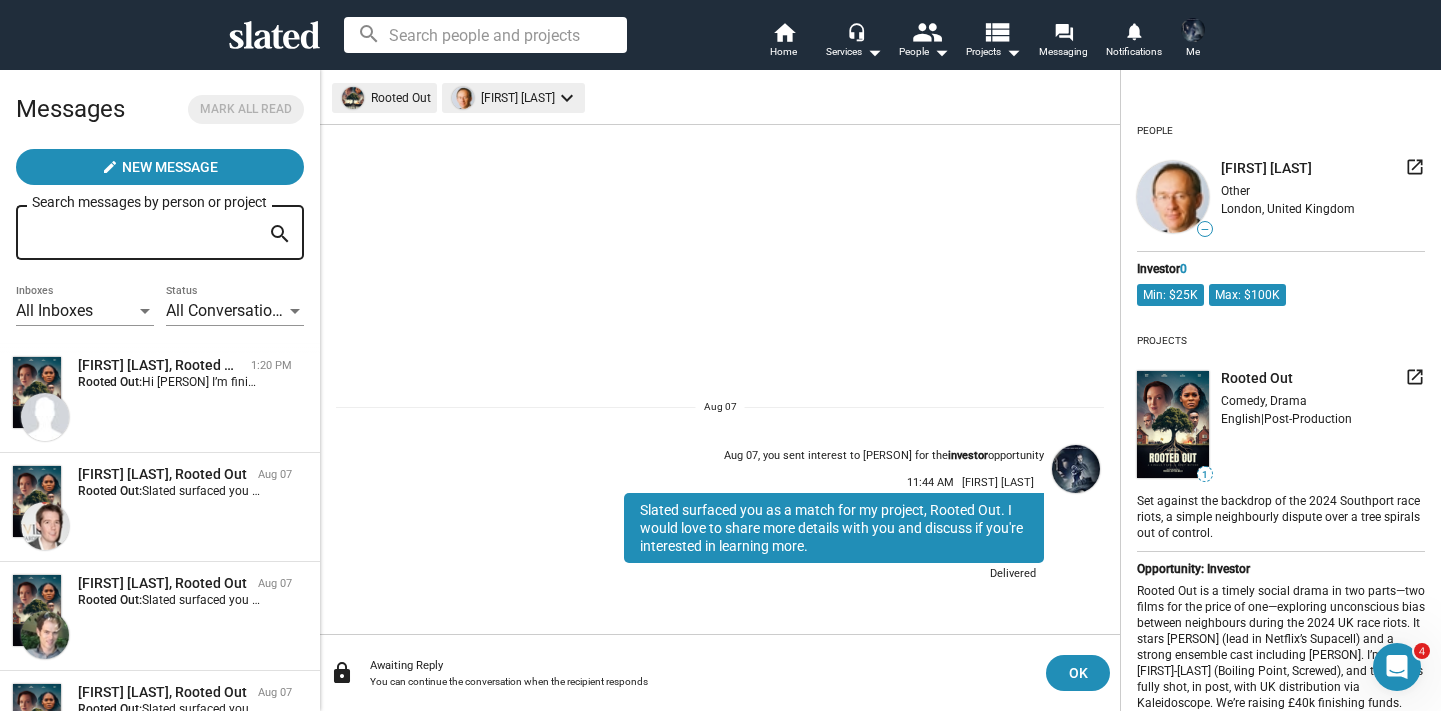 scroll, scrollTop: 983, scrollLeft: 0, axis: vertical 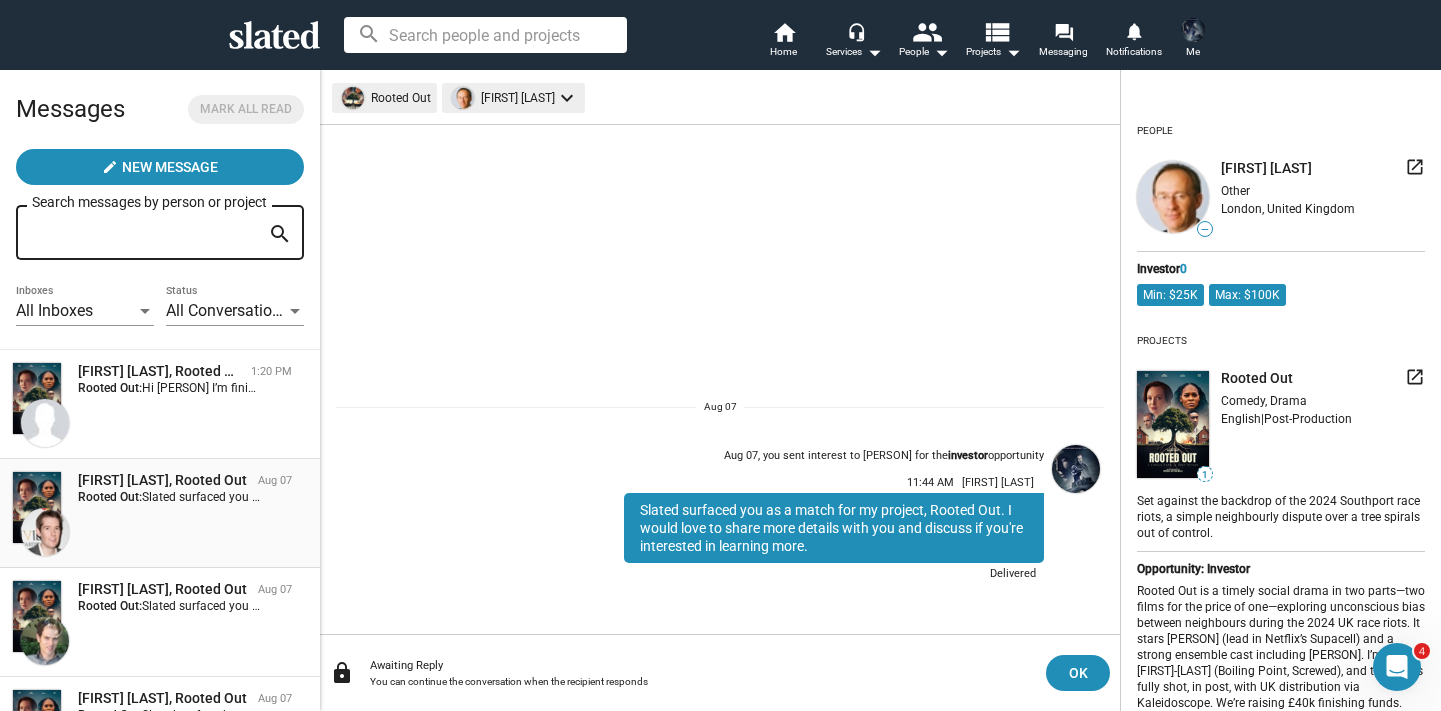 click on "Jamie Hendry, Rooted Out Aug 07 Rooted Out:  Slated surfaced you as a match for my project, Rooted Out. I would love to share more details with you and discuss if you're interested in learning more." at bounding box center (160, 513) 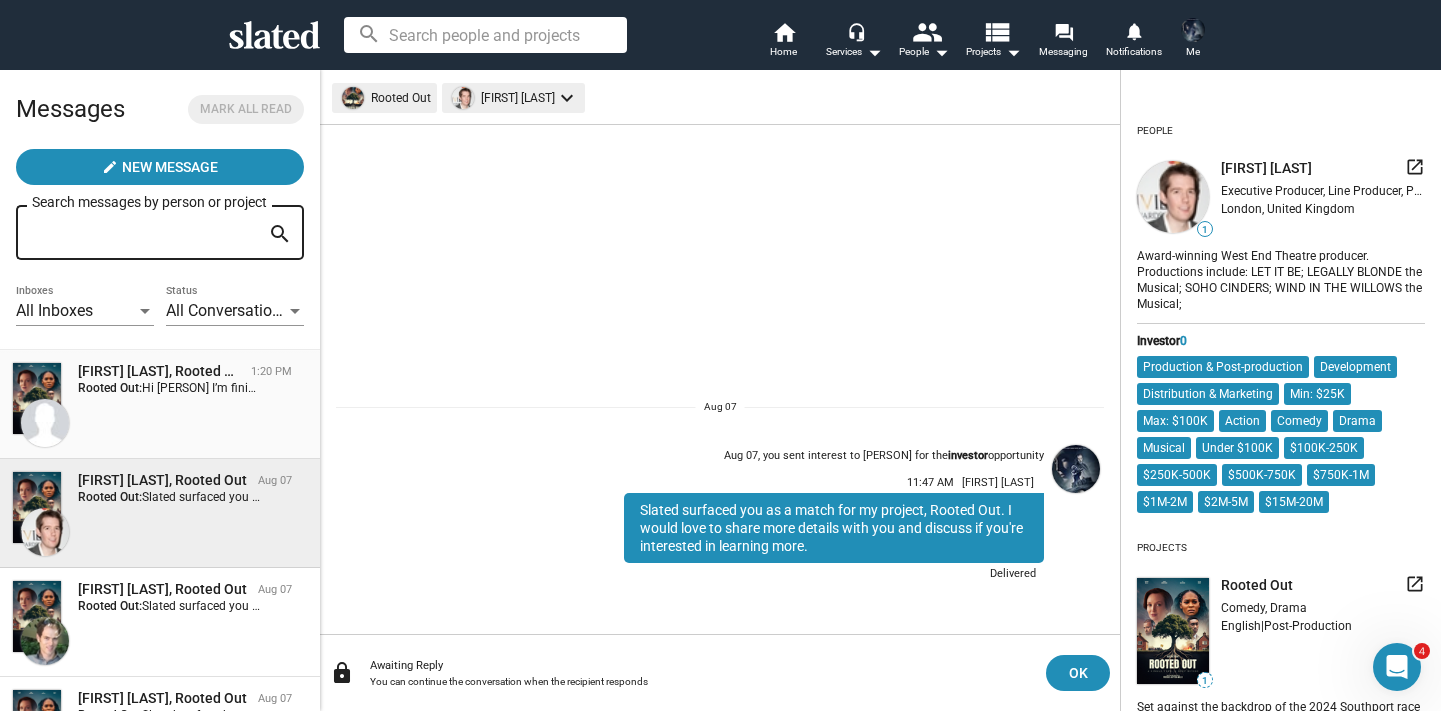 click on "Scott Goins, Rooted Out 1:20 PM Rooted Out:  Hi Scot
I’m finishing post production on "Rooted Out" — a bold, socially driven feature about race and identity in Britain, already shot and backed by Kaleidoscope for UK and global distribution.
It’s produced by producers who put together the BAFTA nominated Boiling Point. We’re raising £50k in finishing funds.
Would love to share more if you’re interested.
Best,
Freddie" at bounding box center (160, 404) 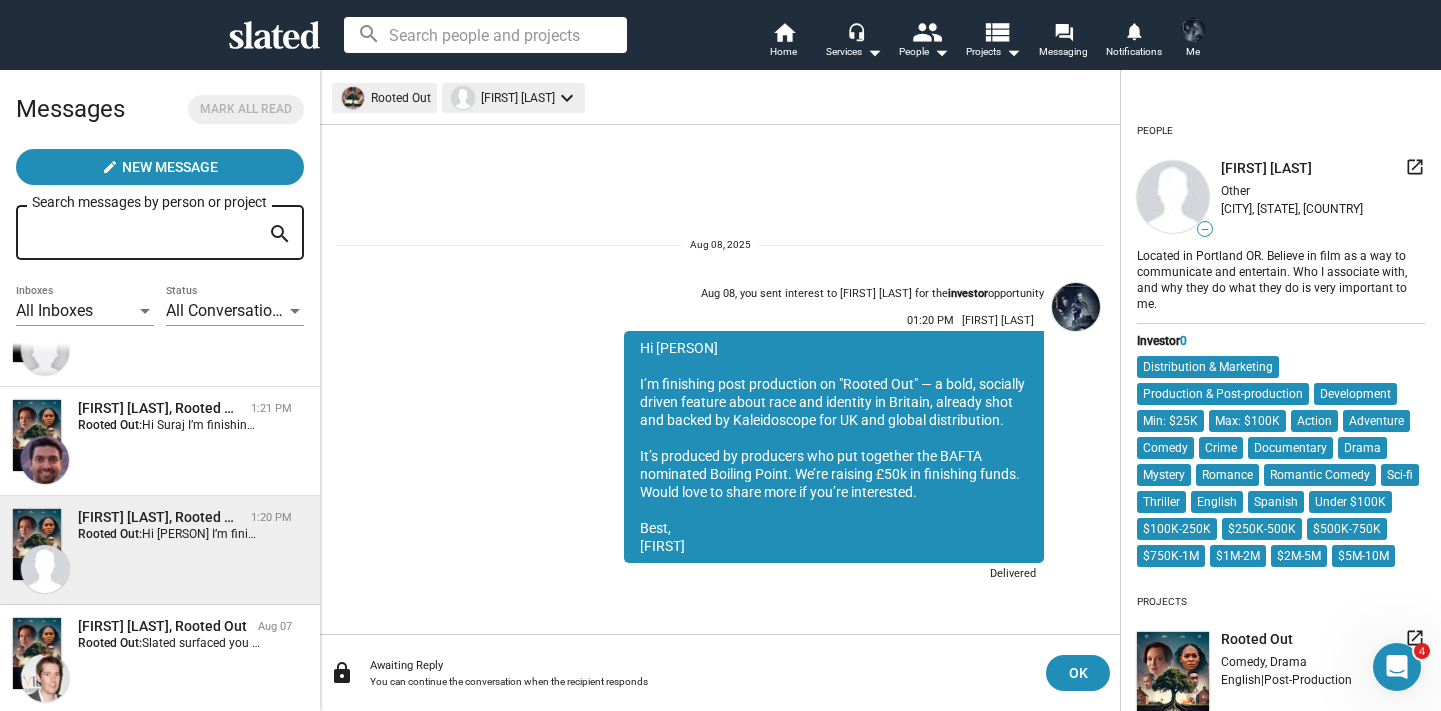 scroll, scrollTop: 798, scrollLeft: 0, axis: vertical 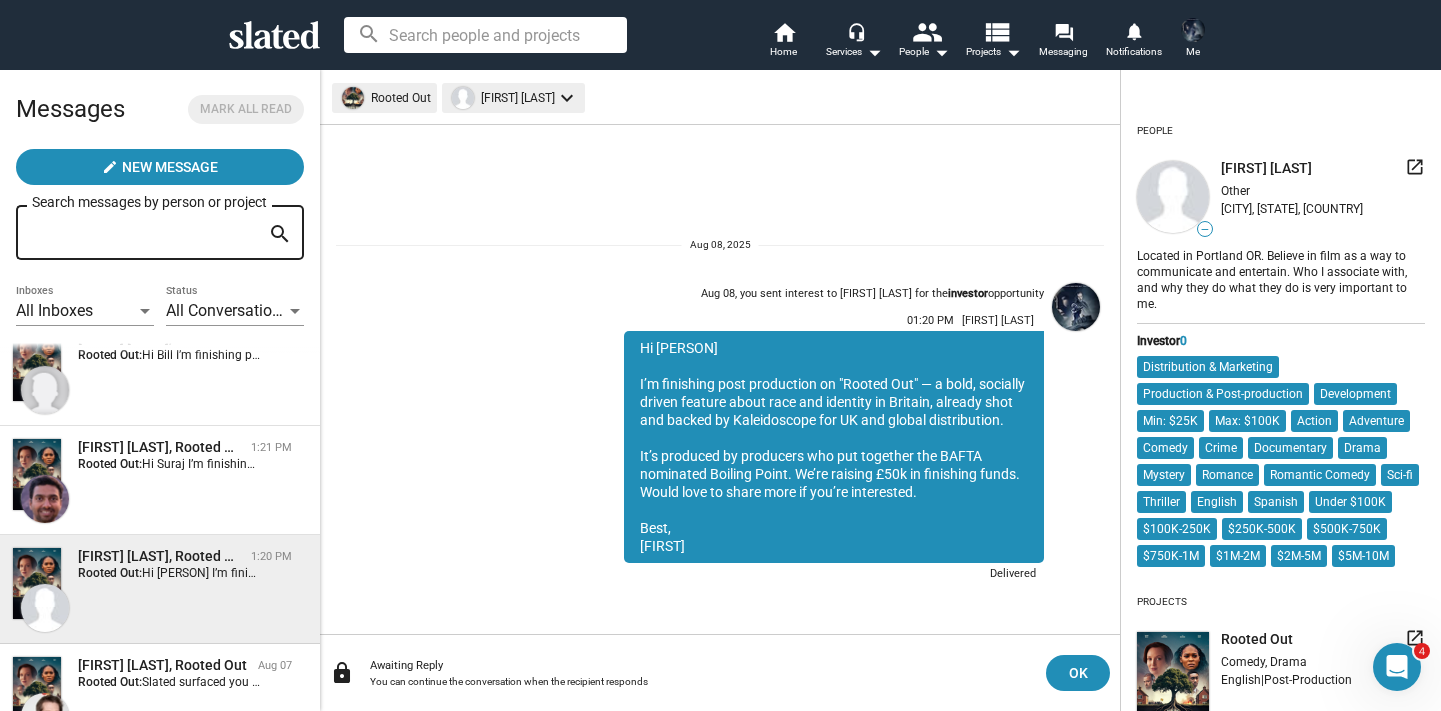 click 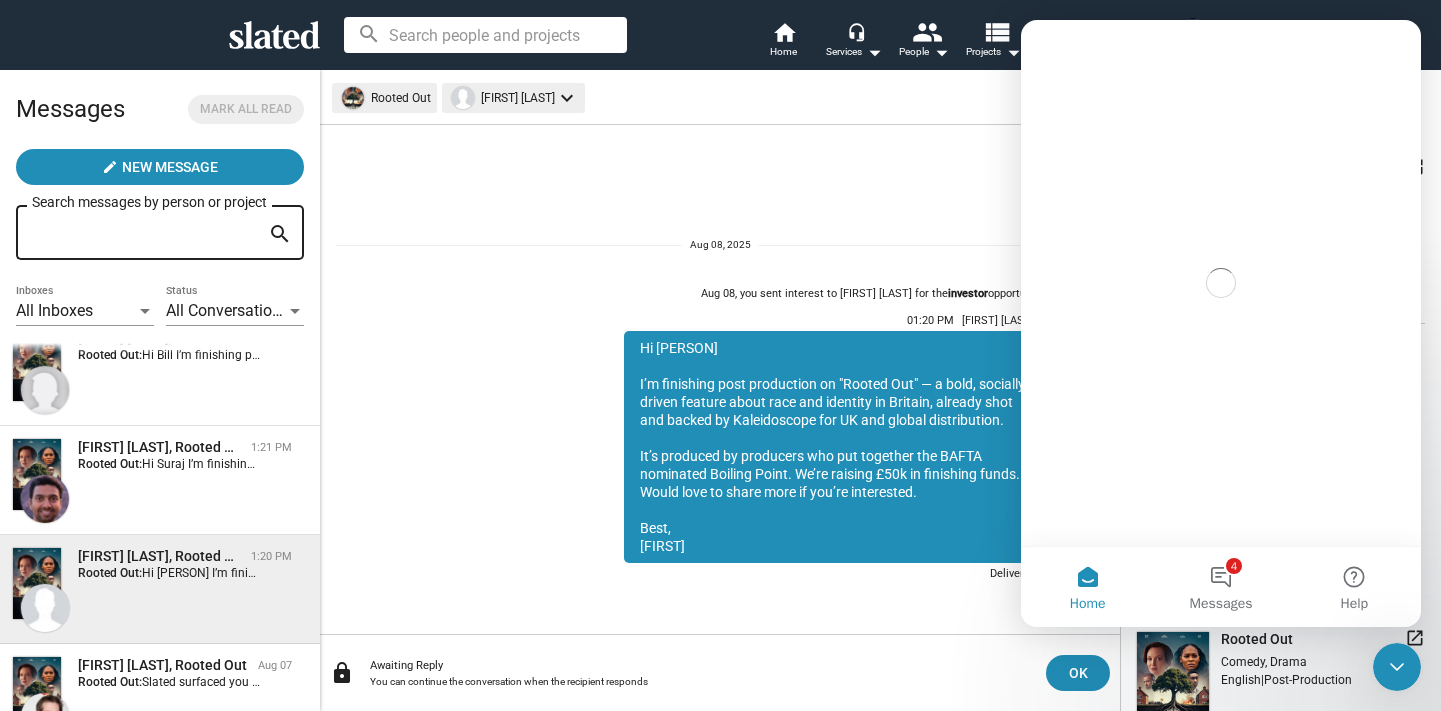 scroll, scrollTop: 0, scrollLeft: 0, axis: both 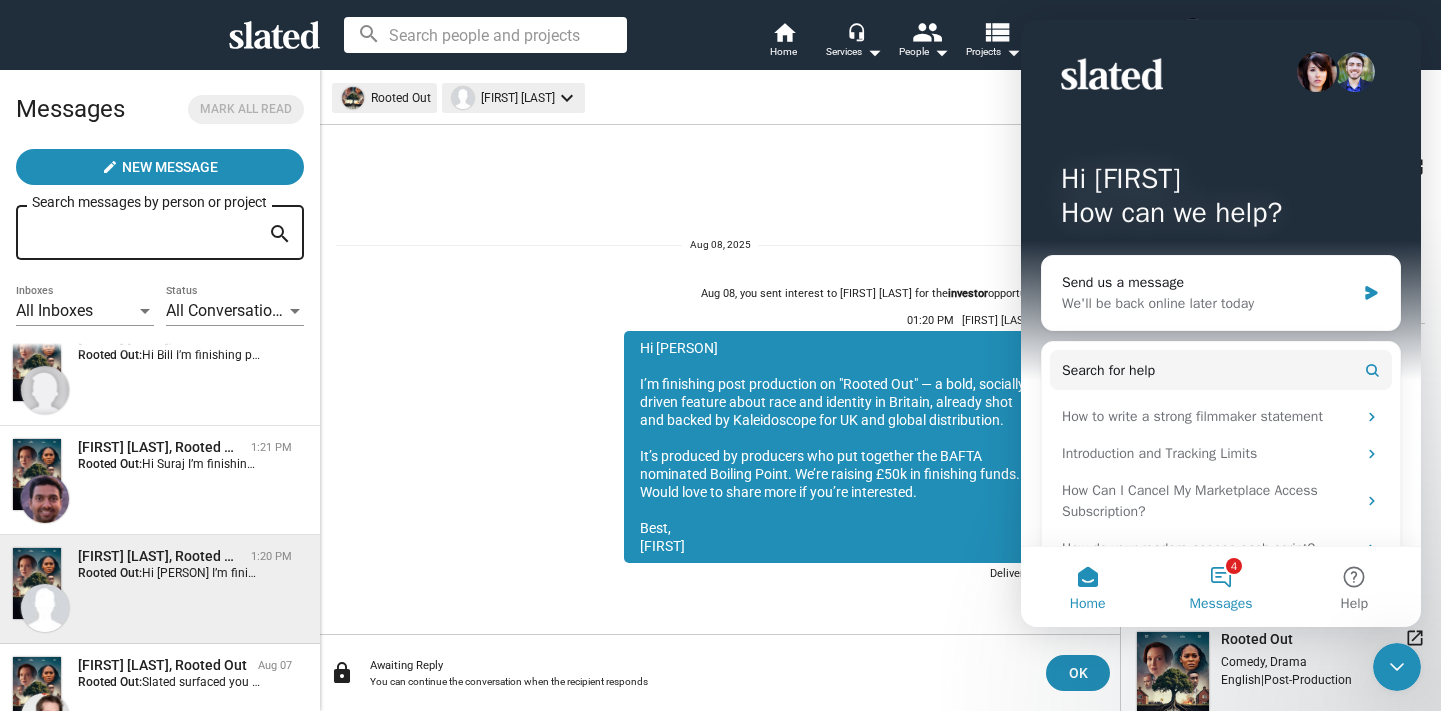 click on "4 Messages" at bounding box center [1220, 587] 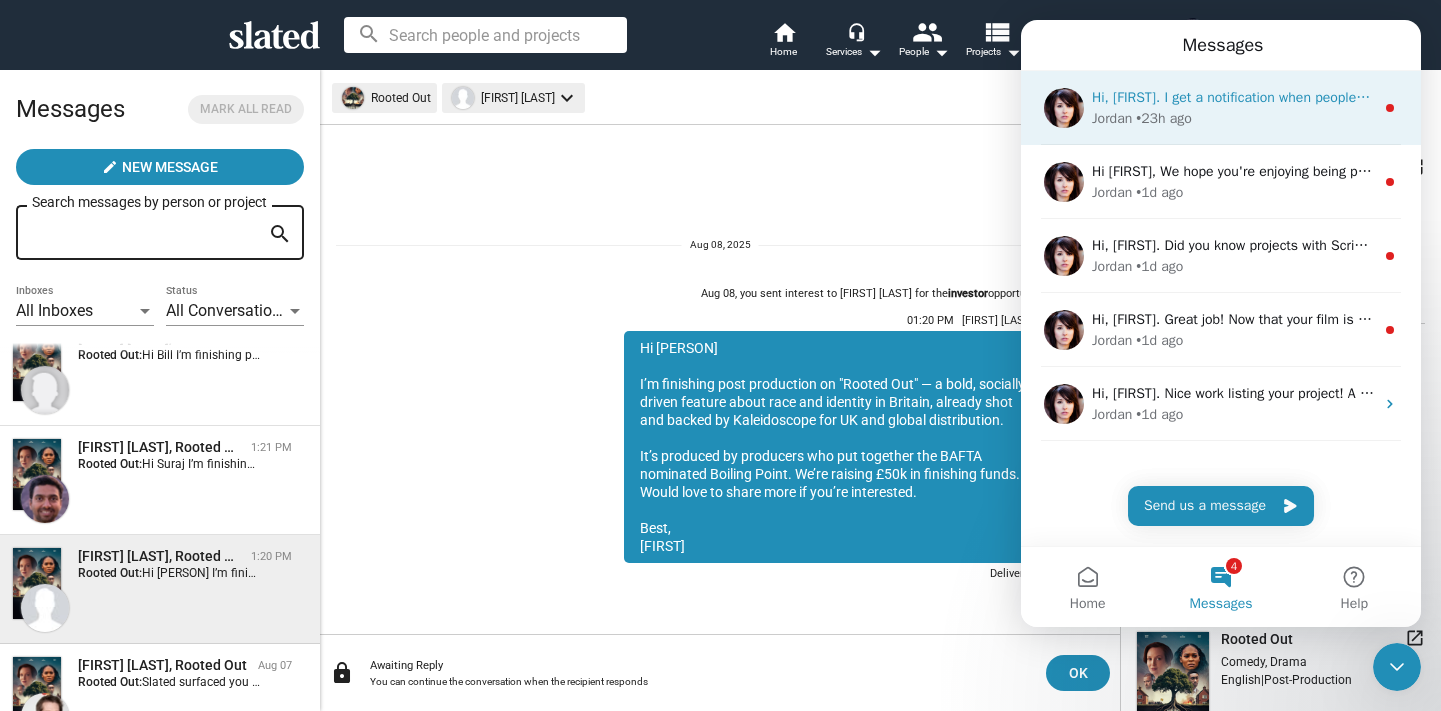 click on "Jordan •  23h ago" at bounding box center (1233, 118) 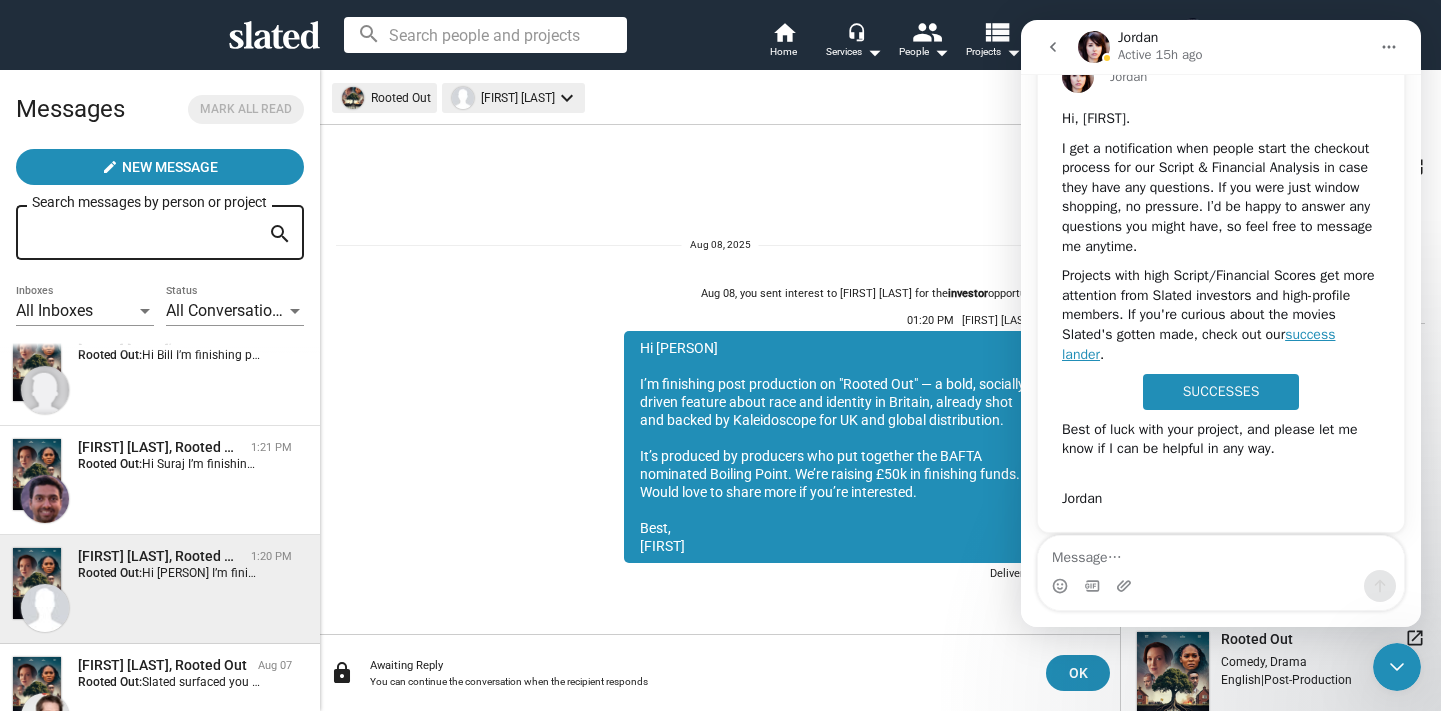 scroll, scrollTop: 160, scrollLeft: 0, axis: vertical 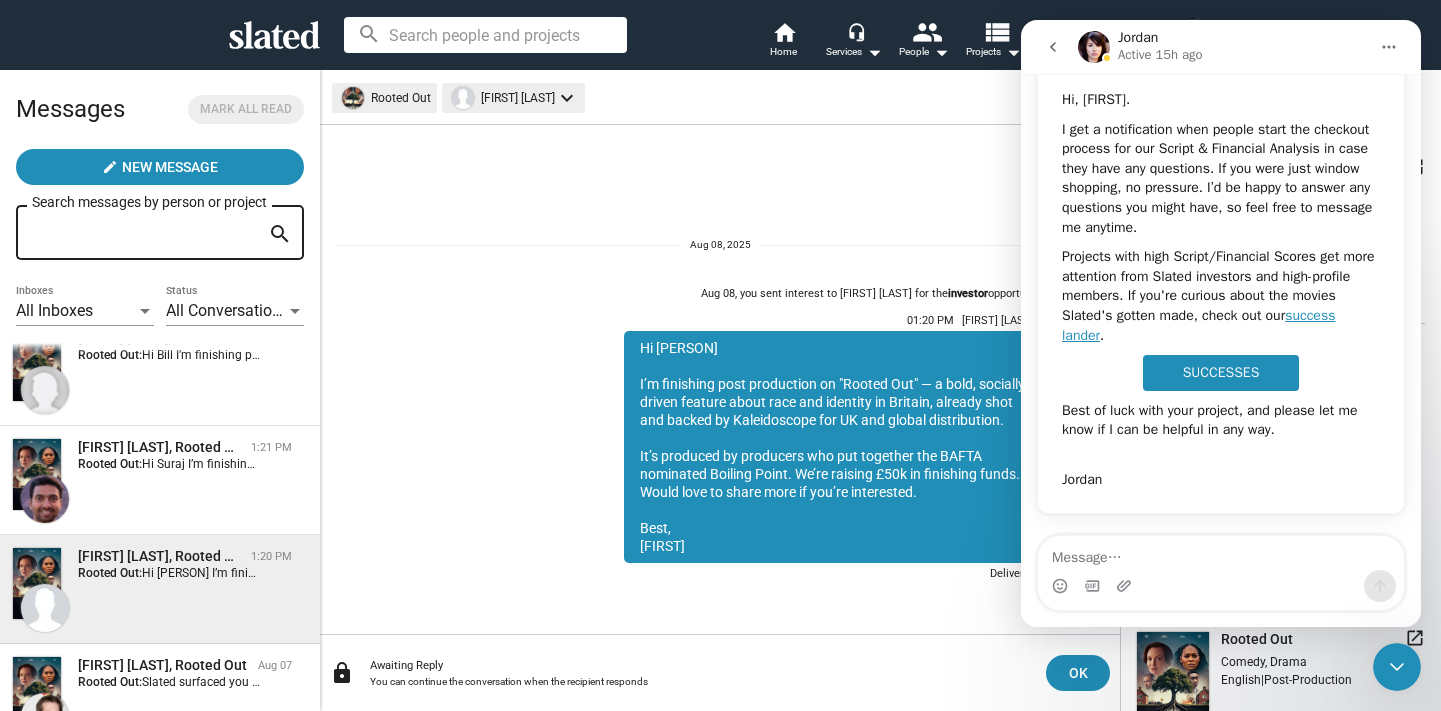 click 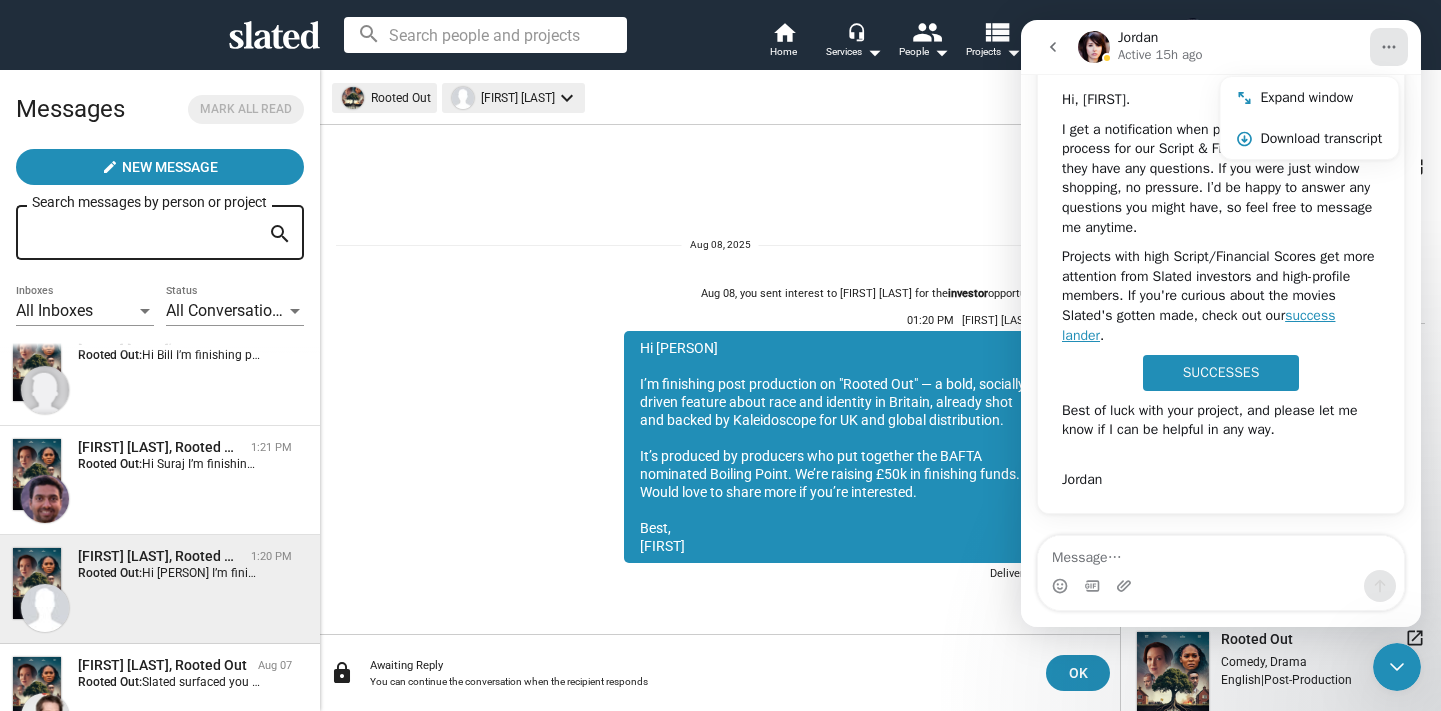 click on "Aug 08, you sent interest to Scott Goins for the  investor  opportunity
01:20 PM Freddie Hutton-Mills Hi Scot       I’m finishing post production on "Rooted Out" — a bold, socially driven feature about race and identity in Britain, already shot and backed by Kaleidoscope for UK and global distribution.      It’s produced by producers who put together the BAFTA nominated Boiling Point. We’re raising £50k in finishing funds.   Would love to share more if you’re interested.      Best,   Freddie Delivered" 